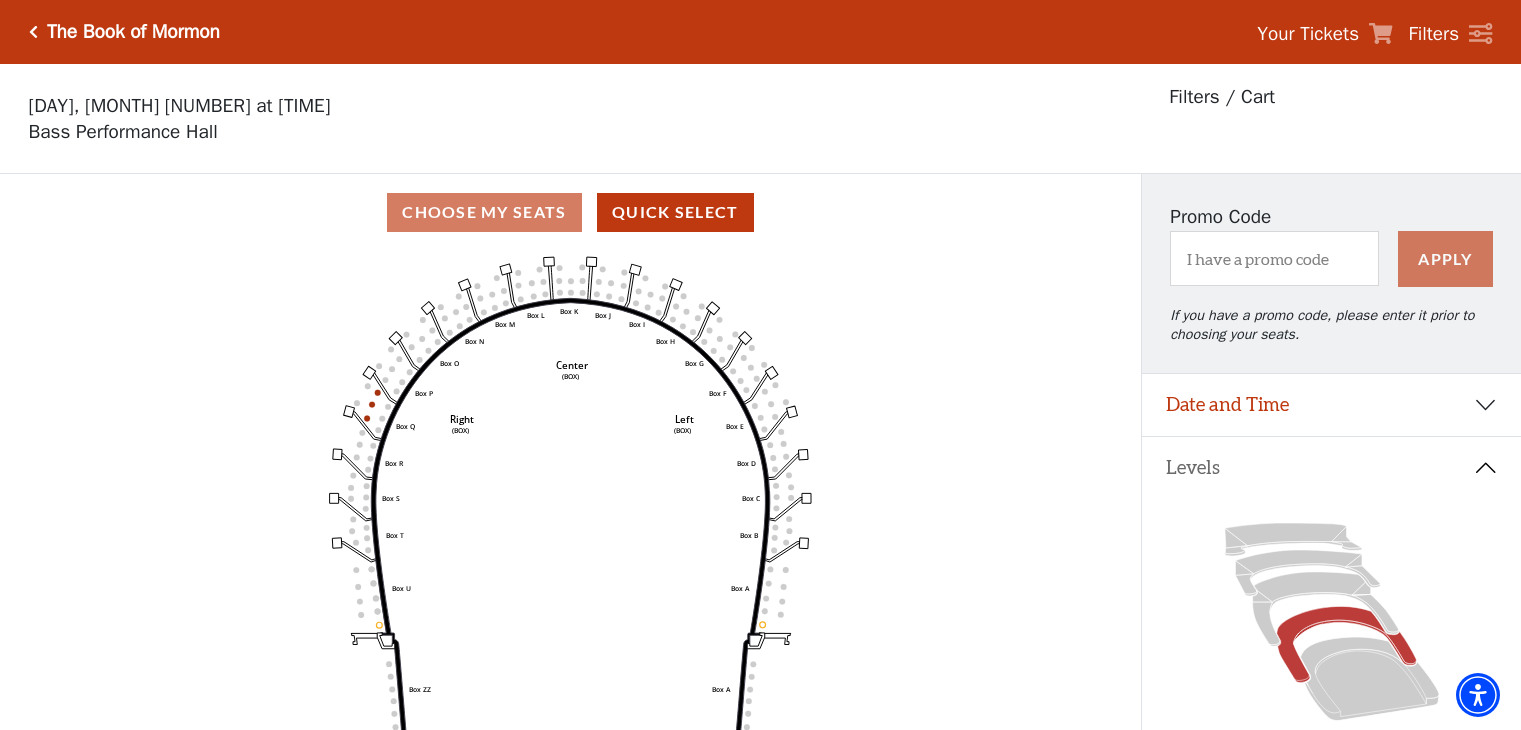scroll, scrollTop: 92, scrollLeft: 0, axis: vertical 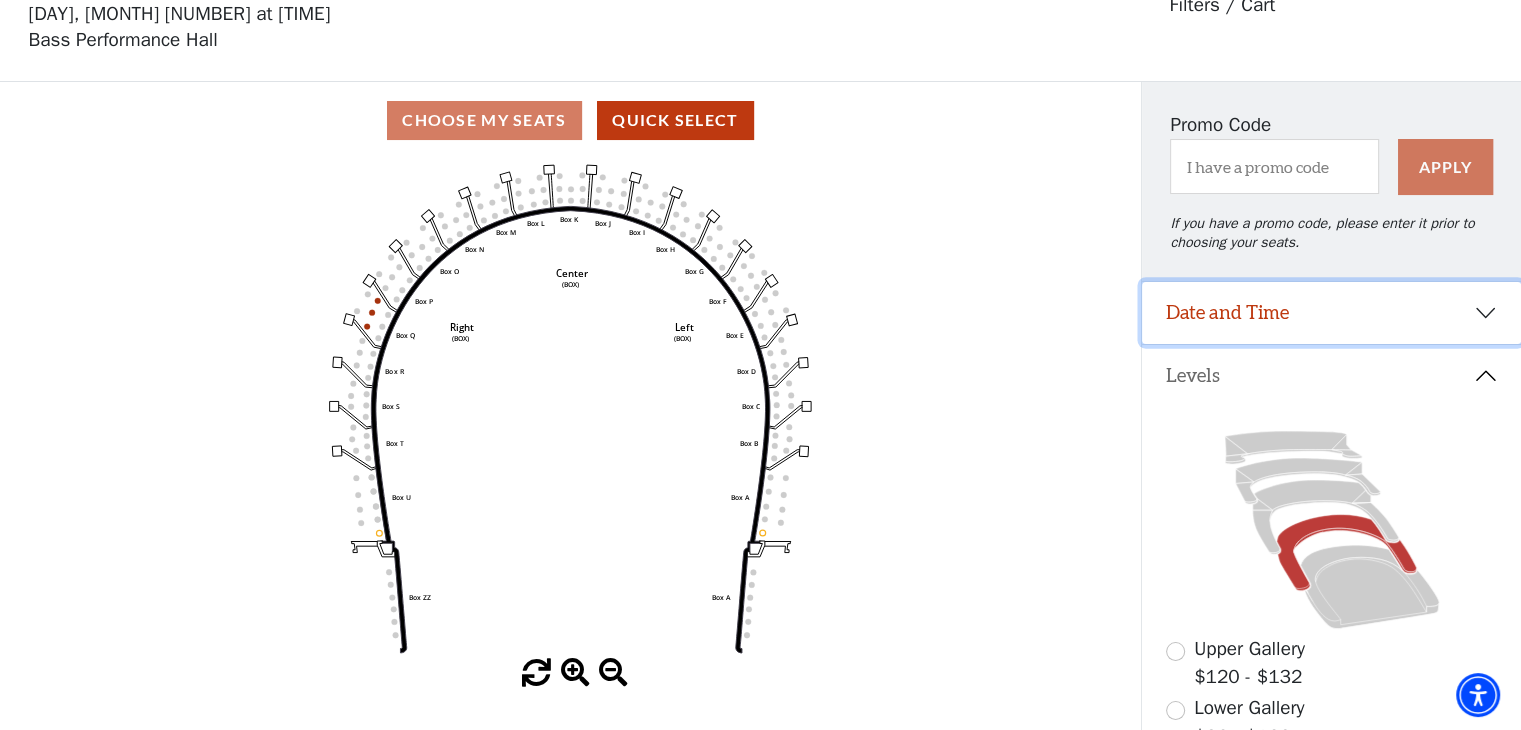 click on "Date and Time" at bounding box center (1331, 313) 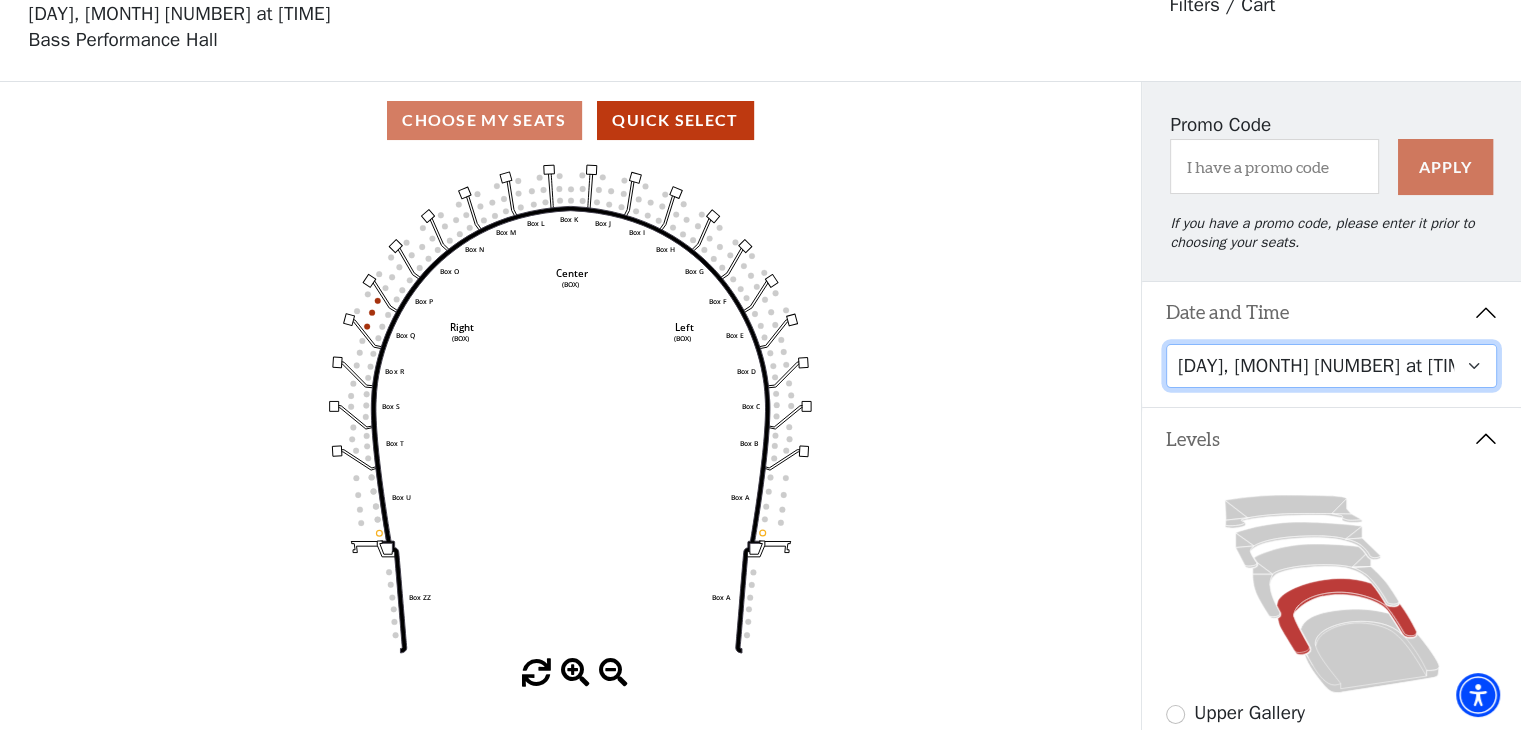 click on "[DAY], [MONTH] [NUMBER] at [TIME] [DAY], [MONTH] [NUMBER] at [TIME] [DAY], [MONTH] [NUMBER] at [TIME] [DAY], [MONTH] [NUMBER] at [TIME] [DAY], [MONTH] [NUMBER] at [TIME]" at bounding box center [1332, 366] 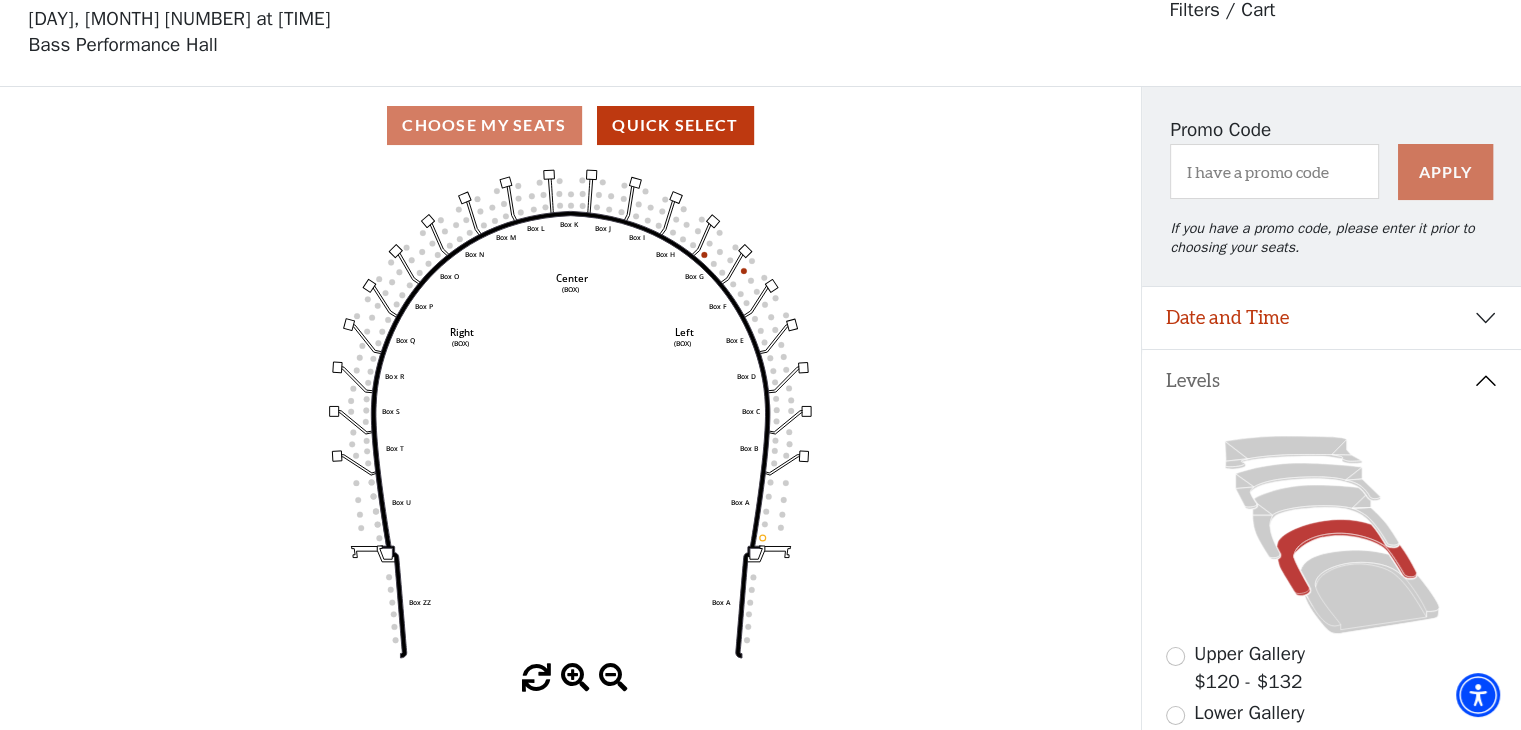 scroll, scrollTop: 92, scrollLeft: 0, axis: vertical 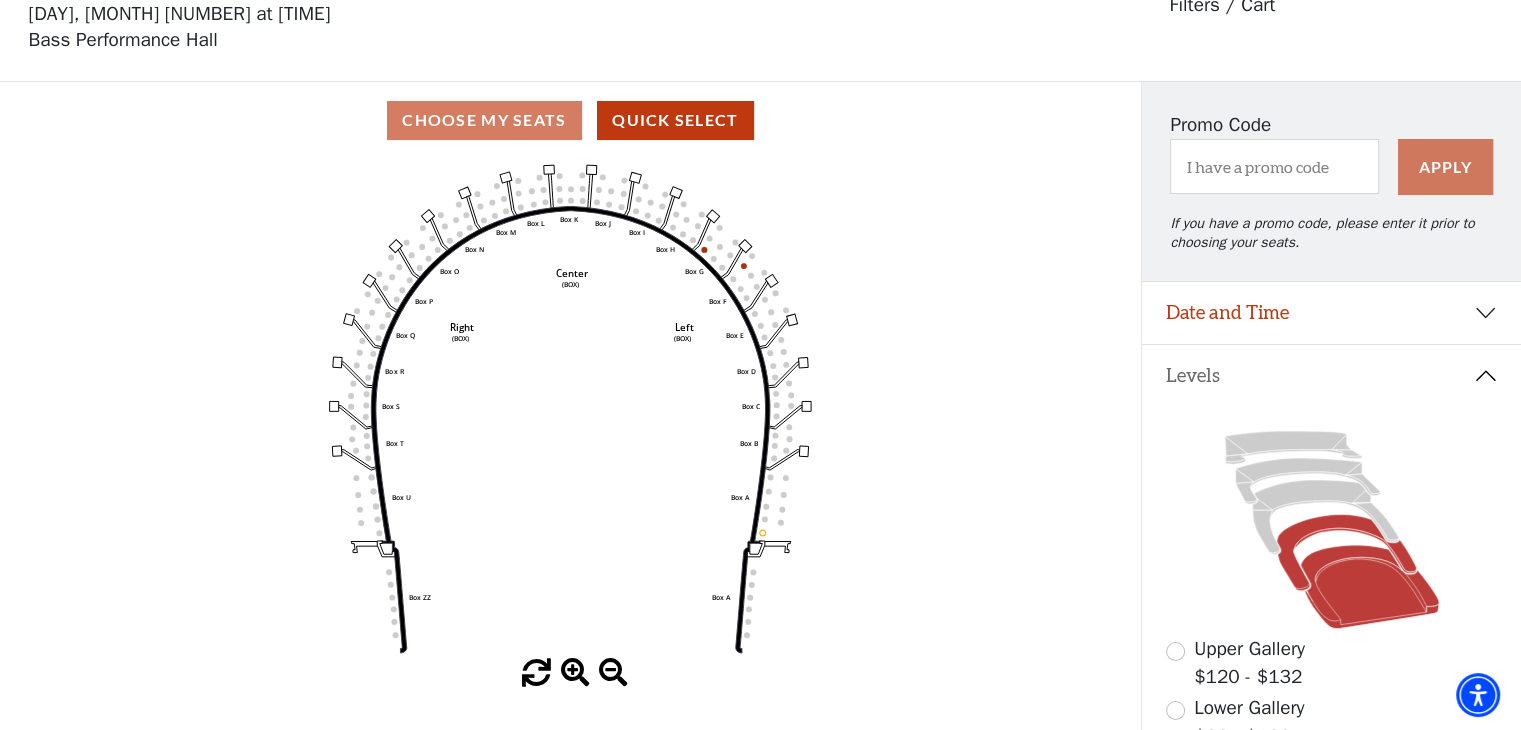 click 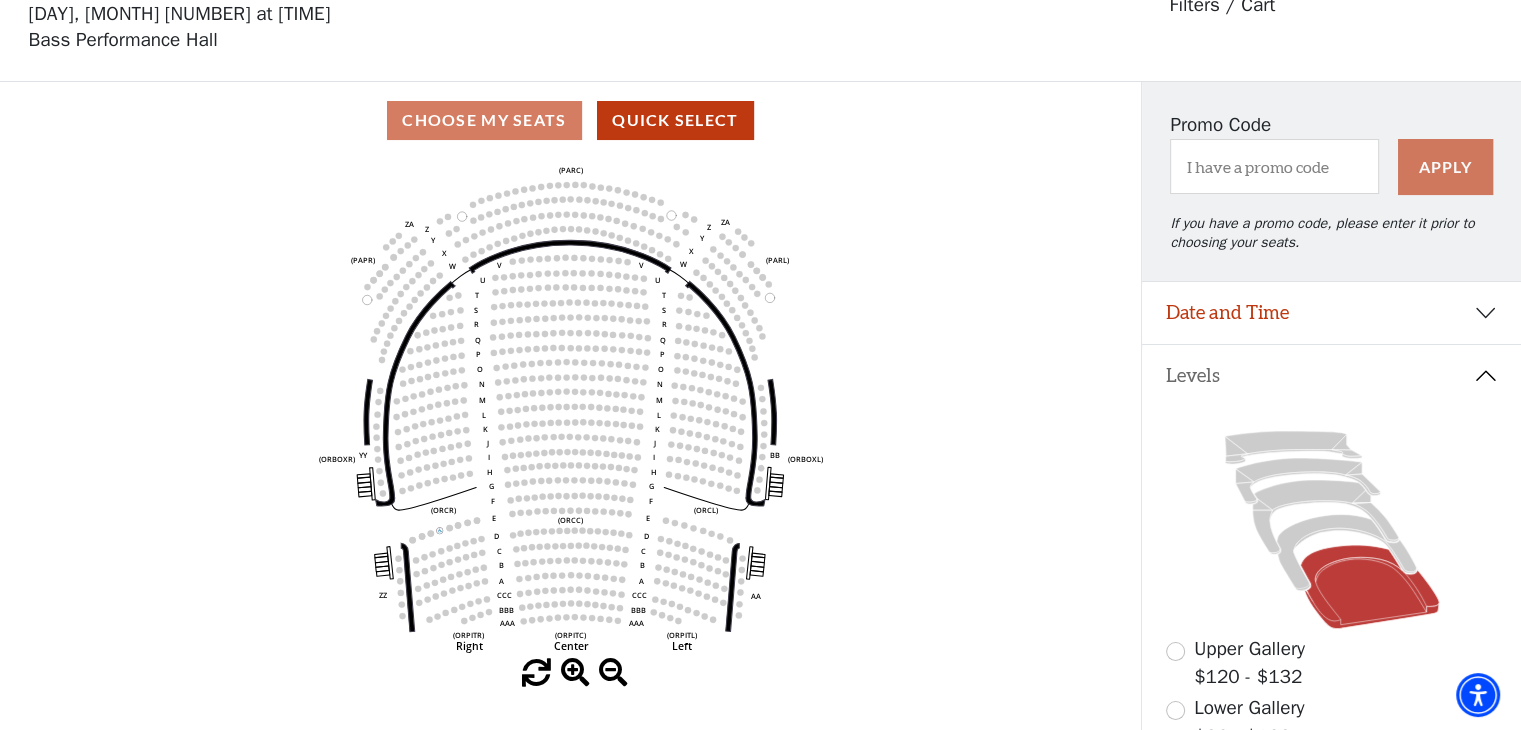 scroll, scrollTop: 92, scrollLeft: 0, axis: vertical 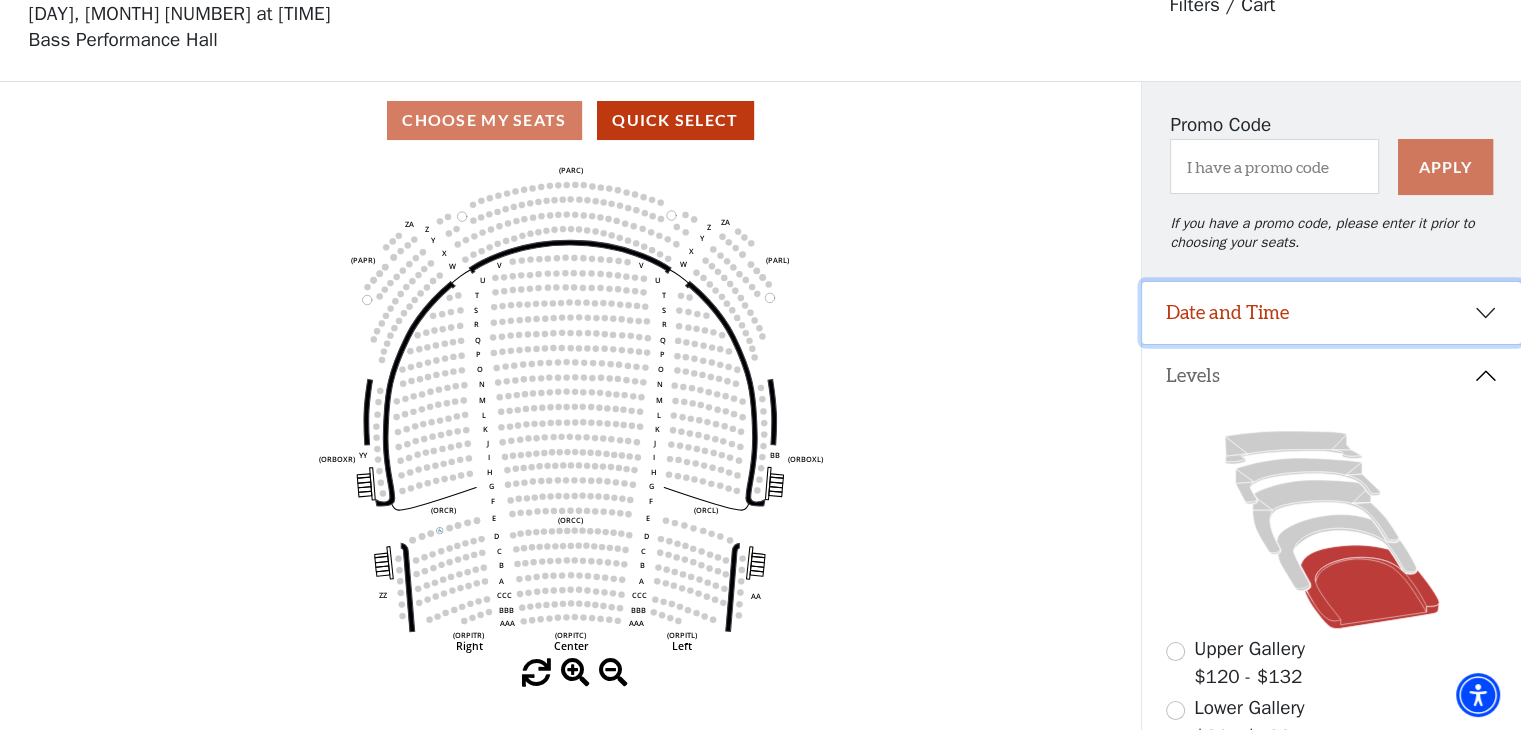 click on "Date and Time" at bounding box center [1331, 313] 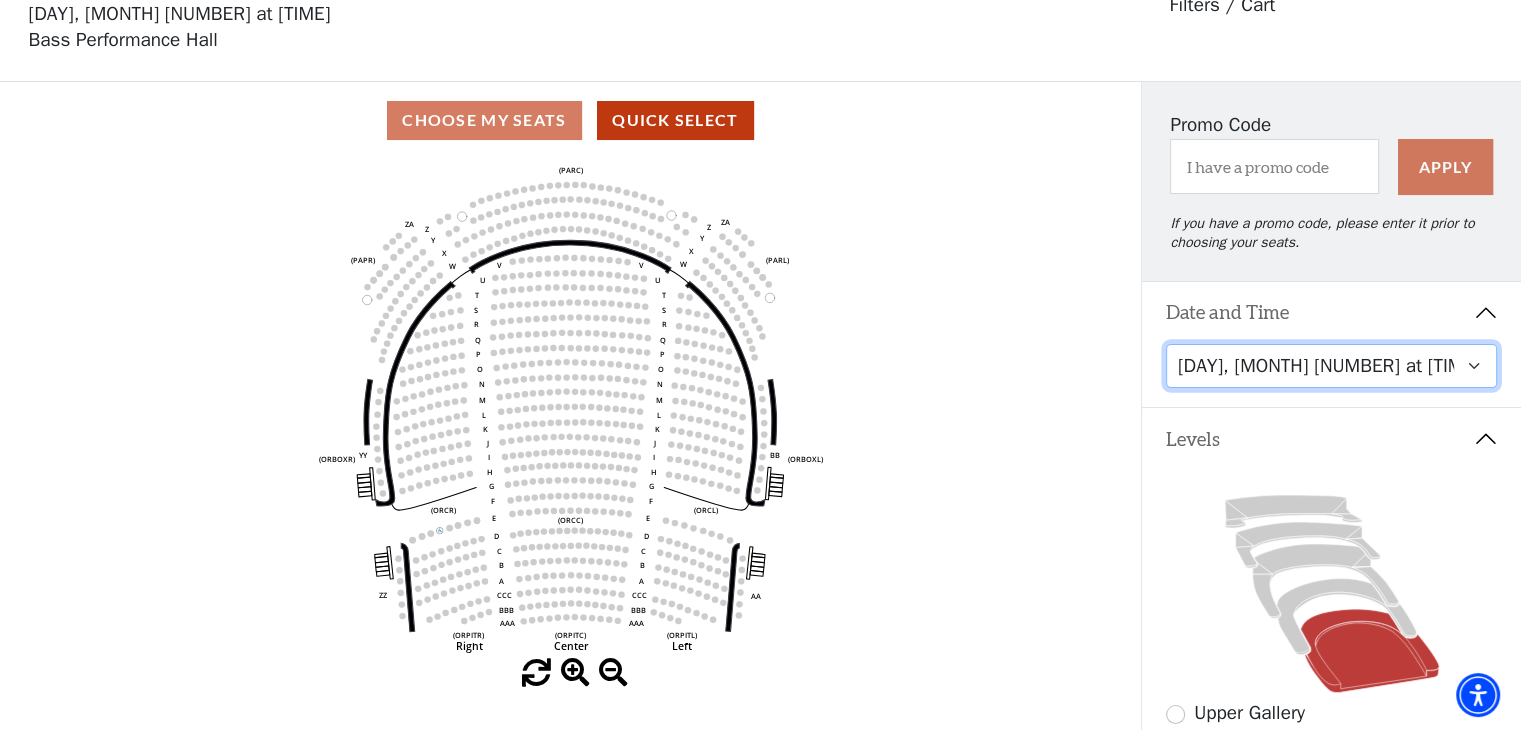 click on "Friday, August 8 at 7:30 PM Saturday, August 9 at 1:30 PM Saturday, August 9 at 7:30 PM Sunday, August 10 at 1:30 PM Sunday, August 10 at 6:30 PM" at bounding box center (1332, 366) 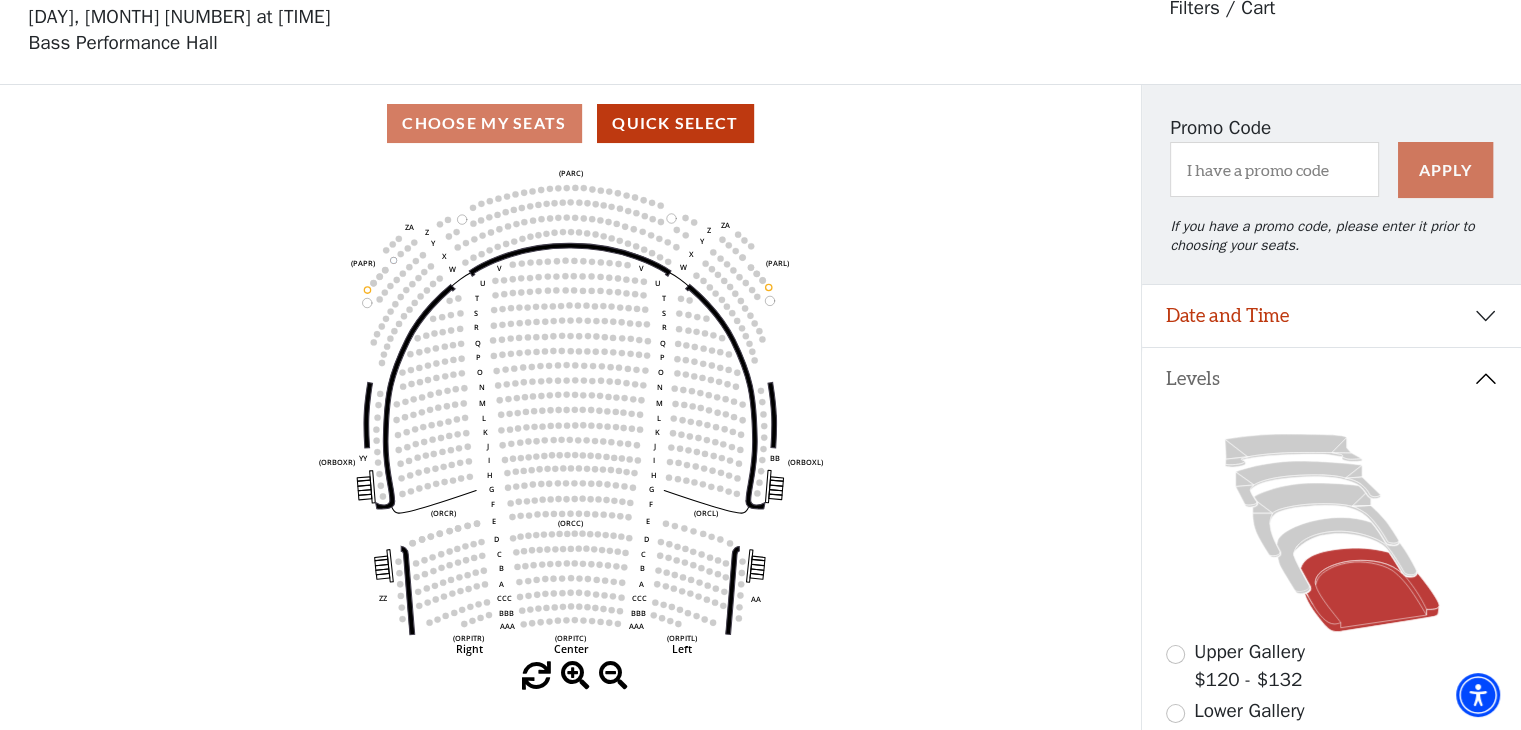 scroll, scrollTop: 92, scrollLeft: 0, axis: vertical 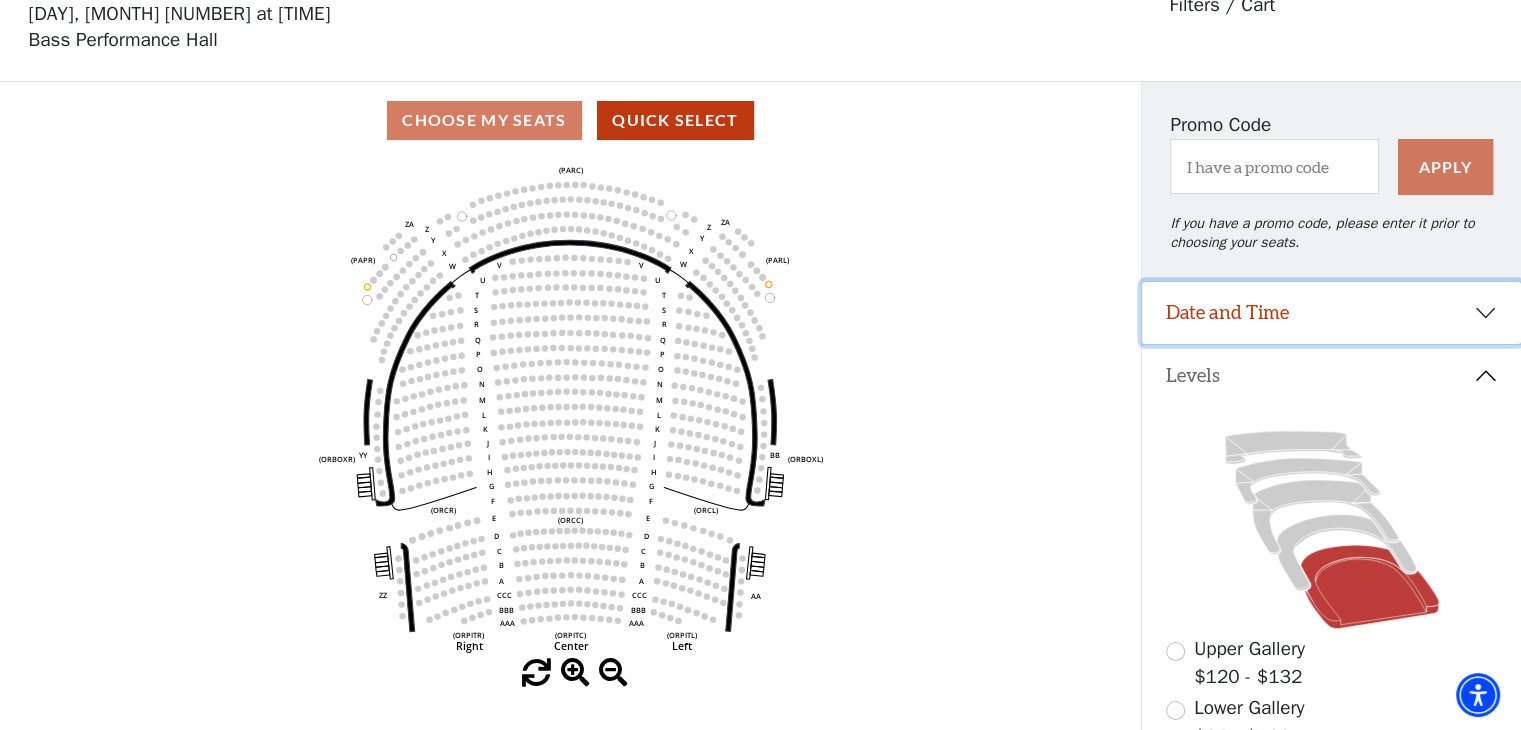 click on "Date and Time" at bounding box center [1331, 313] 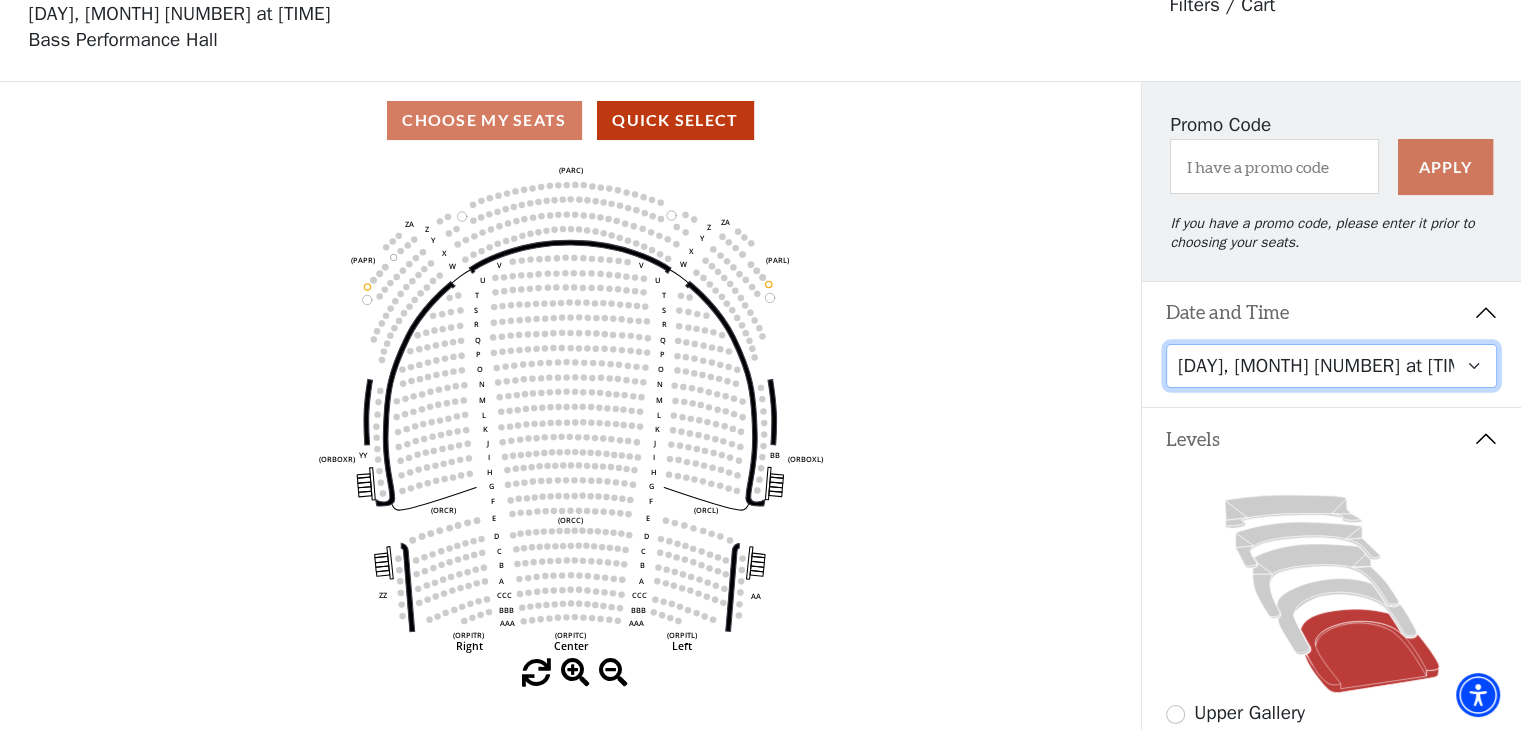 click on "Friday, August 8 at 7:30 PM Saturday, August 9 at 1:30 PM Saturday, August 9 at 7:30 PM Sunday, August 10 at 1:30 PM Sunday, August 10 at 6:30 PM" at bounding box center (1332, 366) 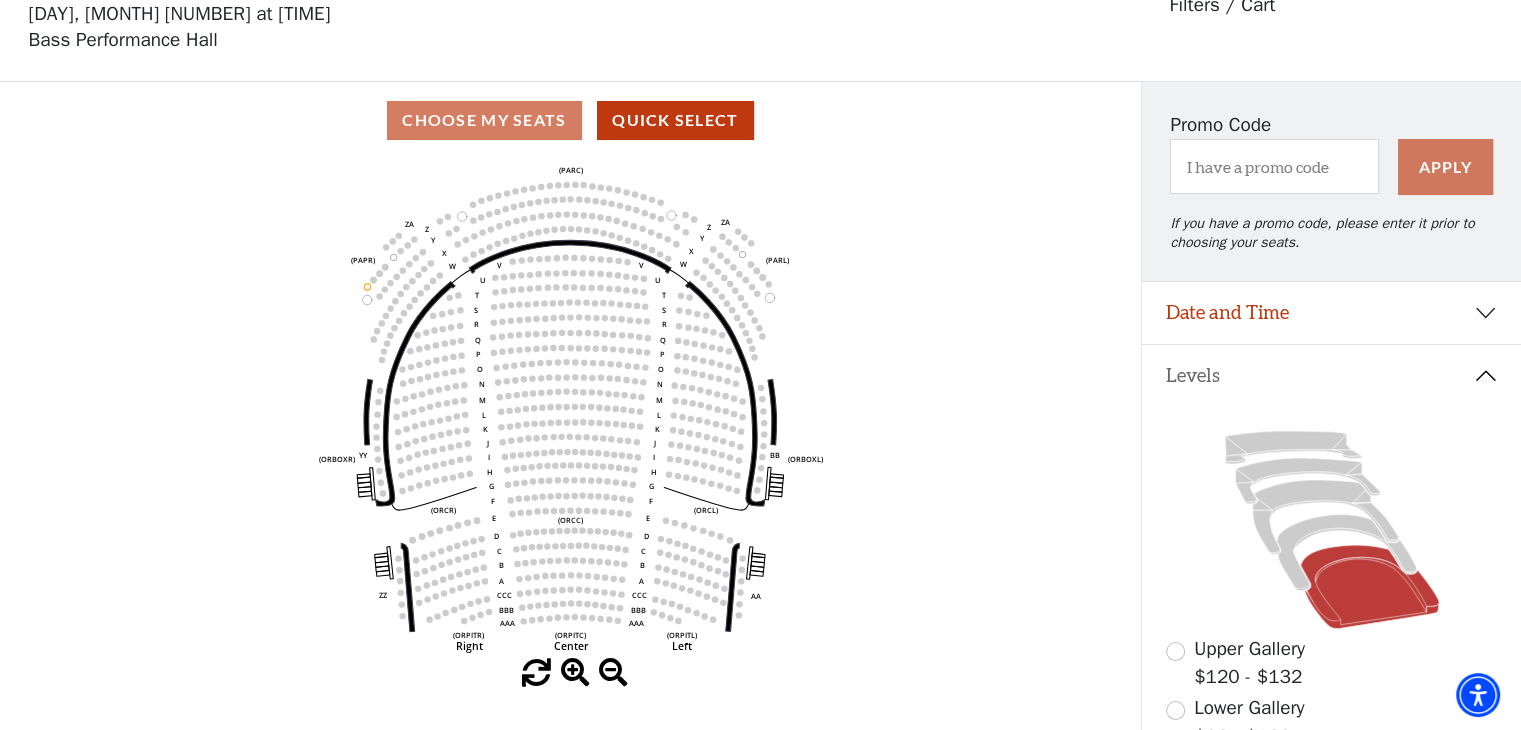 scroll, scrollTop: 92, scrollLeft: 0, axis: vertical 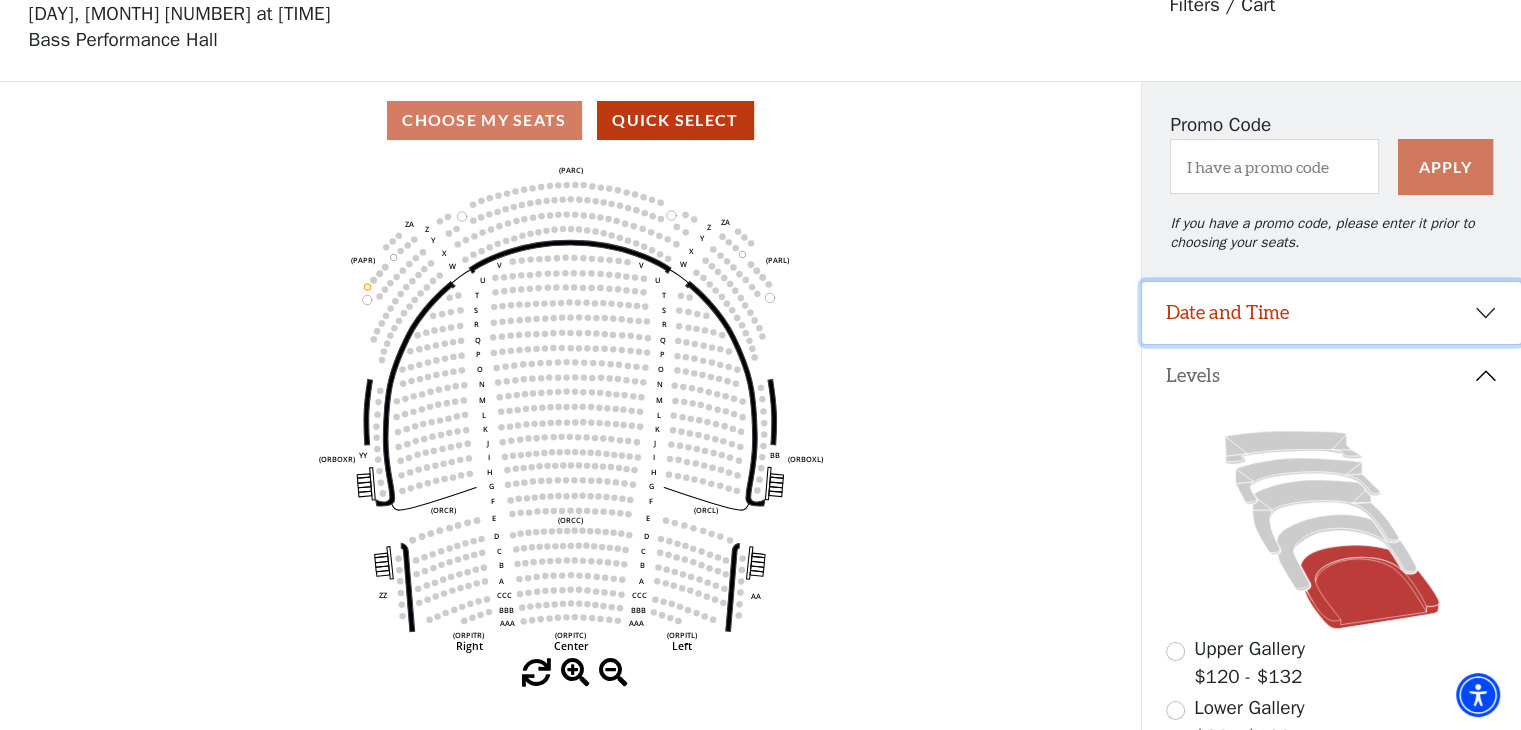 click on "Date and Time" at bounding box center [1331, 313] 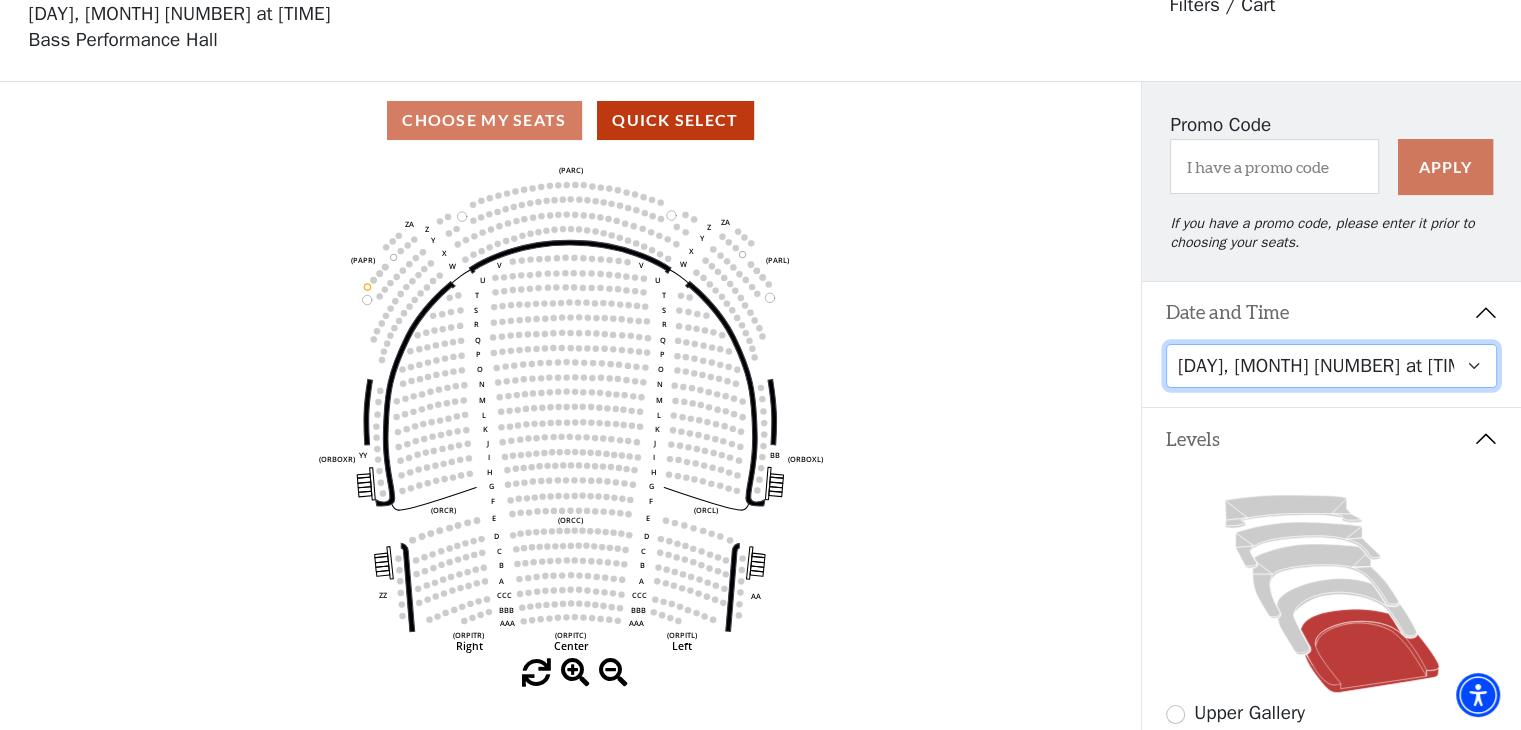 click on "Friday, August 8 at 7:30 PM Saturday, August 9 at 1:30 PM Saturday, August 9 at 7:30 PM Sunday, August 10 at 1:30 PM Sunday, August 10 at 6:30 PM" at bounding box center [1332, 366] 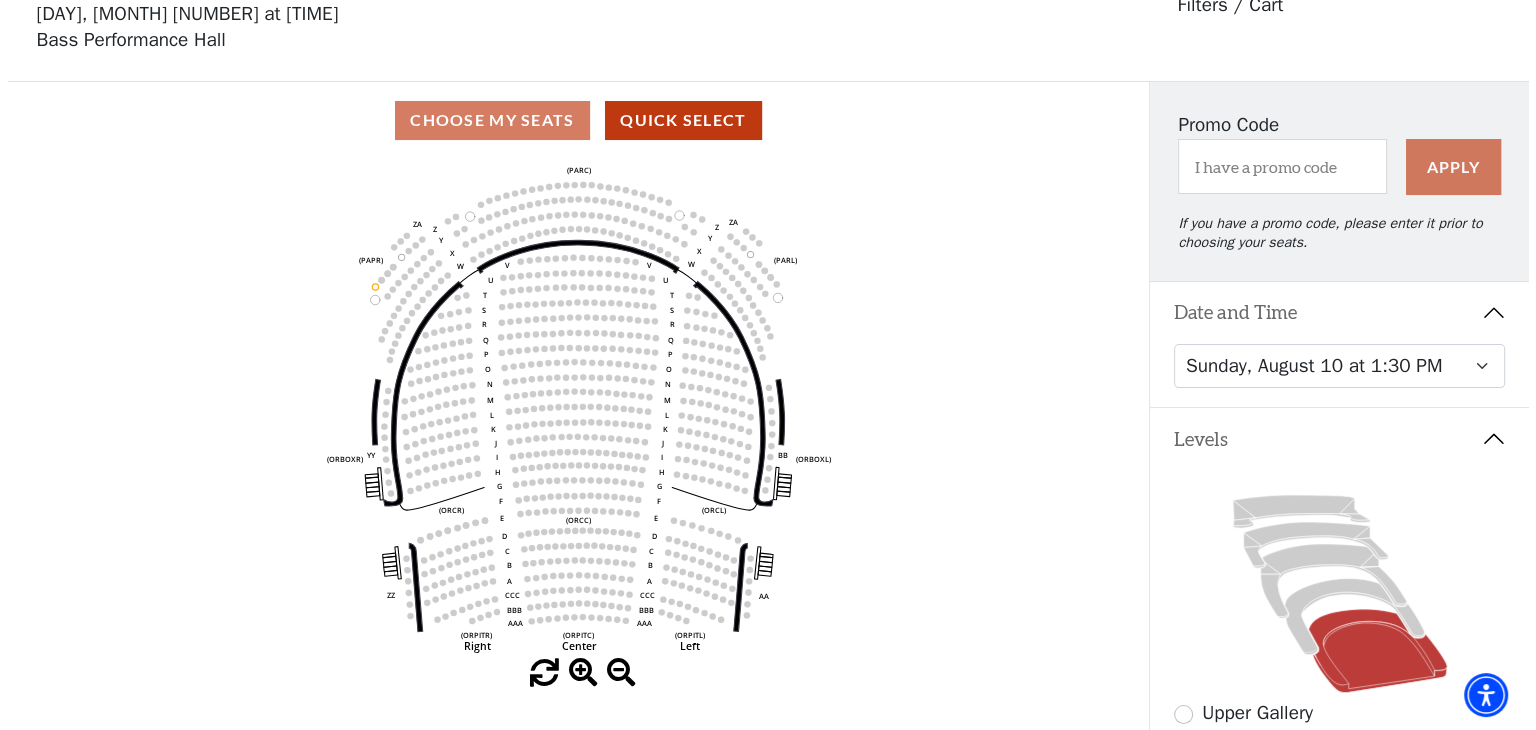 scroll, scrollTop: 0, scrollLeft: 0, axis: both 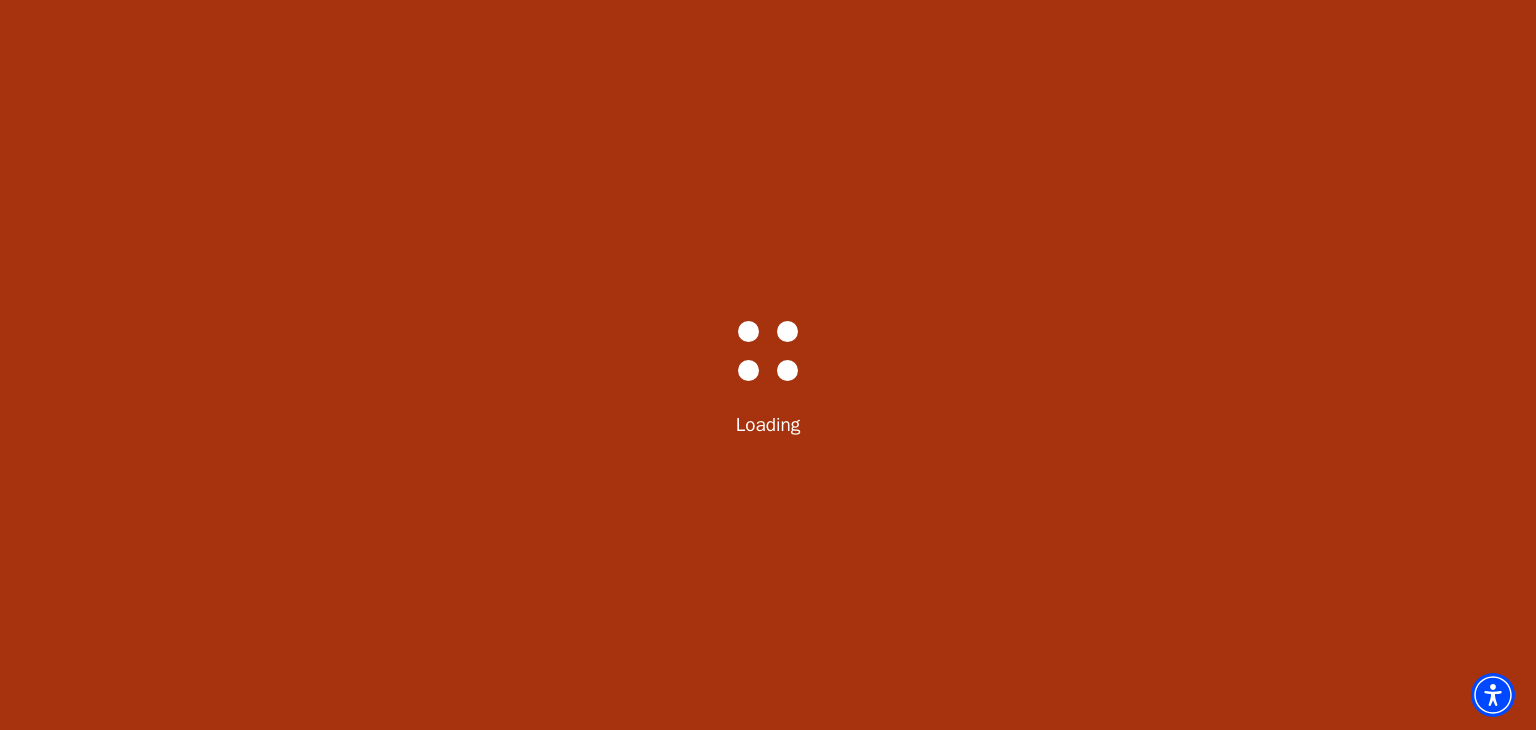 select on "6288" 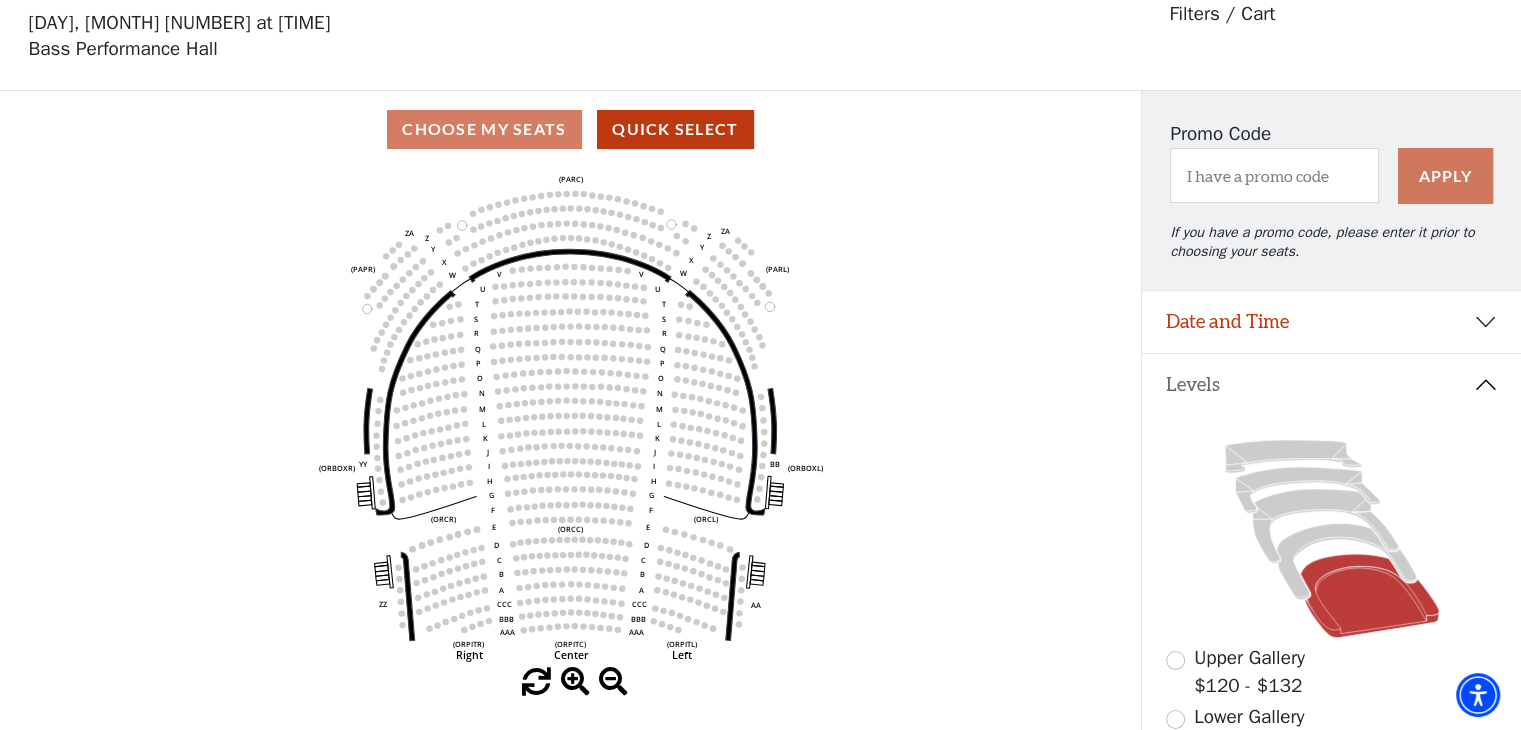 scroll, scrollTop: 92, scrollLeft: 0, axis: vertical 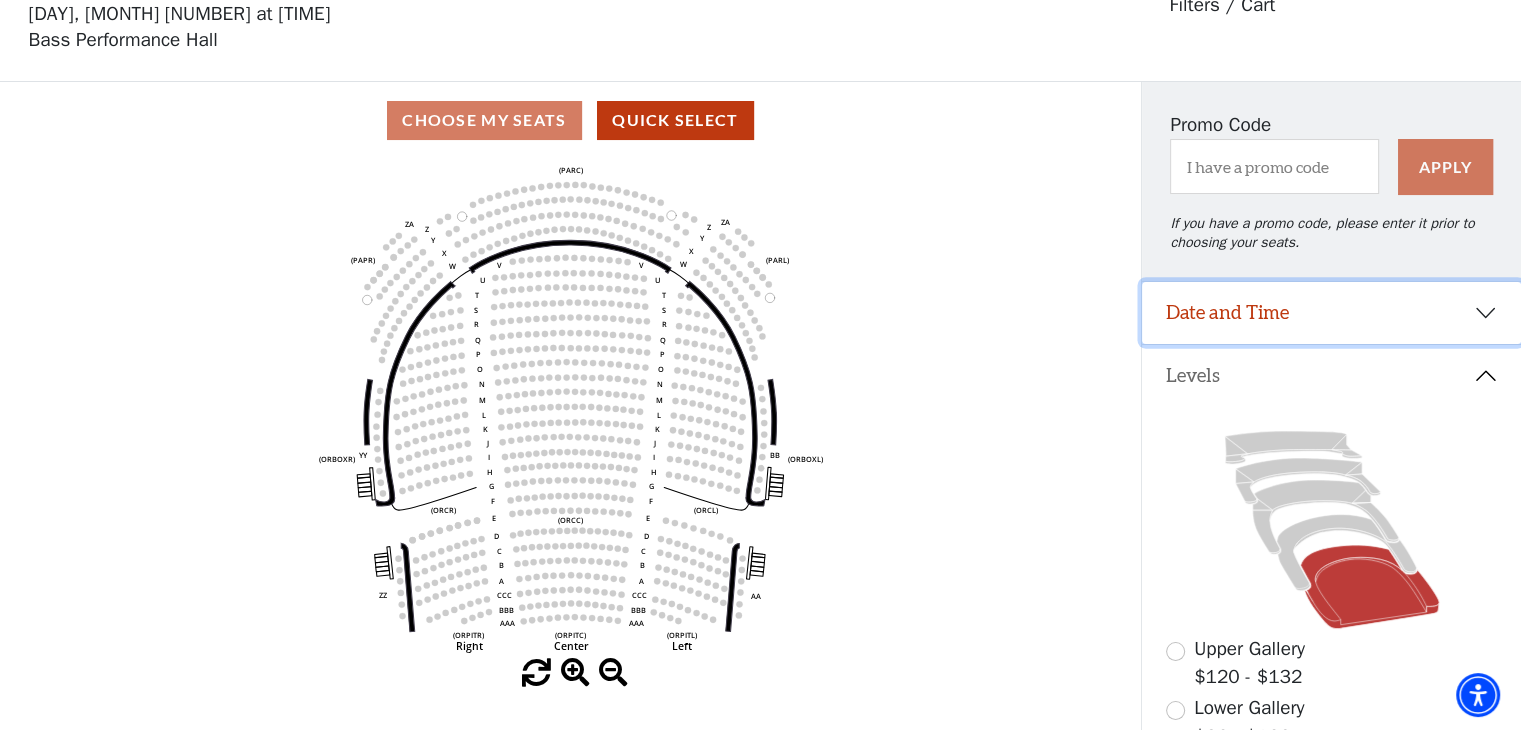 click on "Date and Time" at bounding box center (1331, 313) 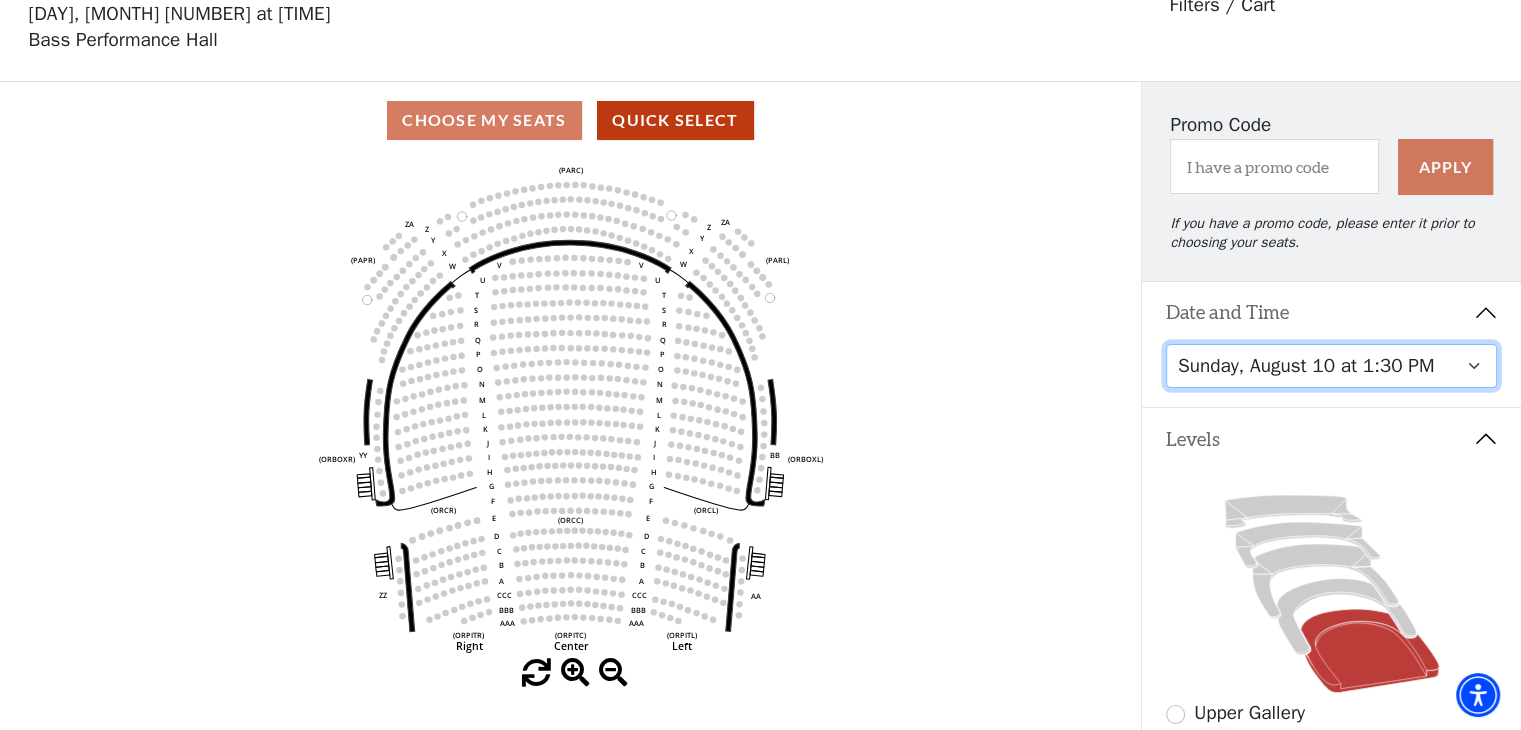 click on "Friday, August 8 at 7:30 PM Saturday, August 9 at 1:30 PM Saturday, August 9 at 7:30 PM Sunday, August 10 at 1:30 PM Sunday, August 10 at 6:30 PM" at bounding box center [1332, 366] 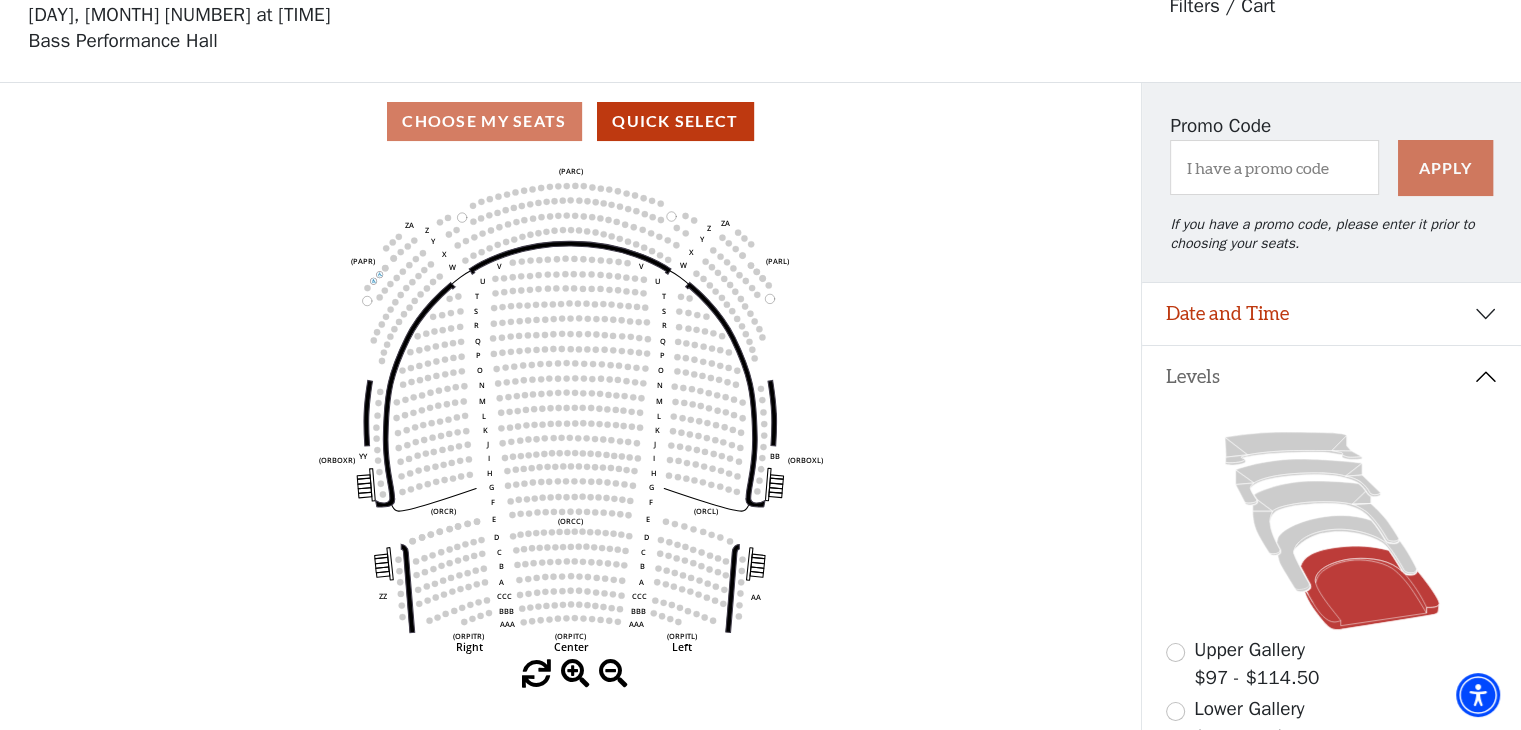 scroll, scrollTop: 92, scrollLeft: 0, axis: vertical 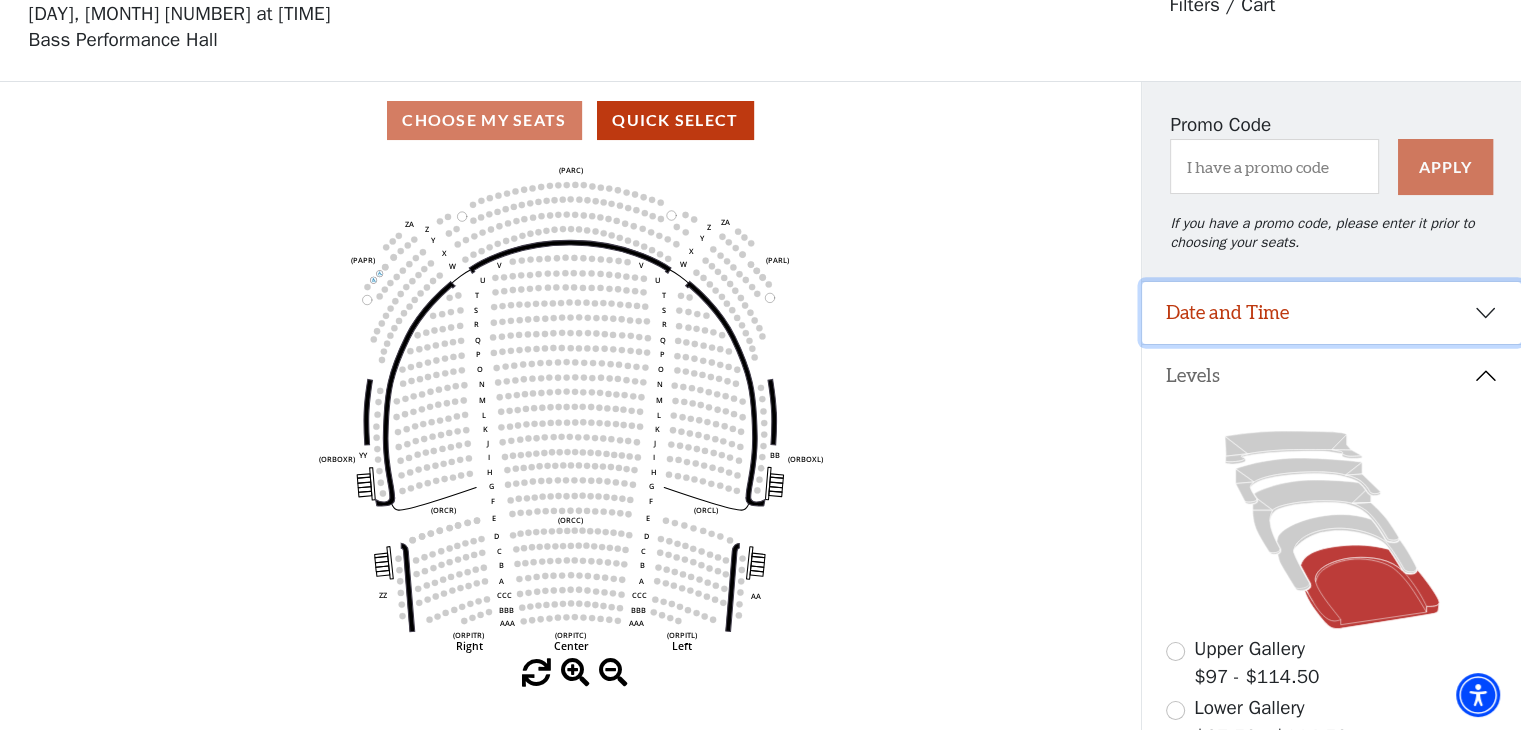 click on "Date and Time" at bounding box center (1331, 313) 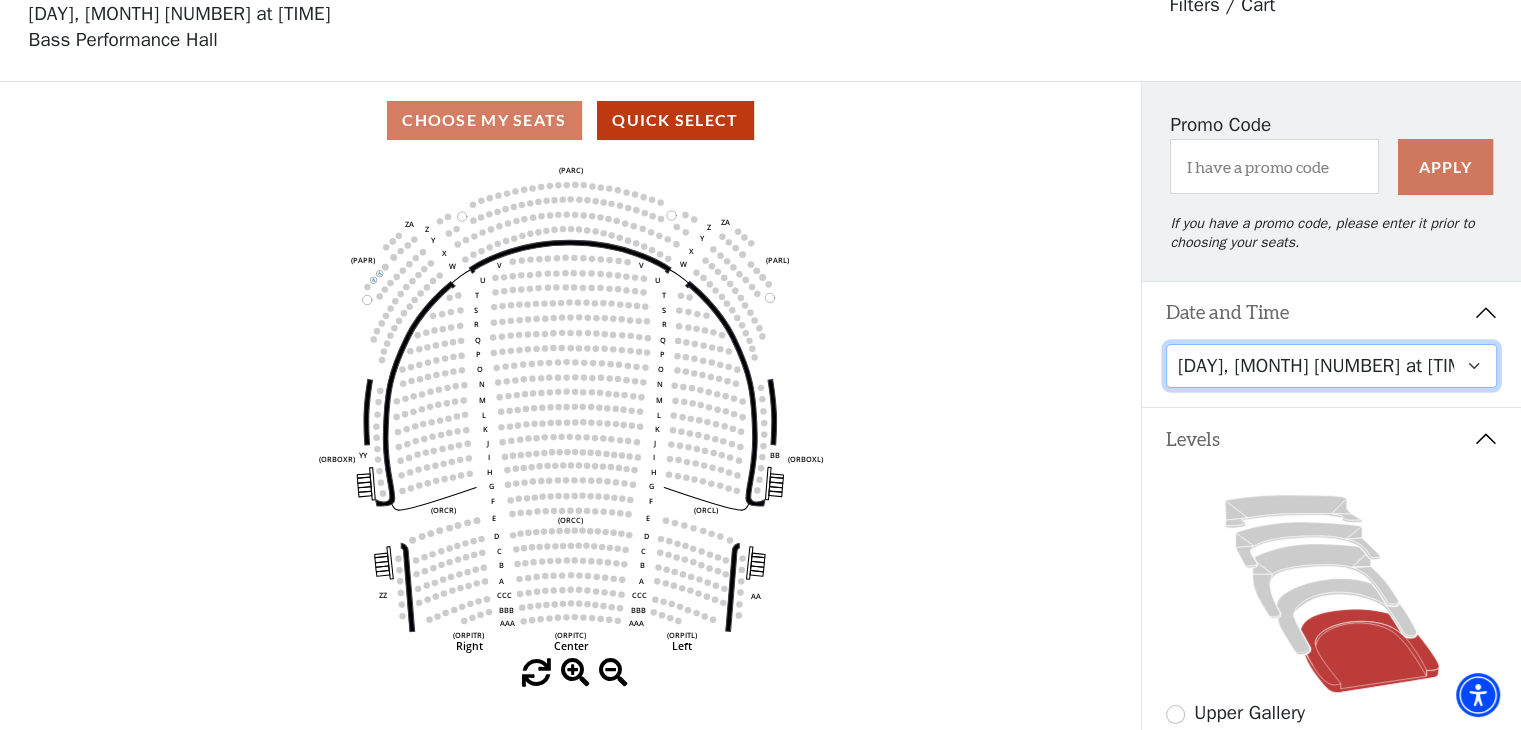 click on "Friday, August 8 at 7:30 PM Saturday, August 9 at 1:30 PM Saturday, August 9 at 7:30 PM Sunday, August 10 at 1:30 PM Sunday, August 10 at 6:30 PM" at bounding box center (1332, 366) 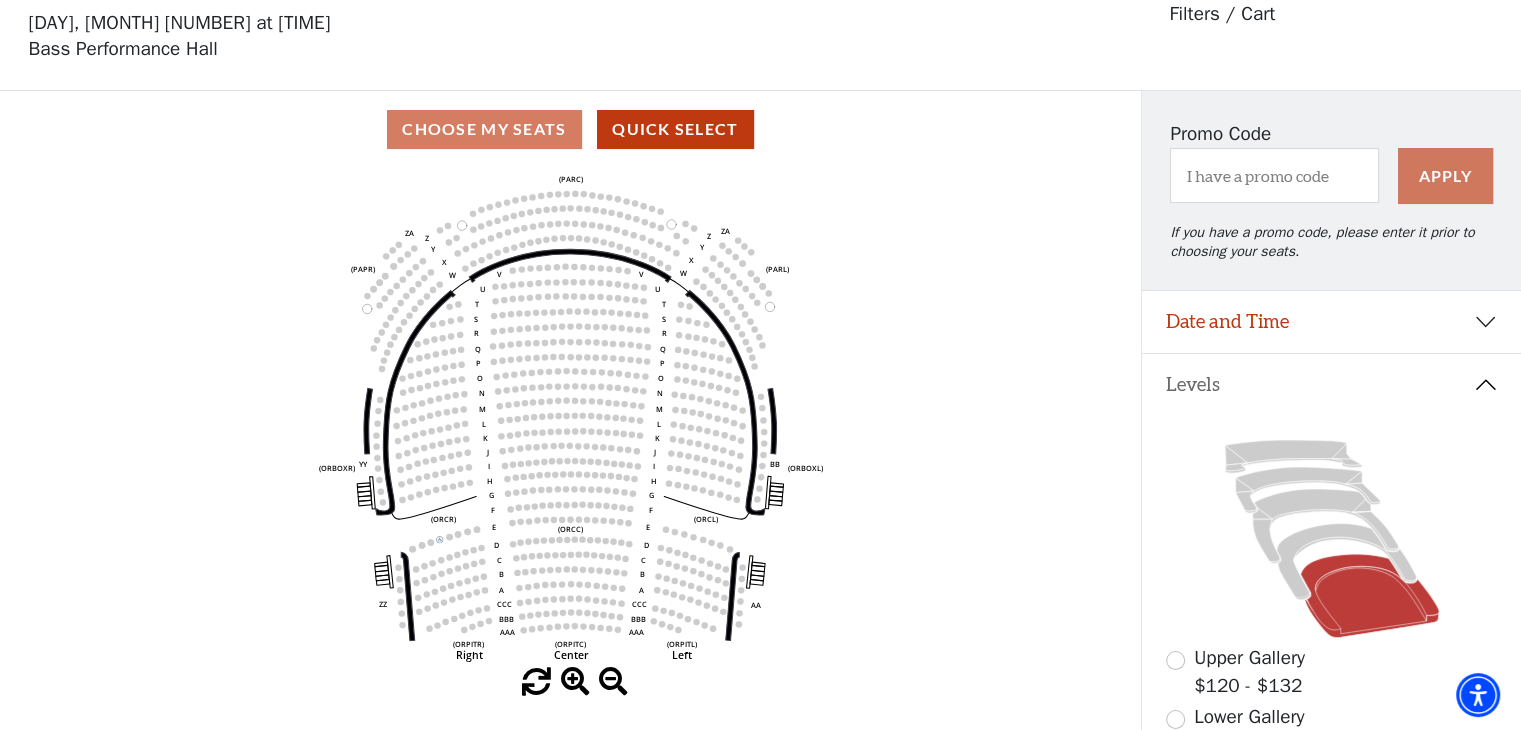 scroll, scrollTop: 92, scrollLeft: 0, axis: vertical 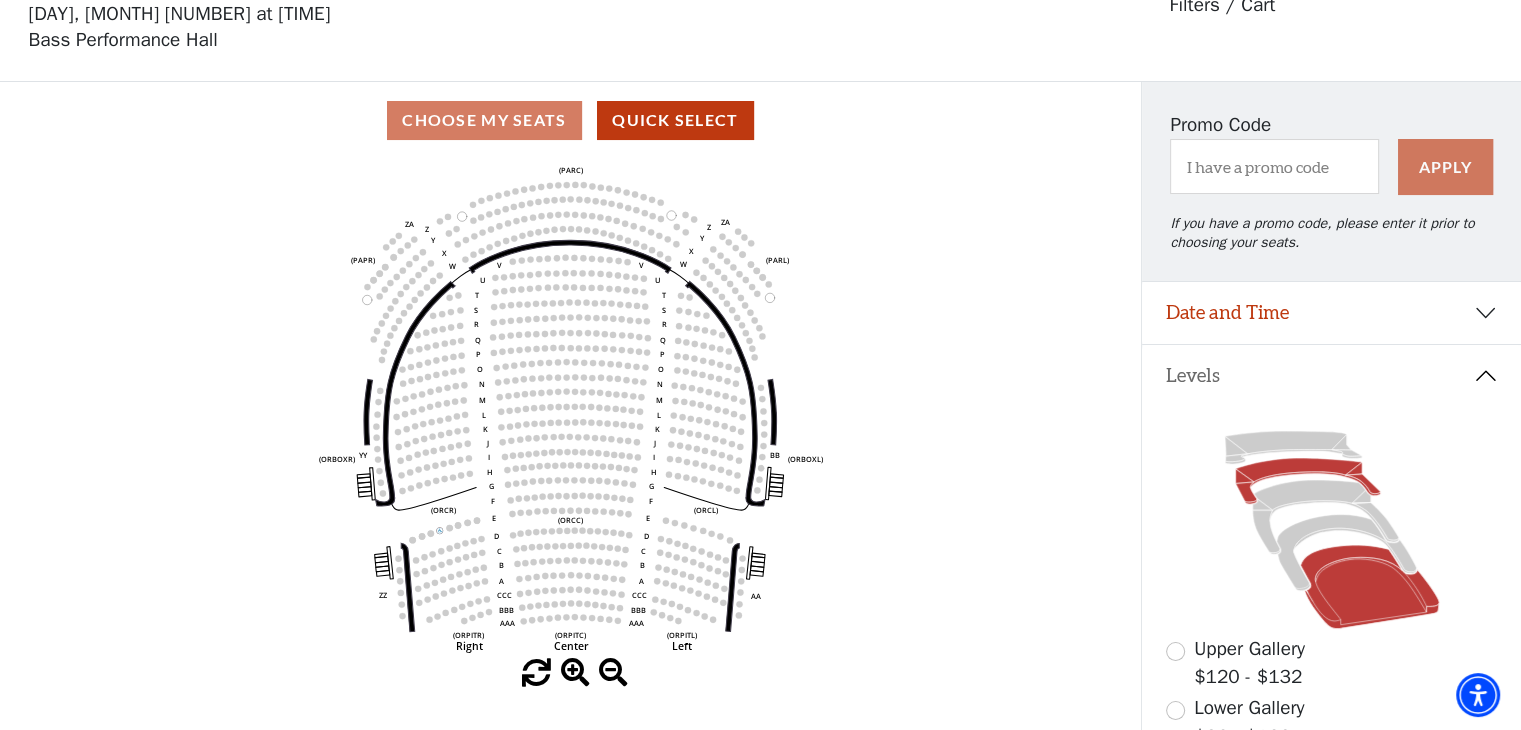 click 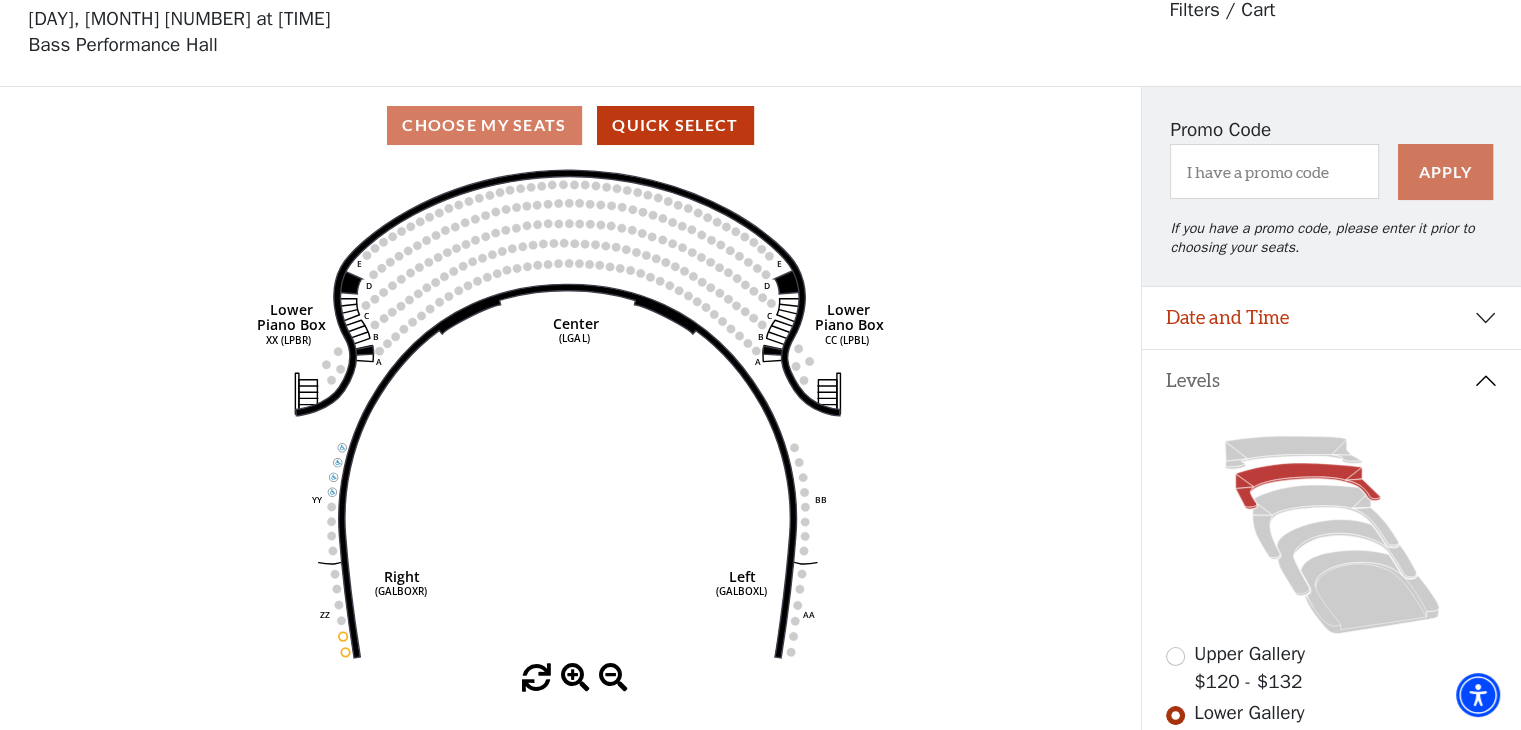 scroll, scrollTop: 92, scrollLeft: 0, axis: vertical 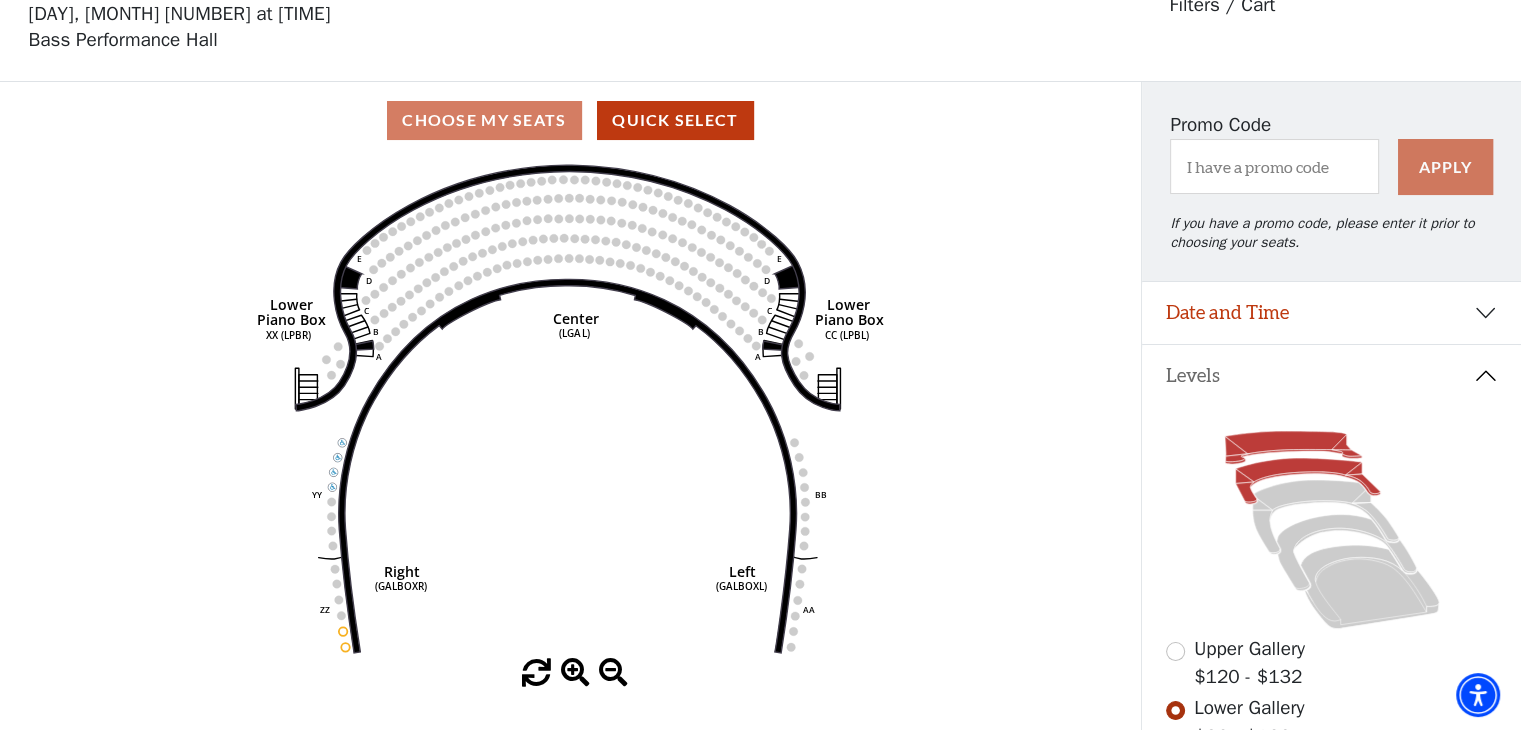 click 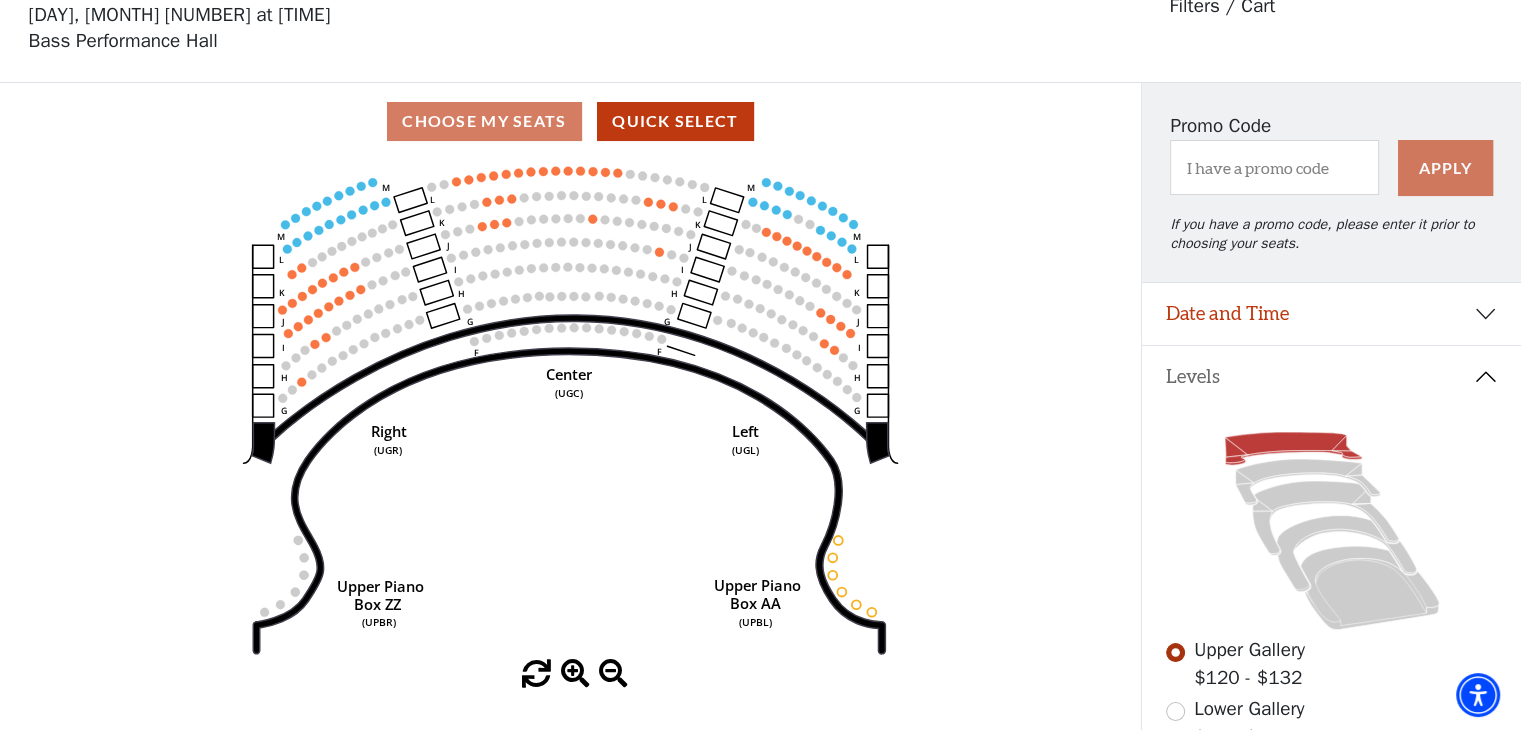 scroll, scrollTop: 92, scrollLeft: 0, axis: vertical 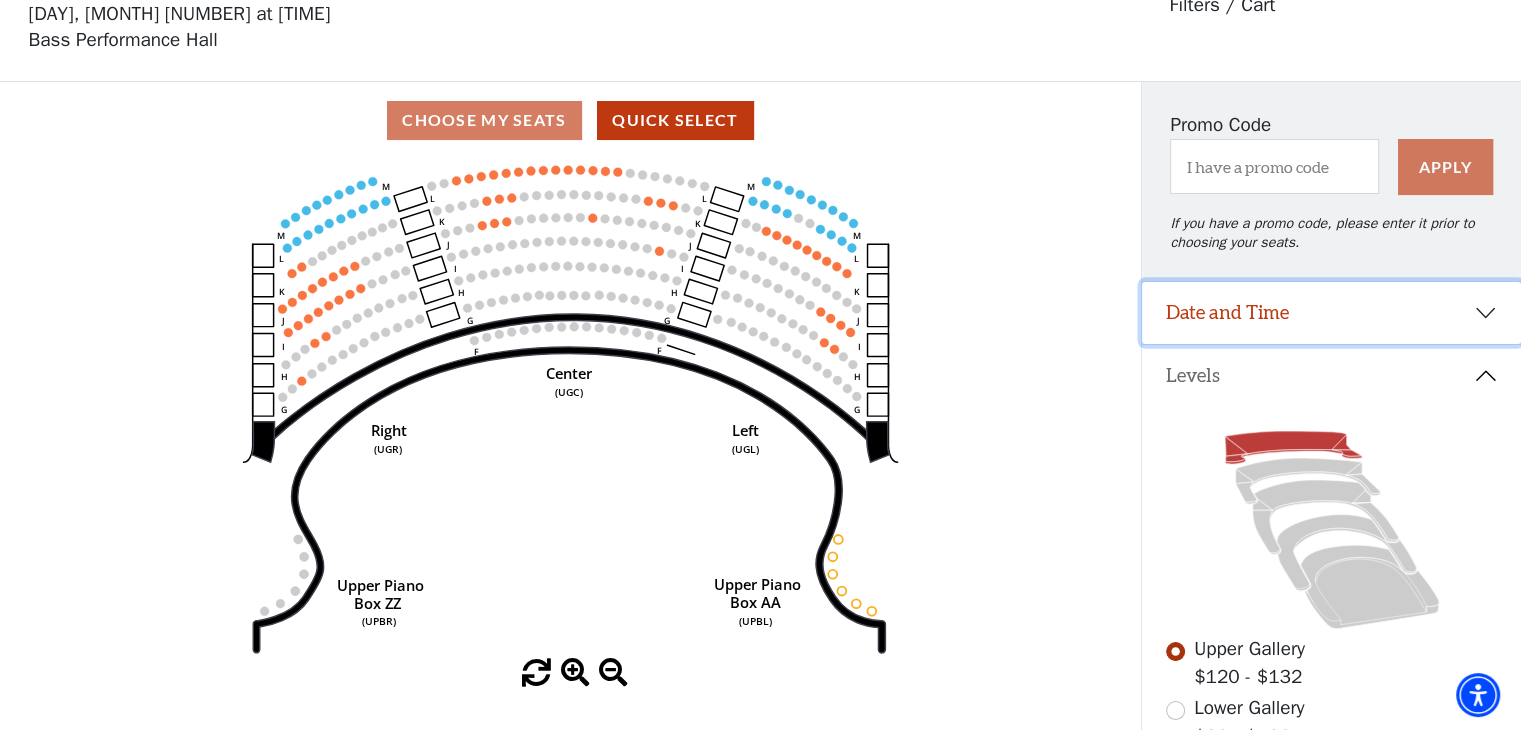 click on "Date and Time" at bounding box center [1331, 313] 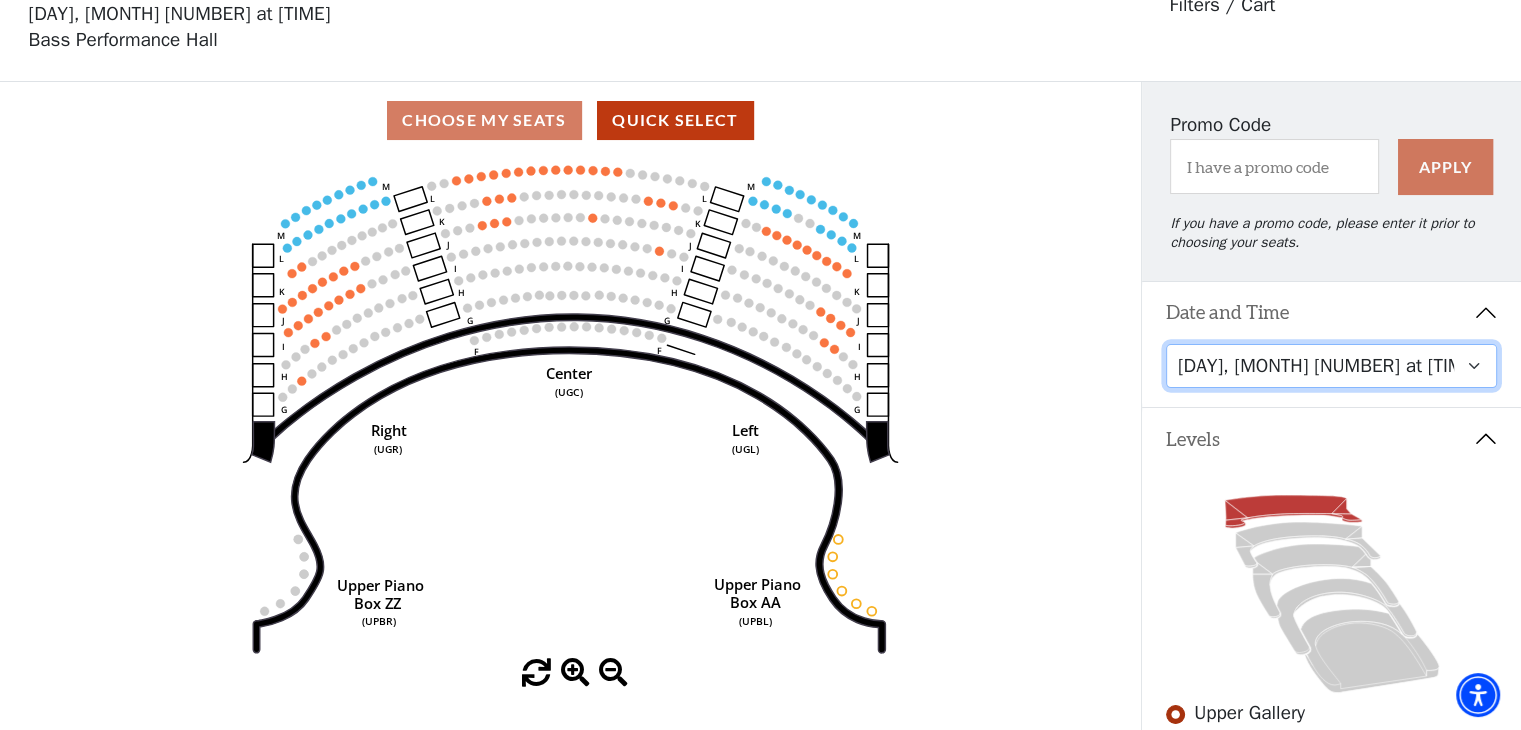click on "Friday, August 8 at 7:30 PM Saturday, August 9 at 1:30 PM Saturday, August 9 at 7:30 PM Sunday, August 10 at 1:30 PM Sunday, August 10 at 6:30 PM" at bounding box center (1332, 366) 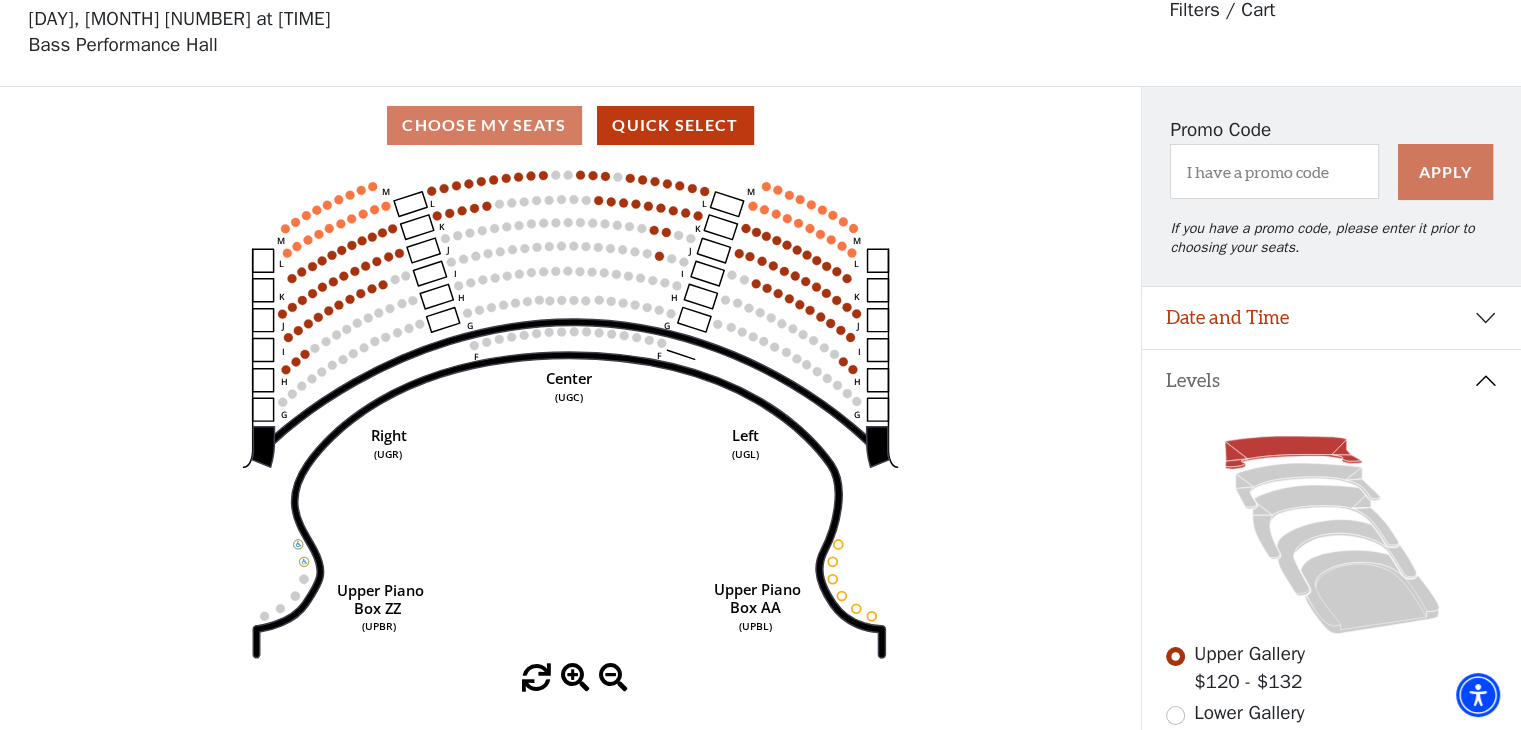 scroll, scrollTop: 92, scrollLeft: 0, axis: vertical 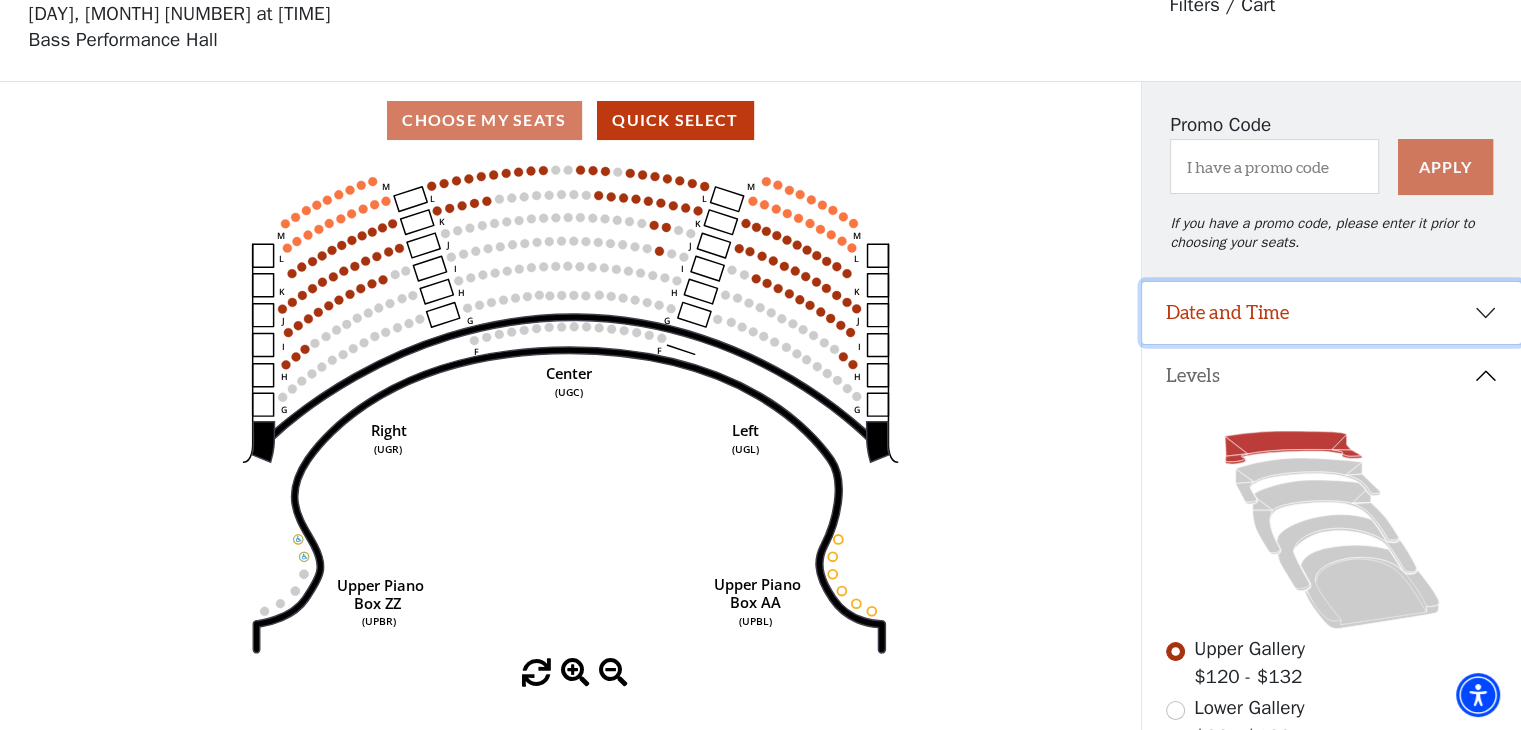 click on "Date and Time" at bounding box center (1331, 313) 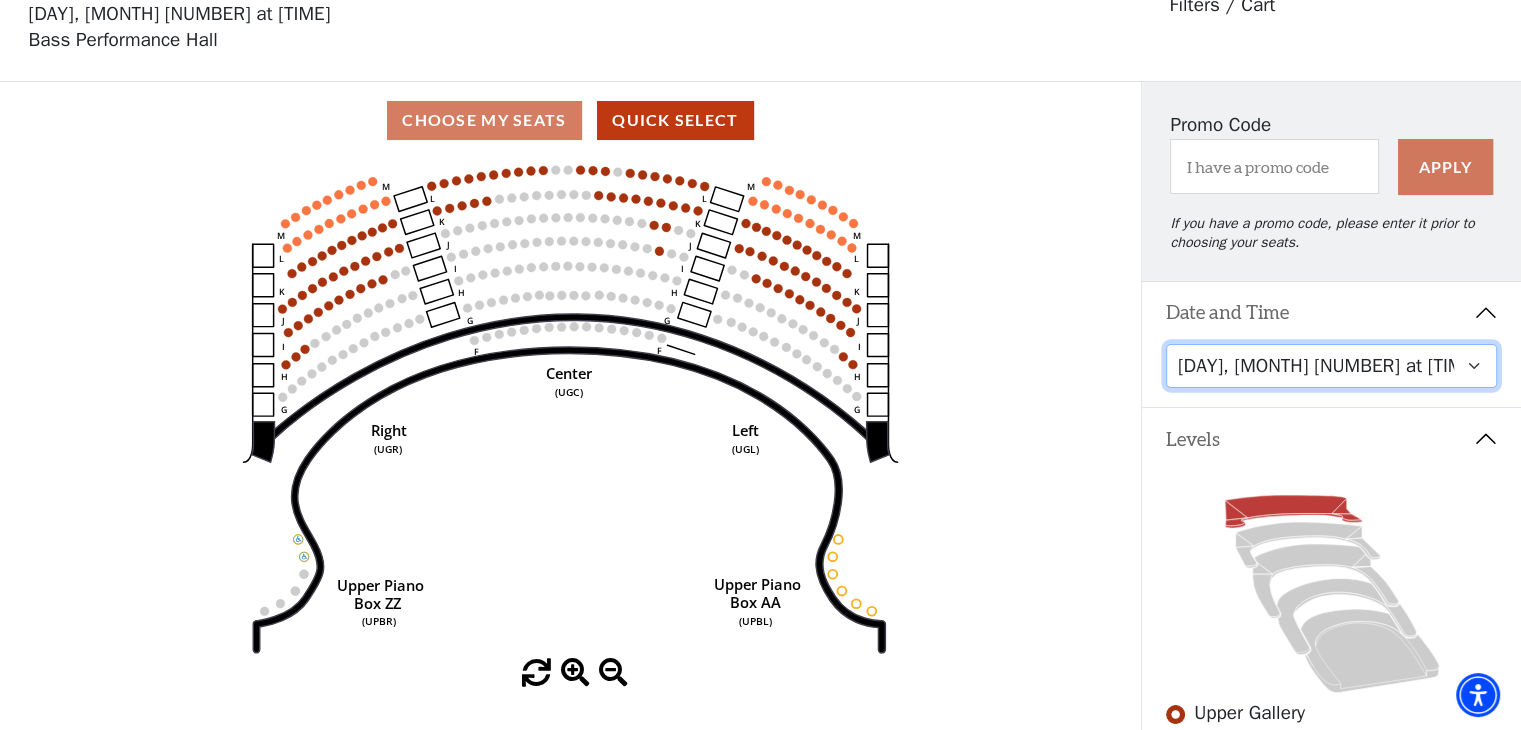 click on "Friday, August 8 at 7:30 PM Saturday, August 9 at 1:30 PM Saturday, August 9 at 7:30 PM Sunday, August 10 at 1:30 PM Sunday, August 10 at 6:30 PM" at bounding box center [1332, 366] 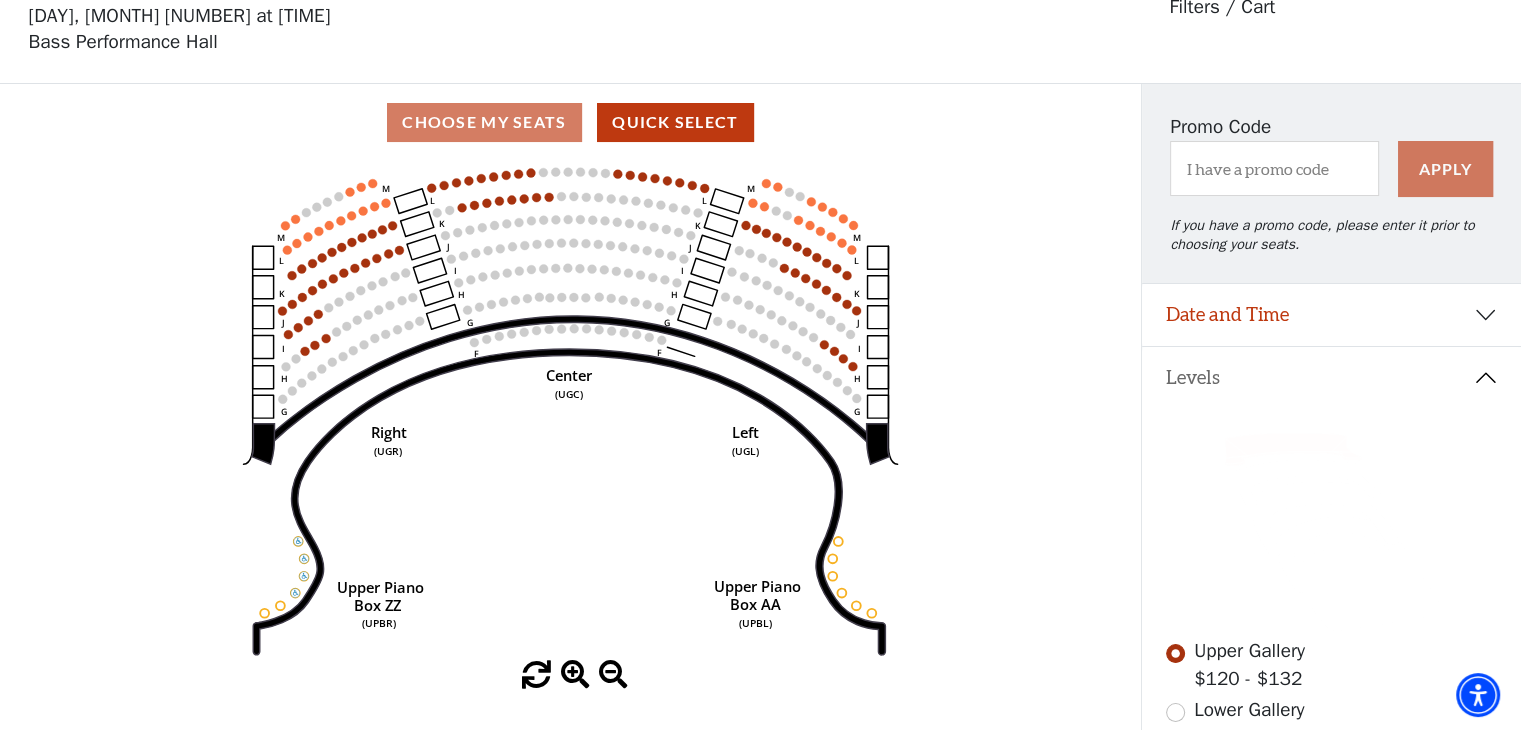 scroll, scrollTop: 92, scrollLeft: 0, axis: vertical 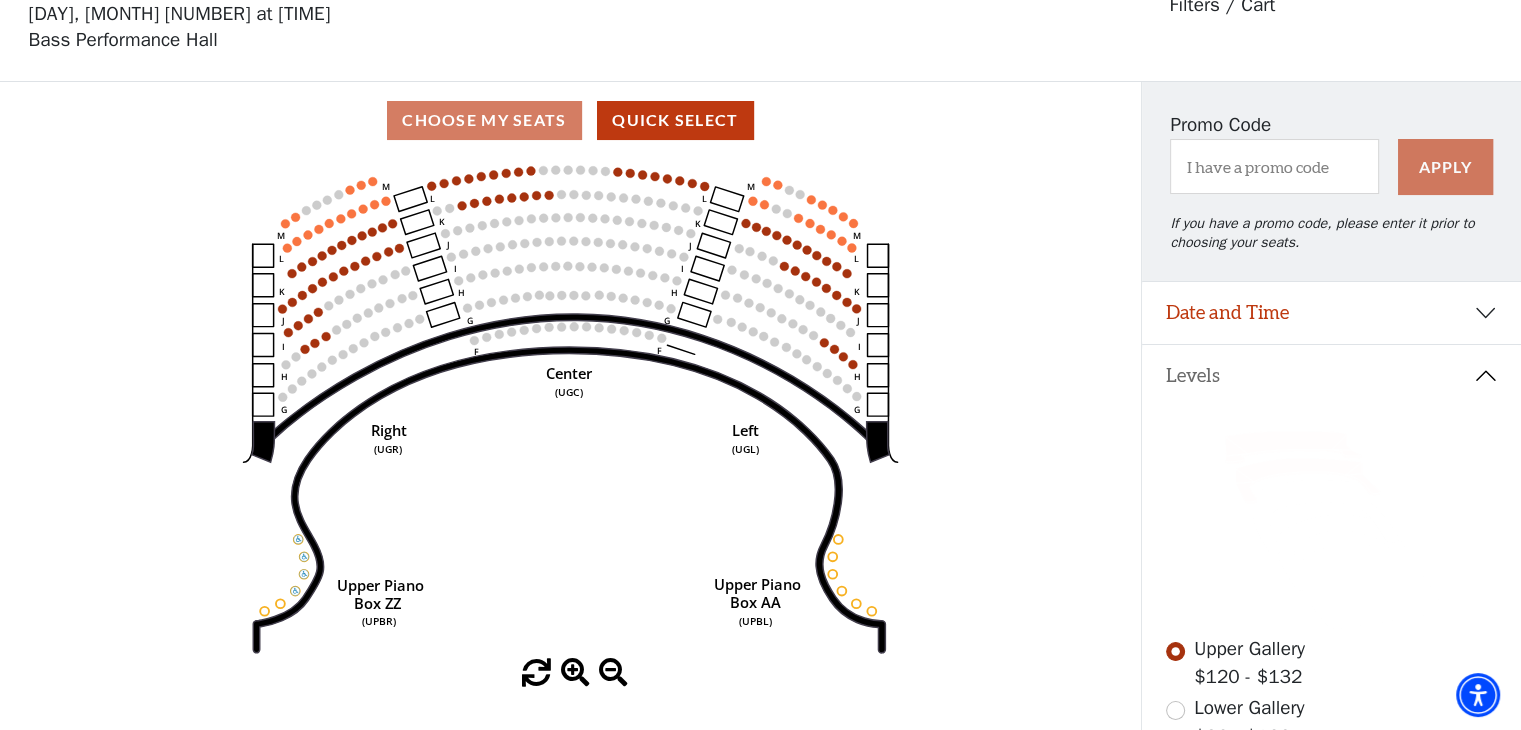 click 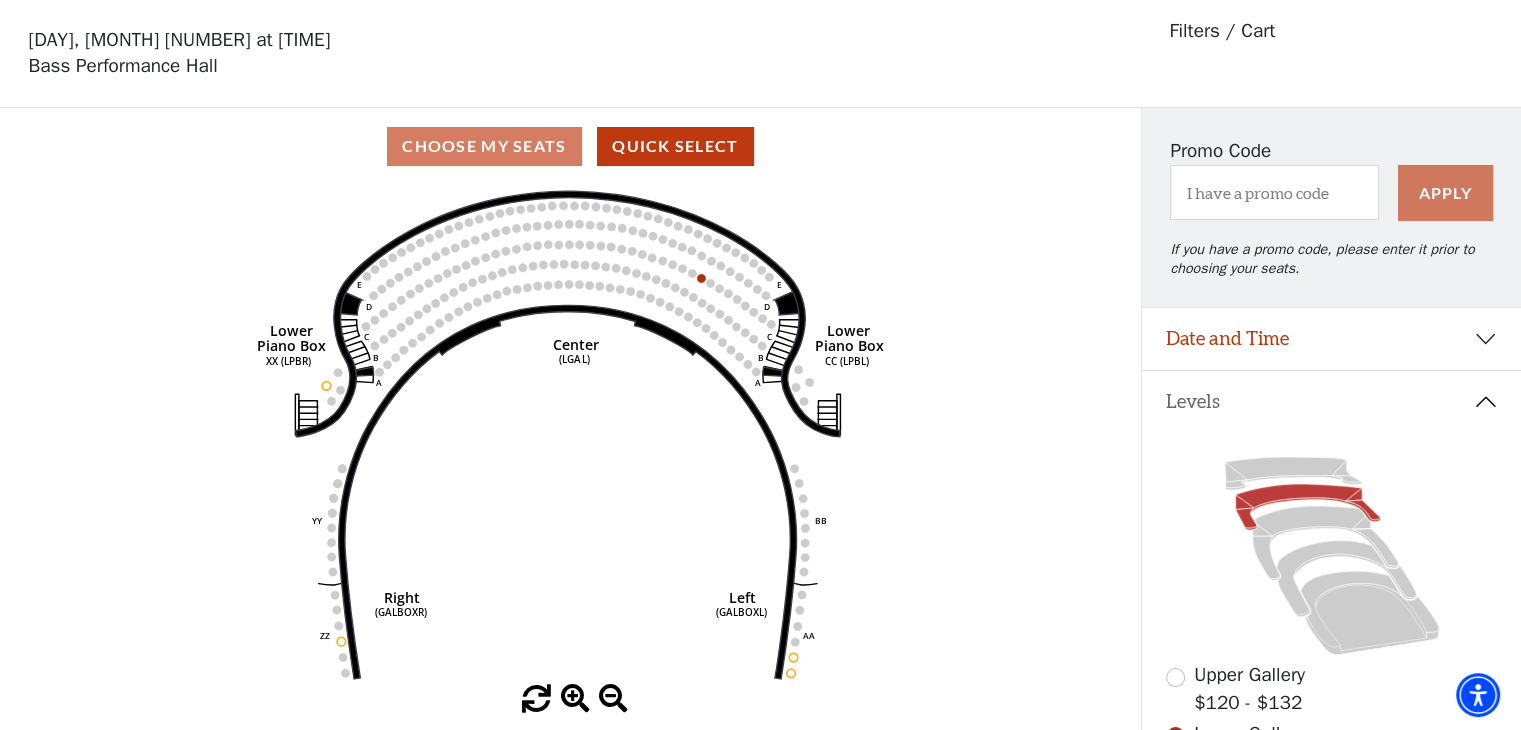 scroll, scrollTop: 92, scrollLeft: 0, axis: vertical 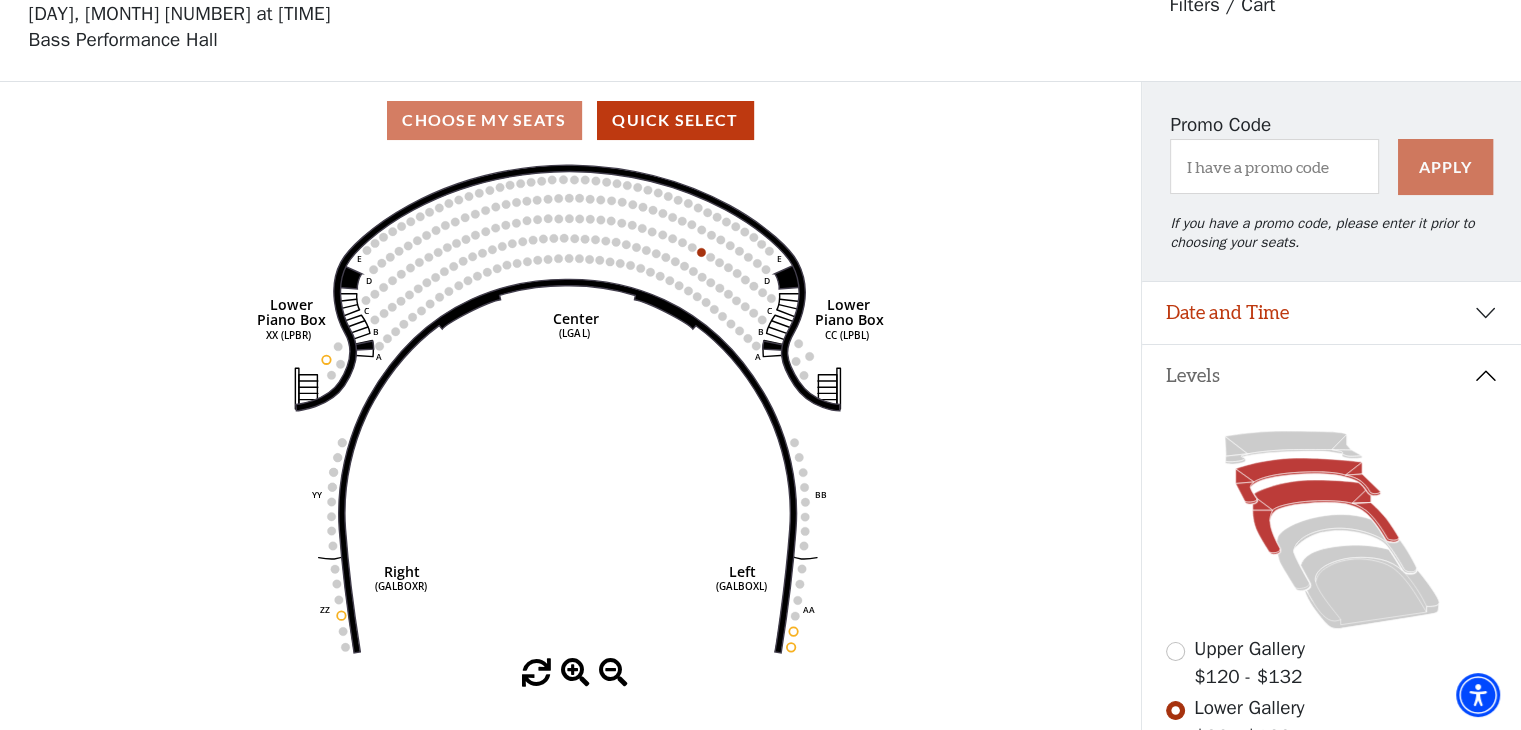 click 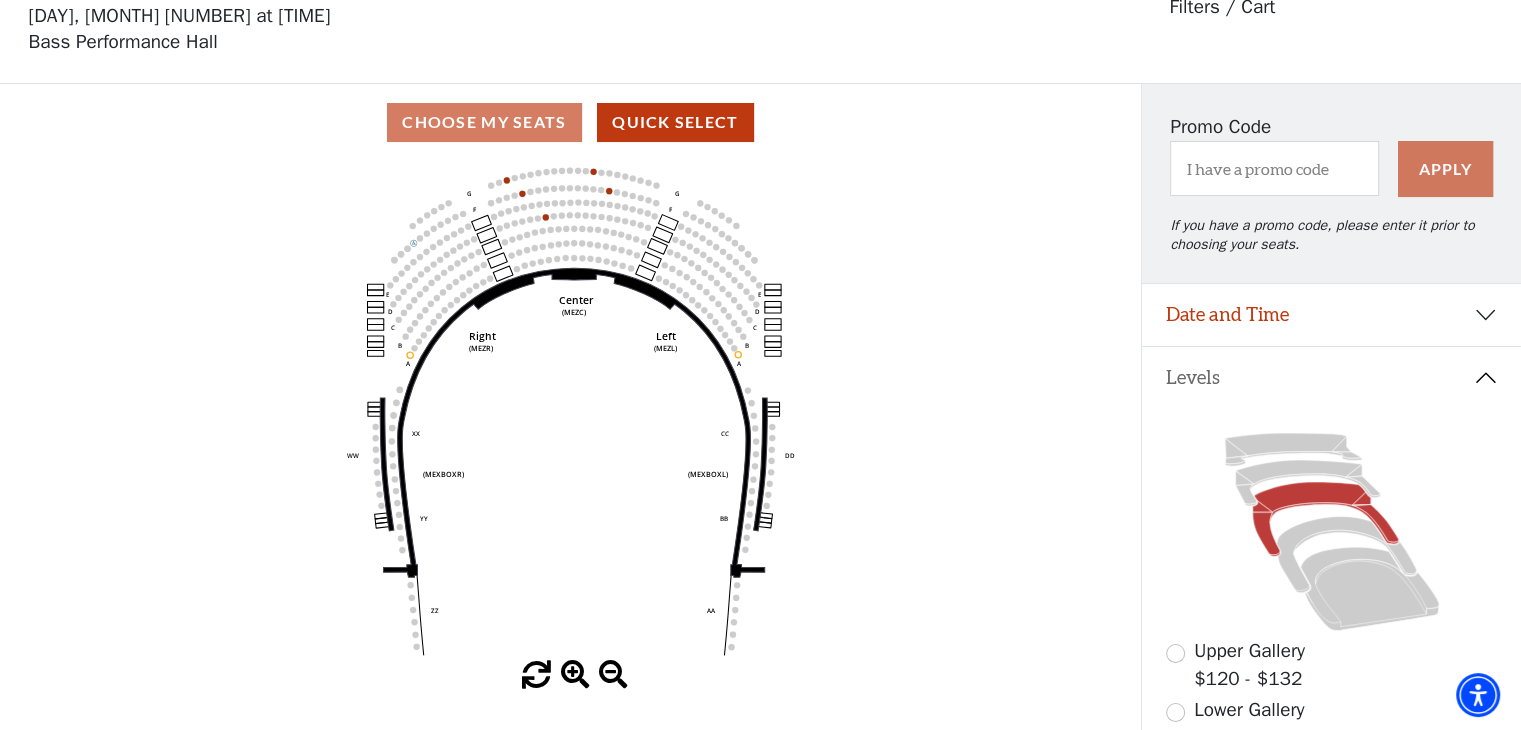 scroll, scrollTop: 92, scrollLeft: 0, axis: vertical 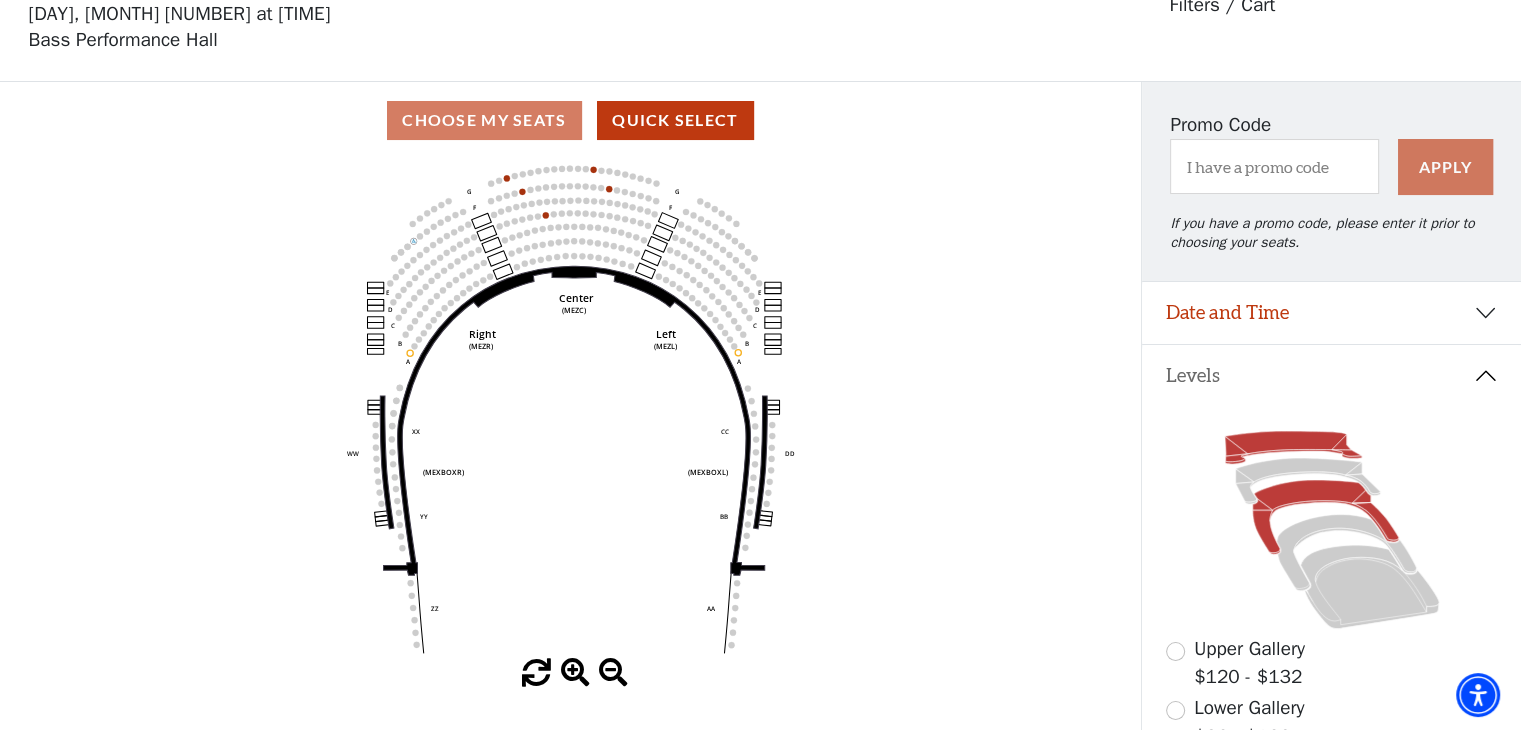 click 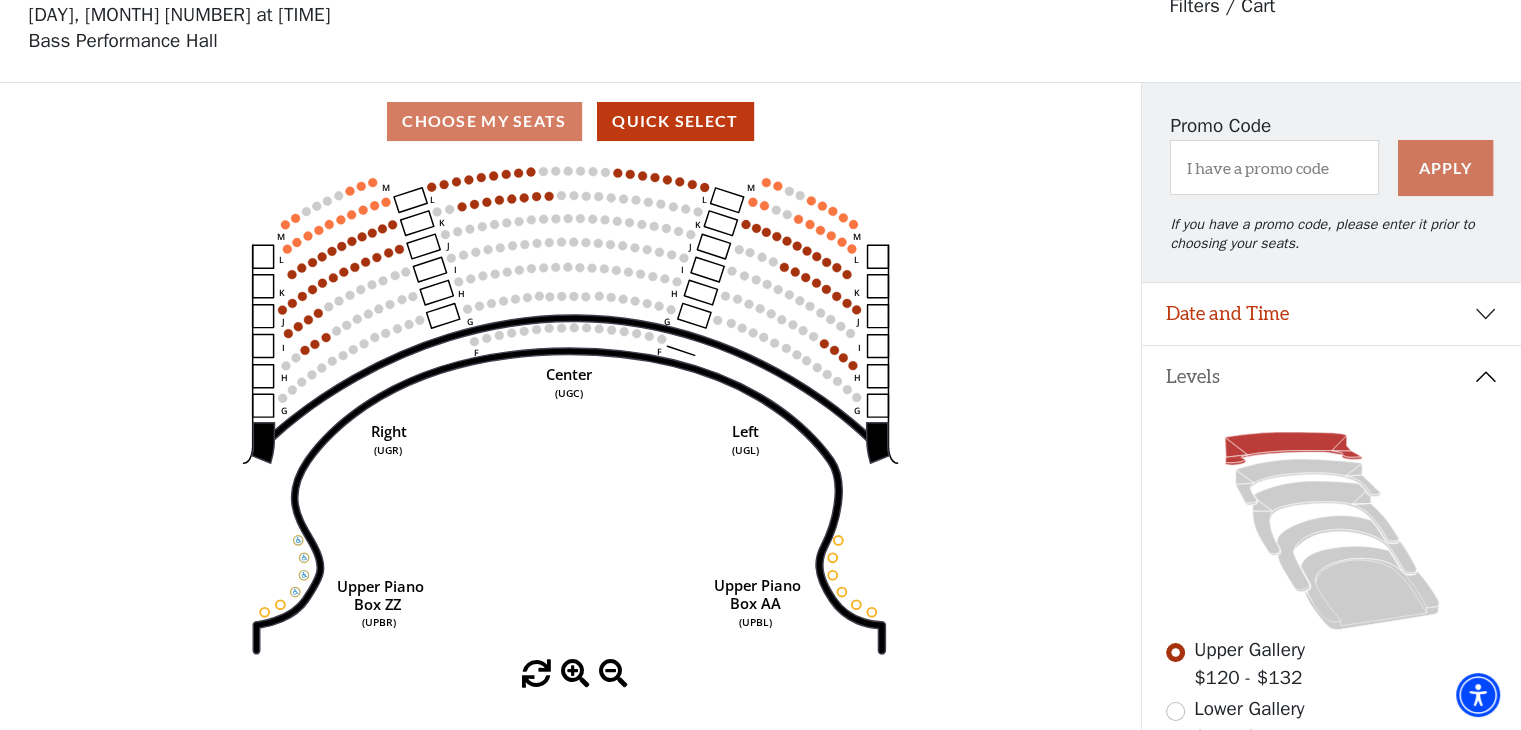 scroll, scrollTop: 92, scrollLeft: 0, axis: vertical 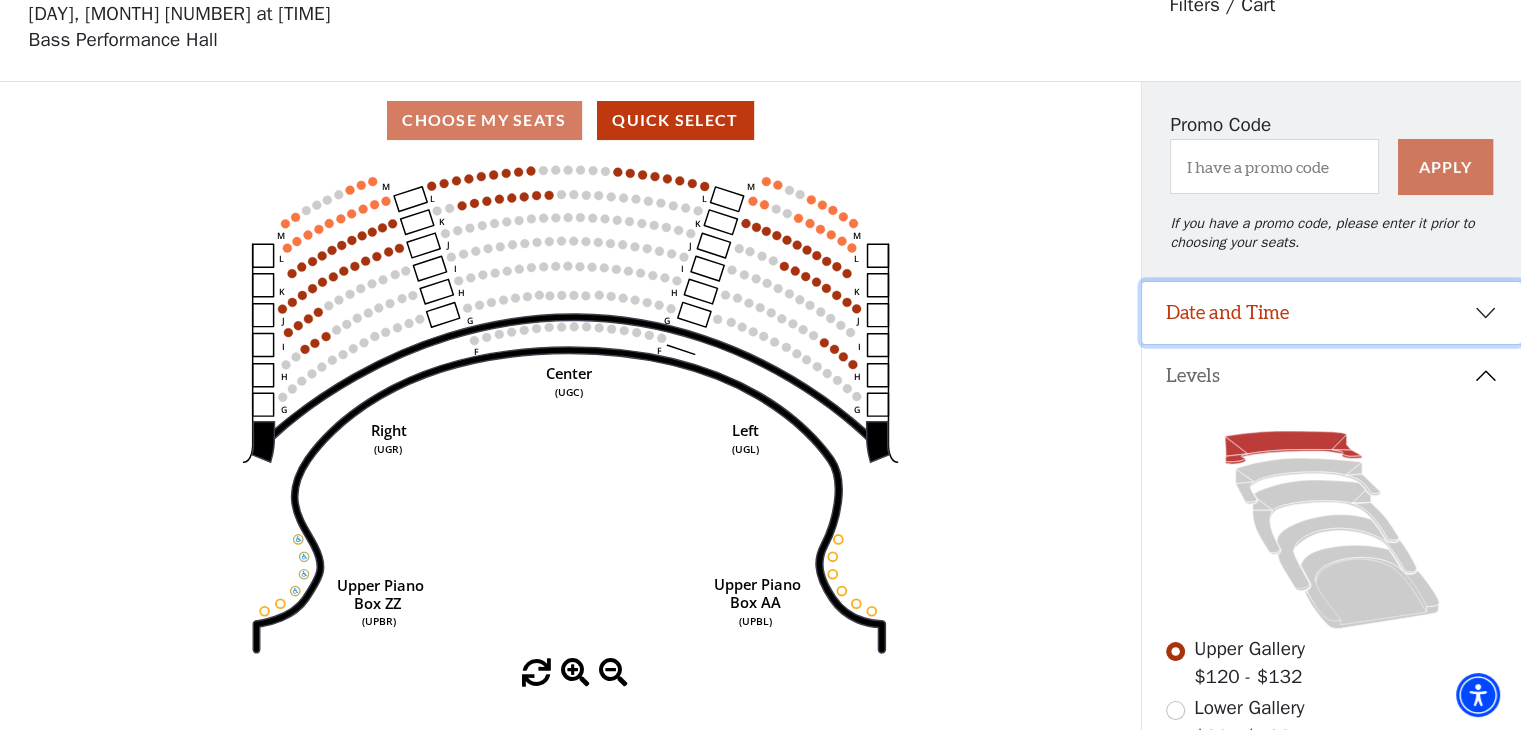 click on "Date and Time" at bounding box center (1331, 313) 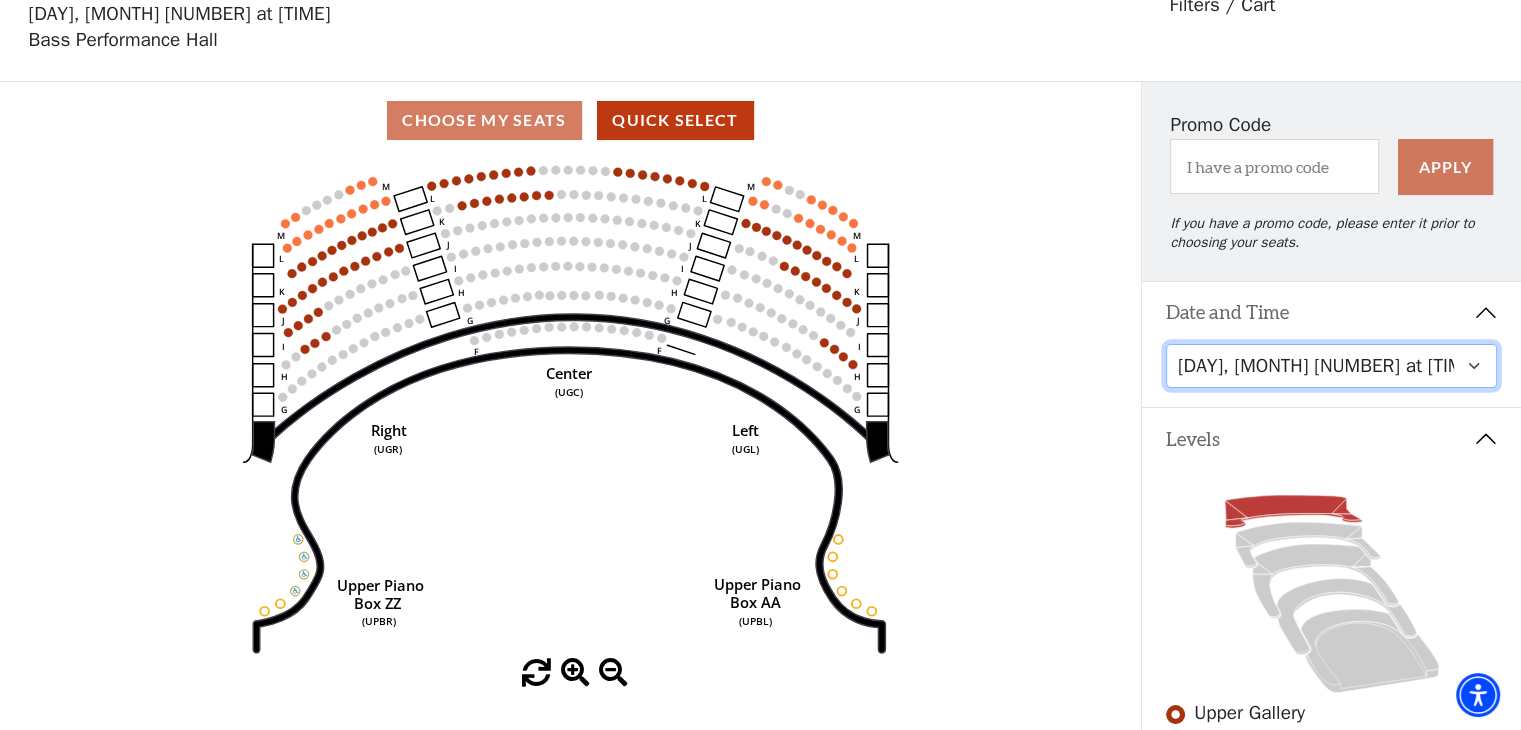 click on "Friday, August 8 at 7:30 PM Saturday, August 9 at 1:30 PM Saturday, August 9 at 7:30 PM Sunday, August 10 at 1:30 PM Sunday, August 10 at 6:30 PM" at bounding box center (1332, 366) 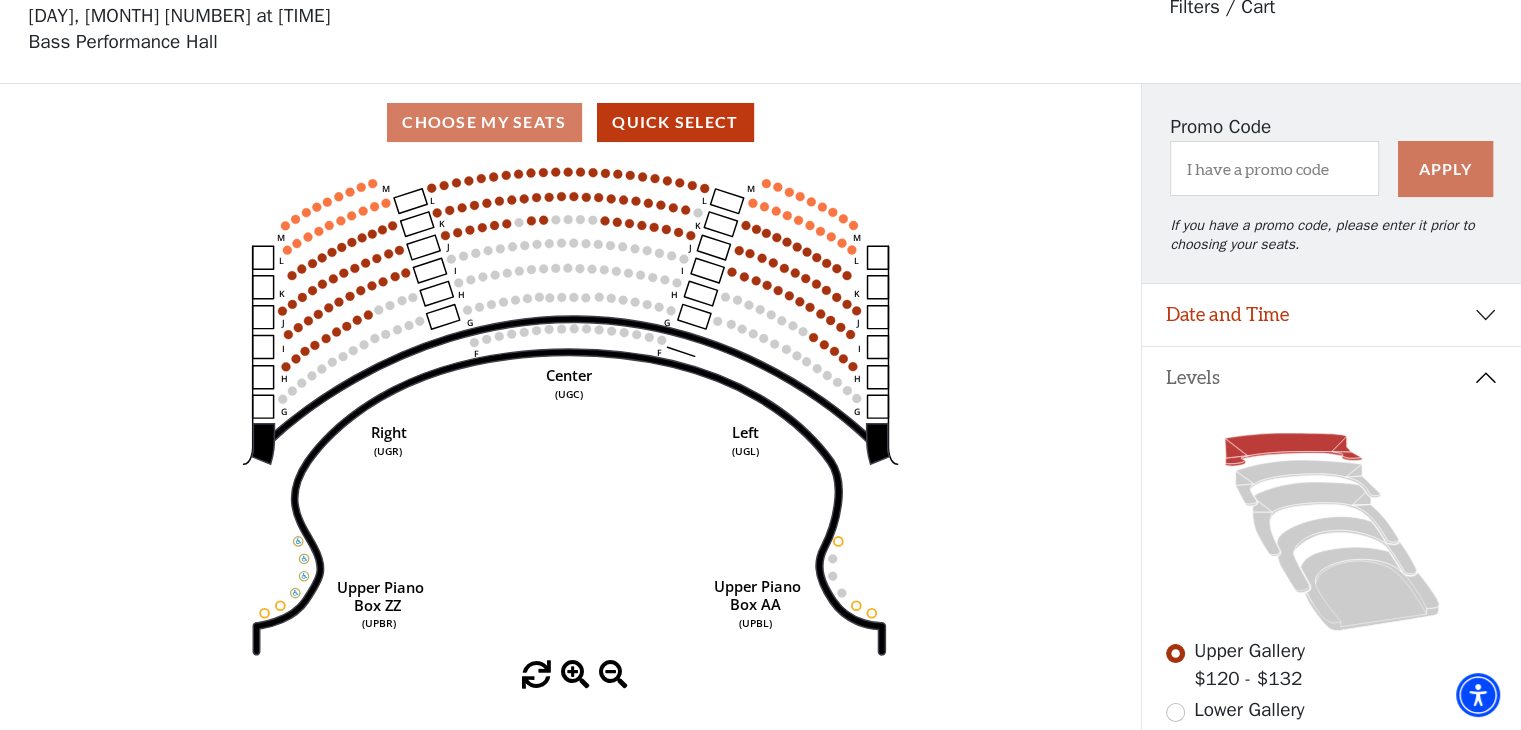 scroll, scrollTop: 92, scrollLeft: 0, axis: vertical 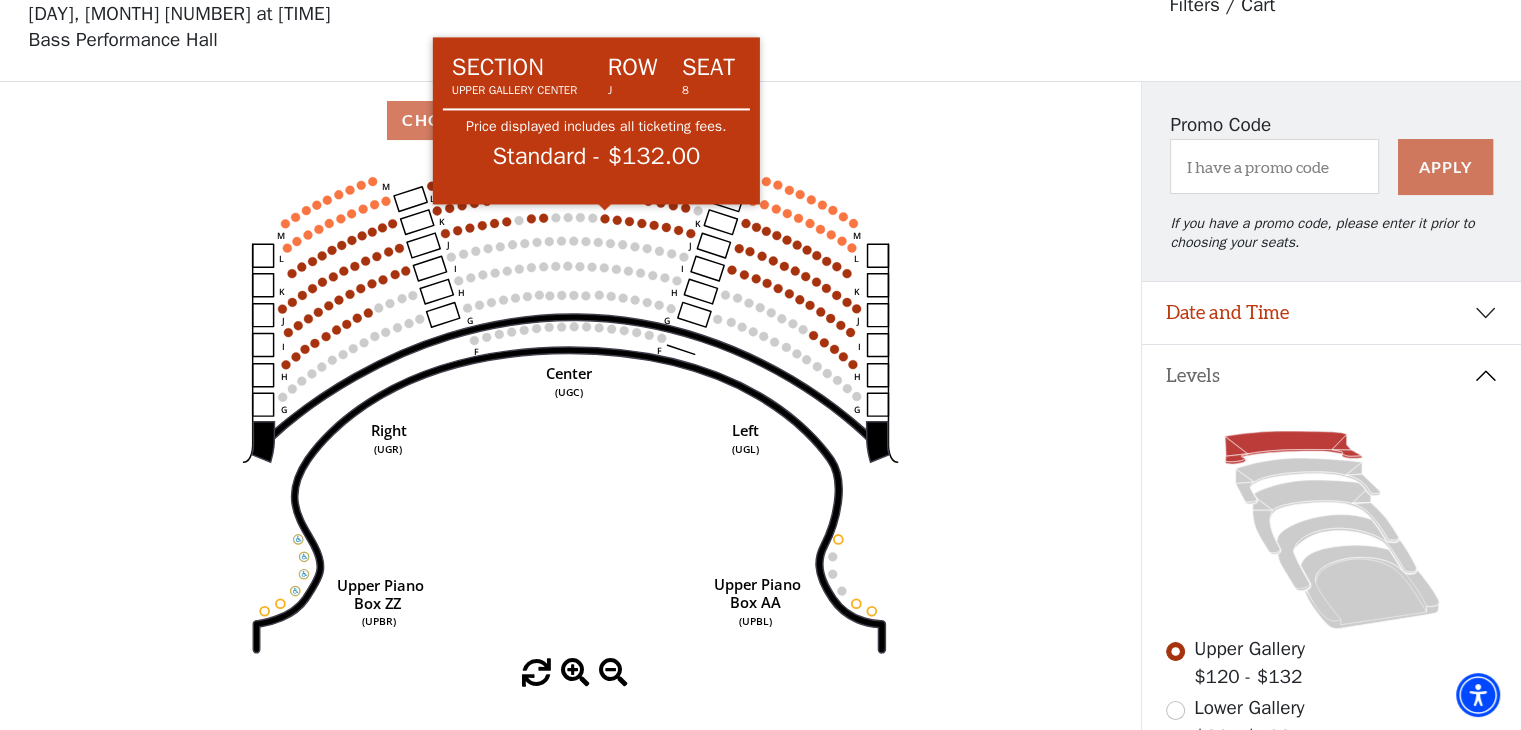 click 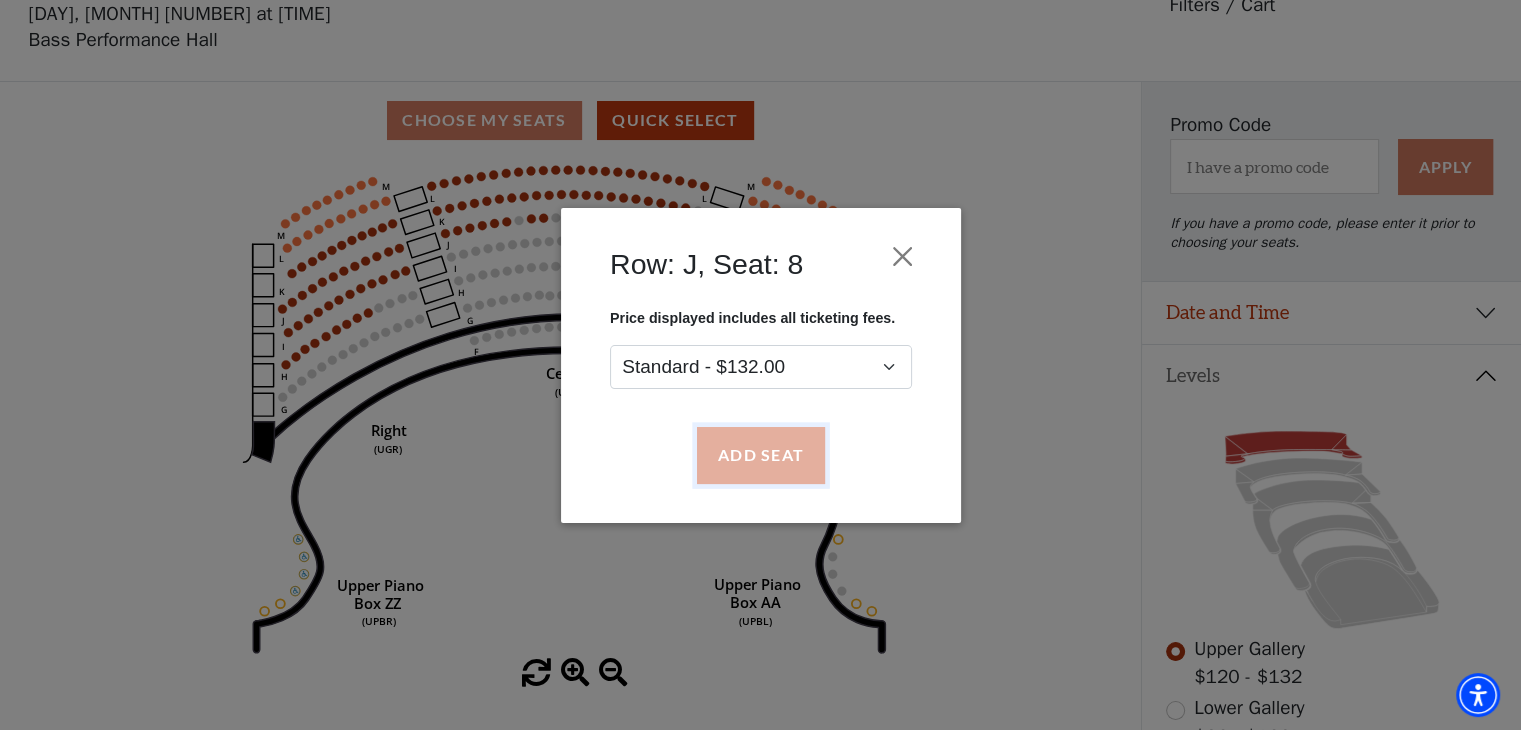 click on "Add Seat" at bounding box center [760, 455] 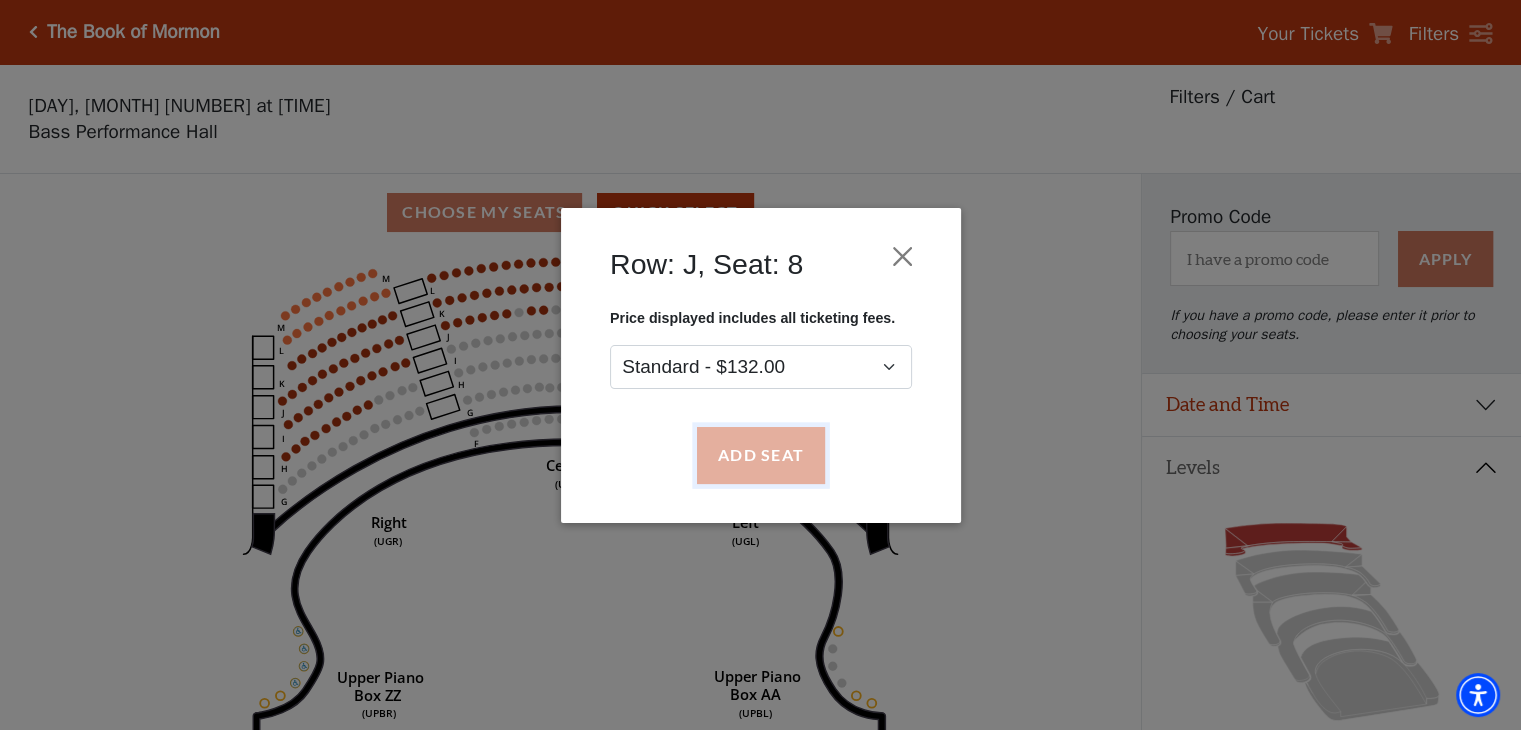 scroll, scrollTop: 0, scrollLeft: 0, axis: both 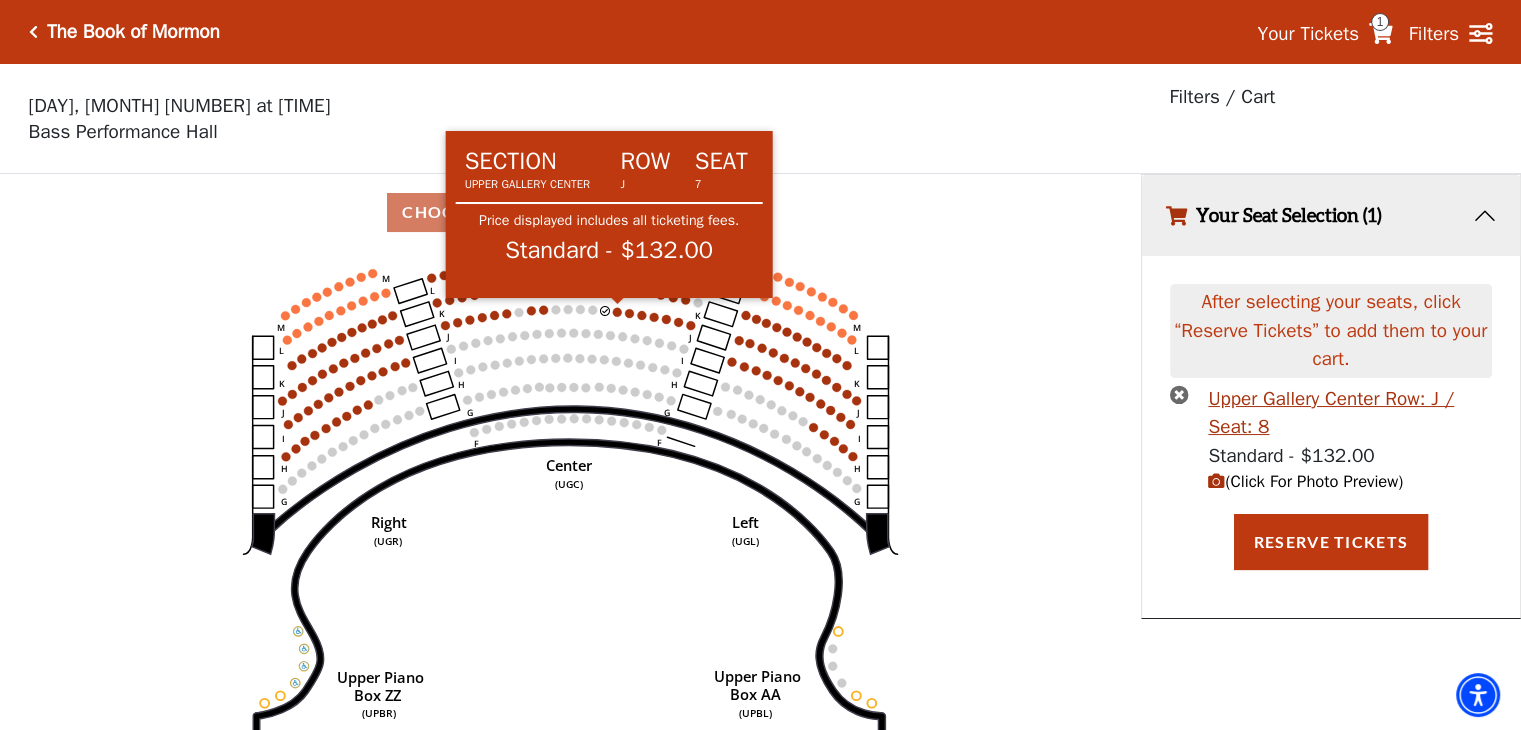 click 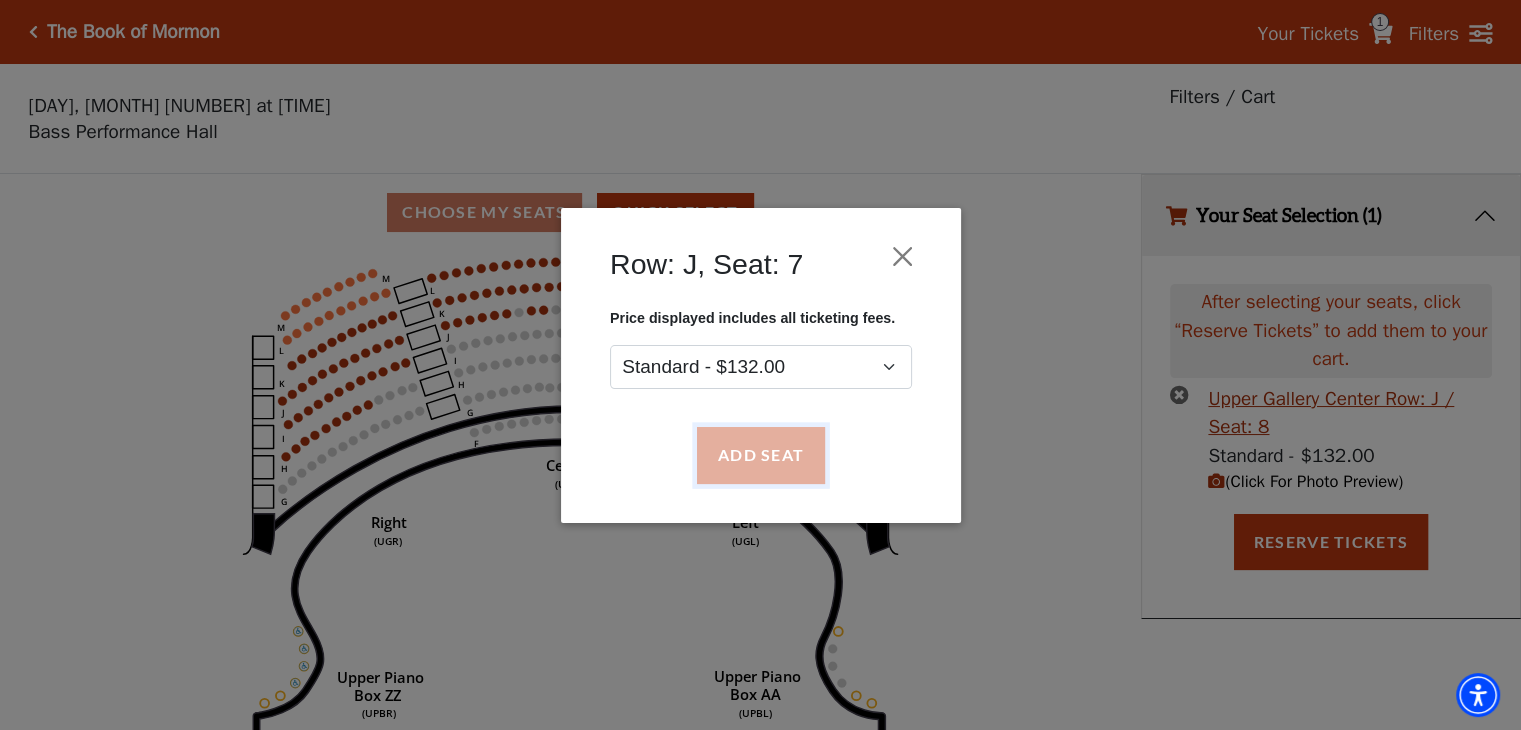 click on "Add Seat" at bounding box center (760, 455) 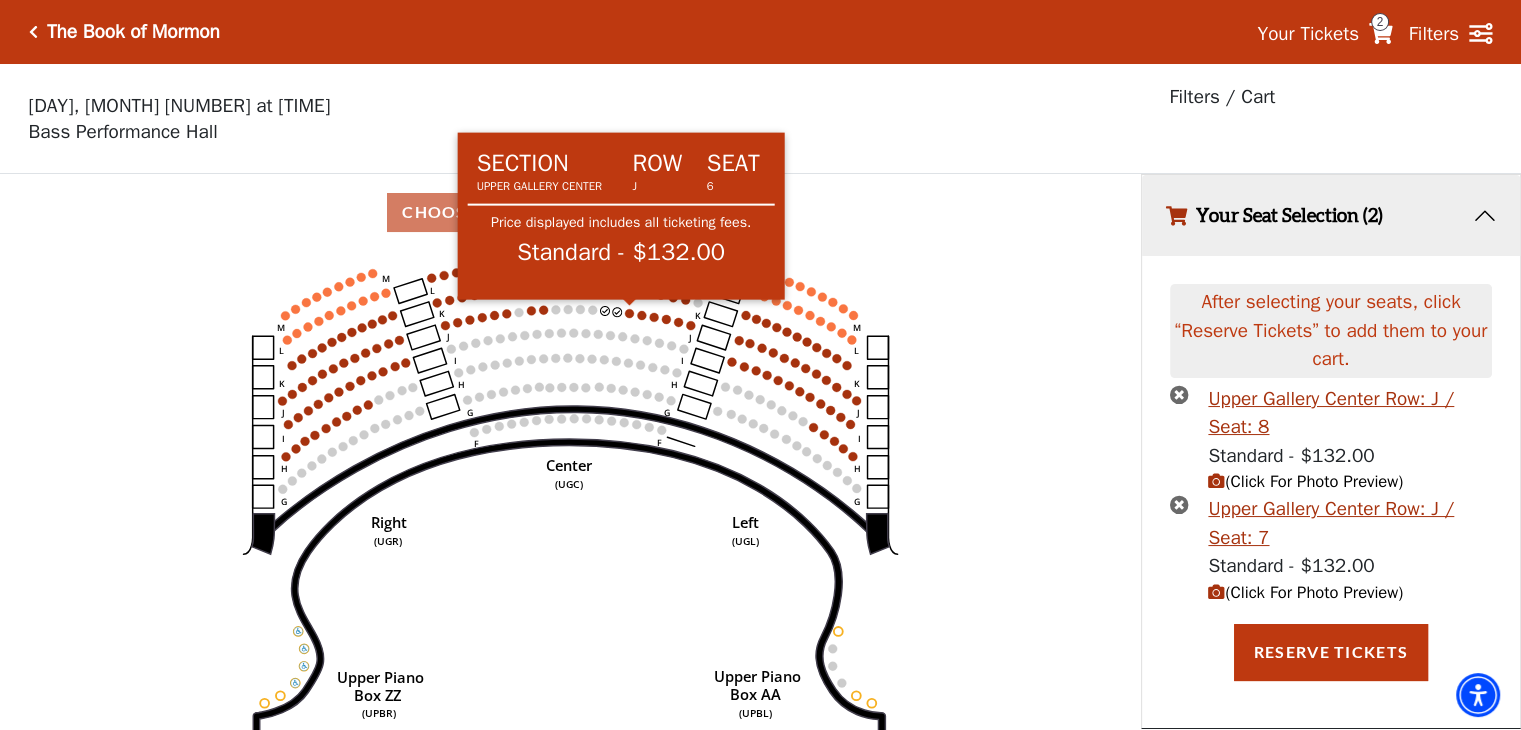 click 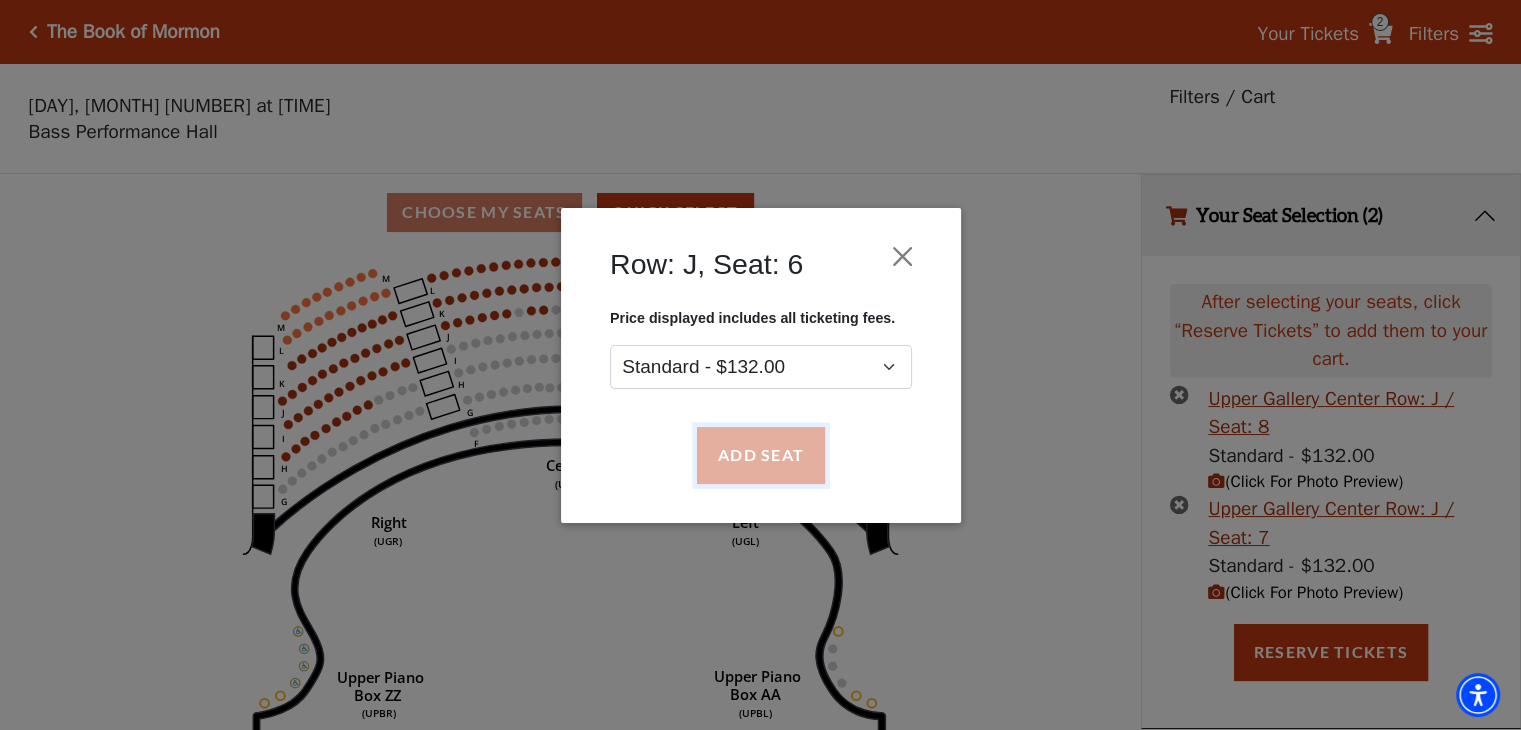 click on "Add Seat" at bounding box center (760, 455) 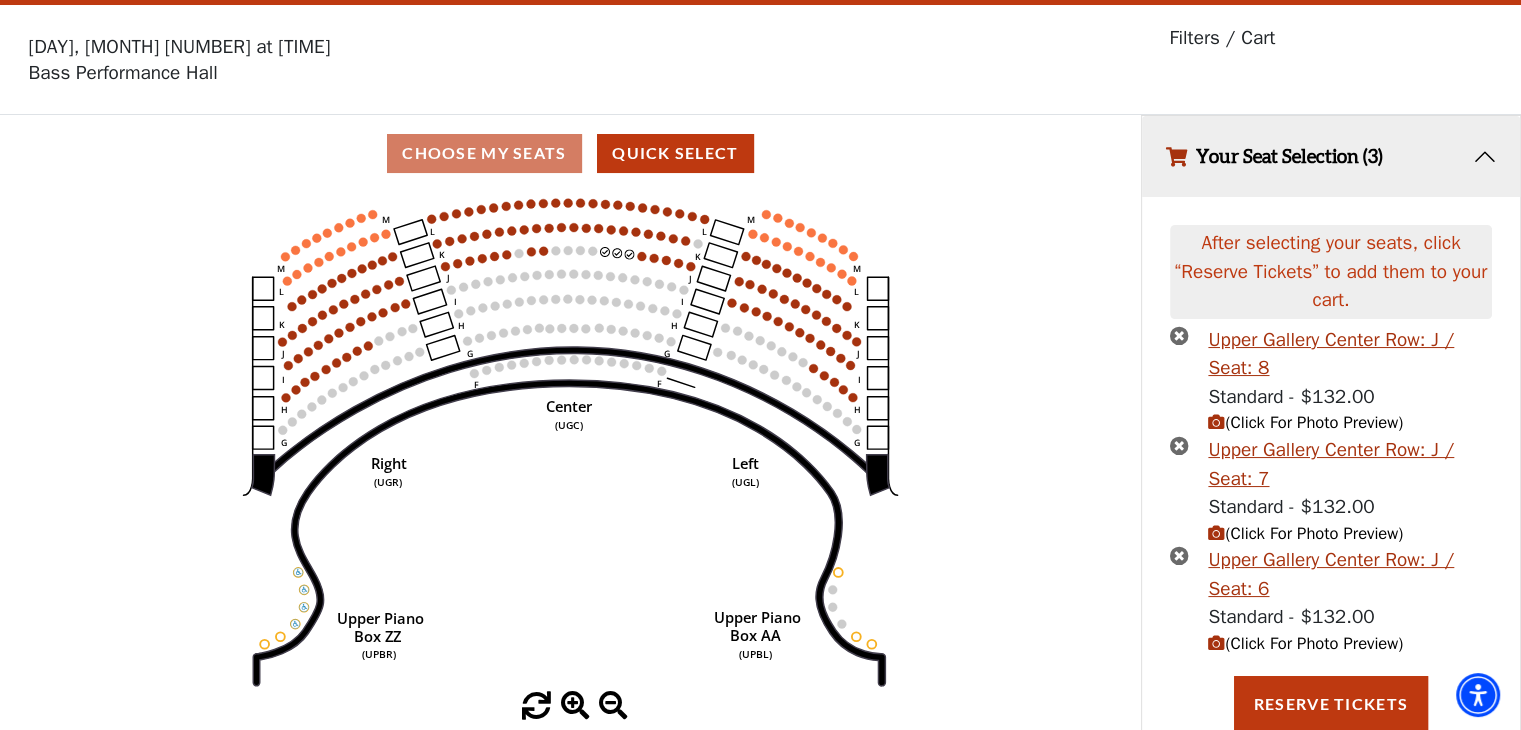 scroll, scrollTop: 60, scrollLeft: 0, axis: vertical 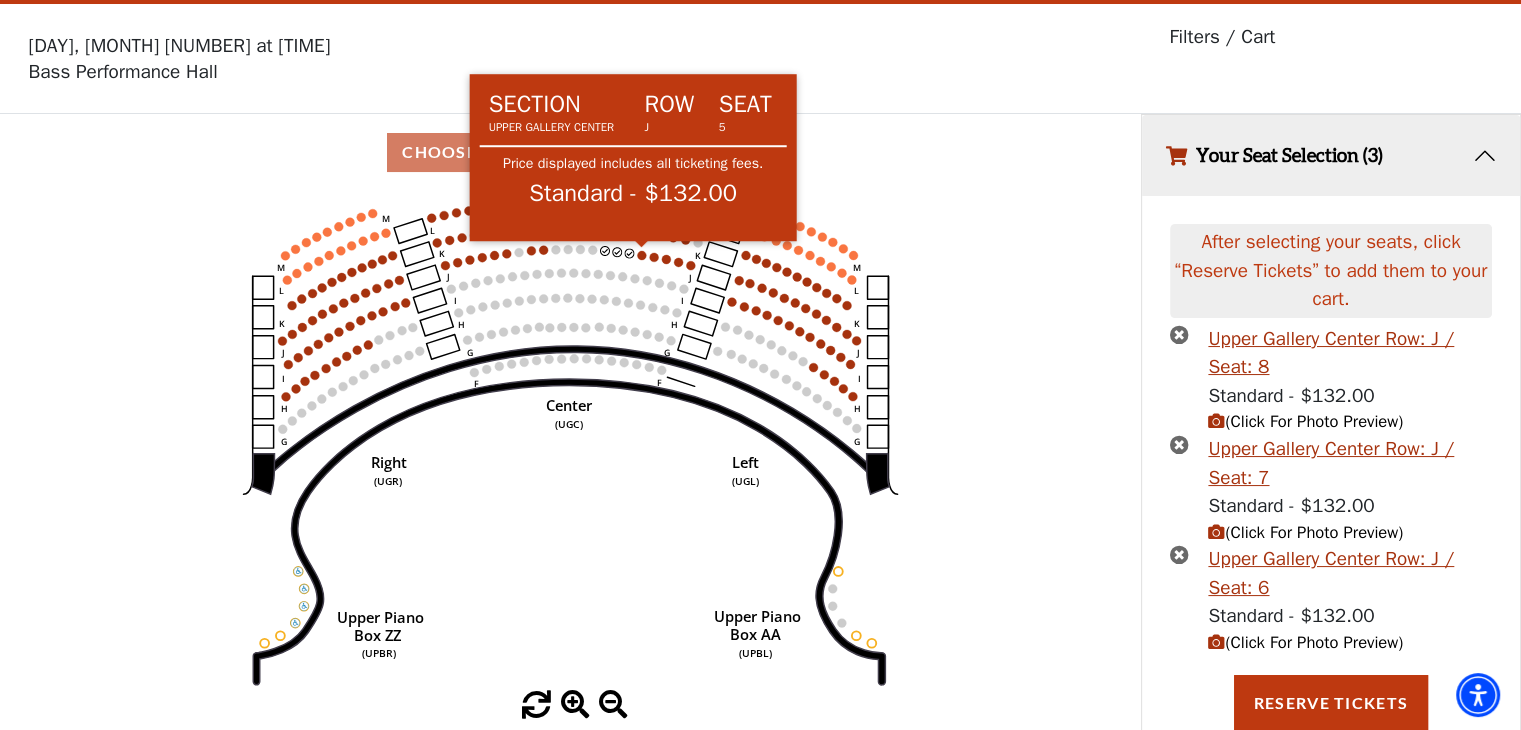 click 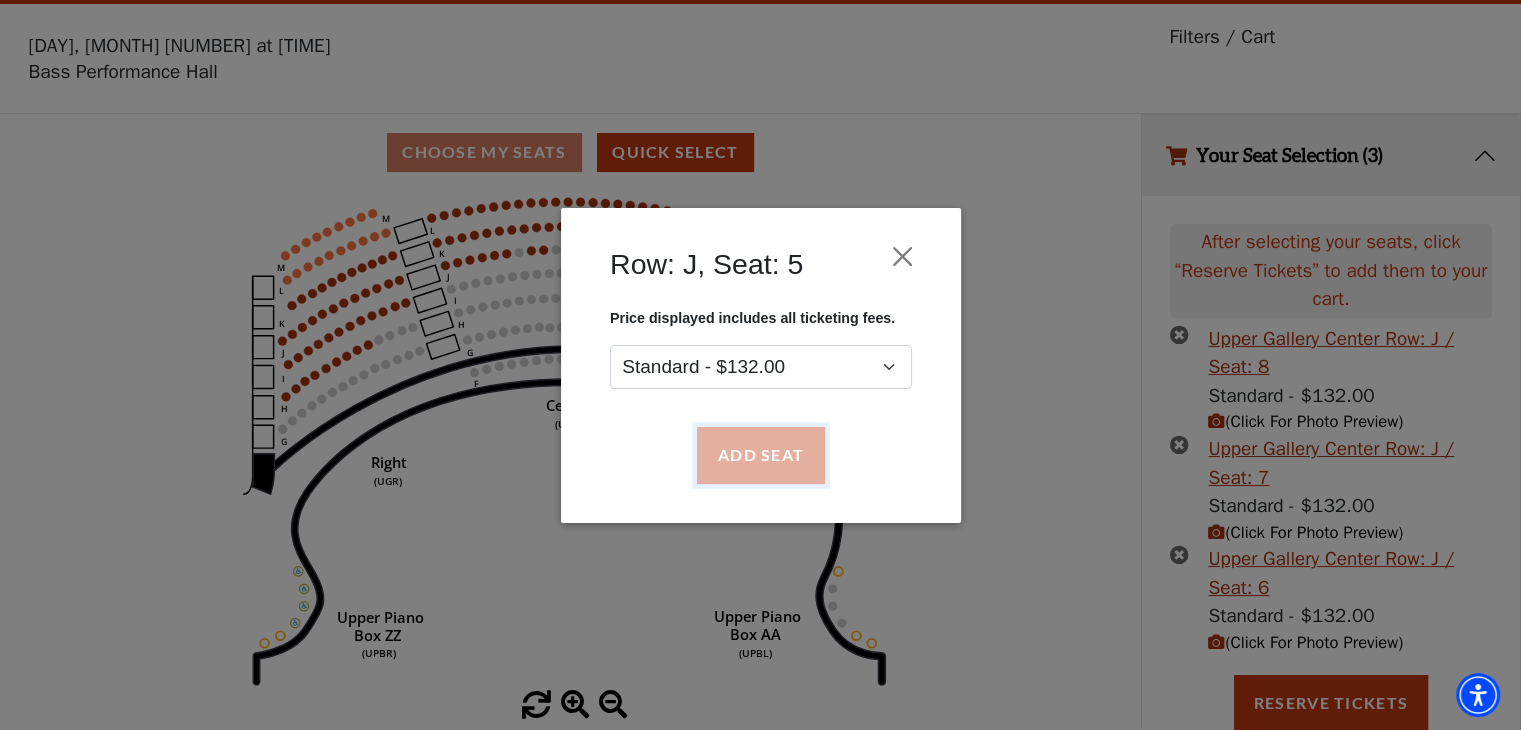 click on "Add Seat" at bounding box center [760, 455] 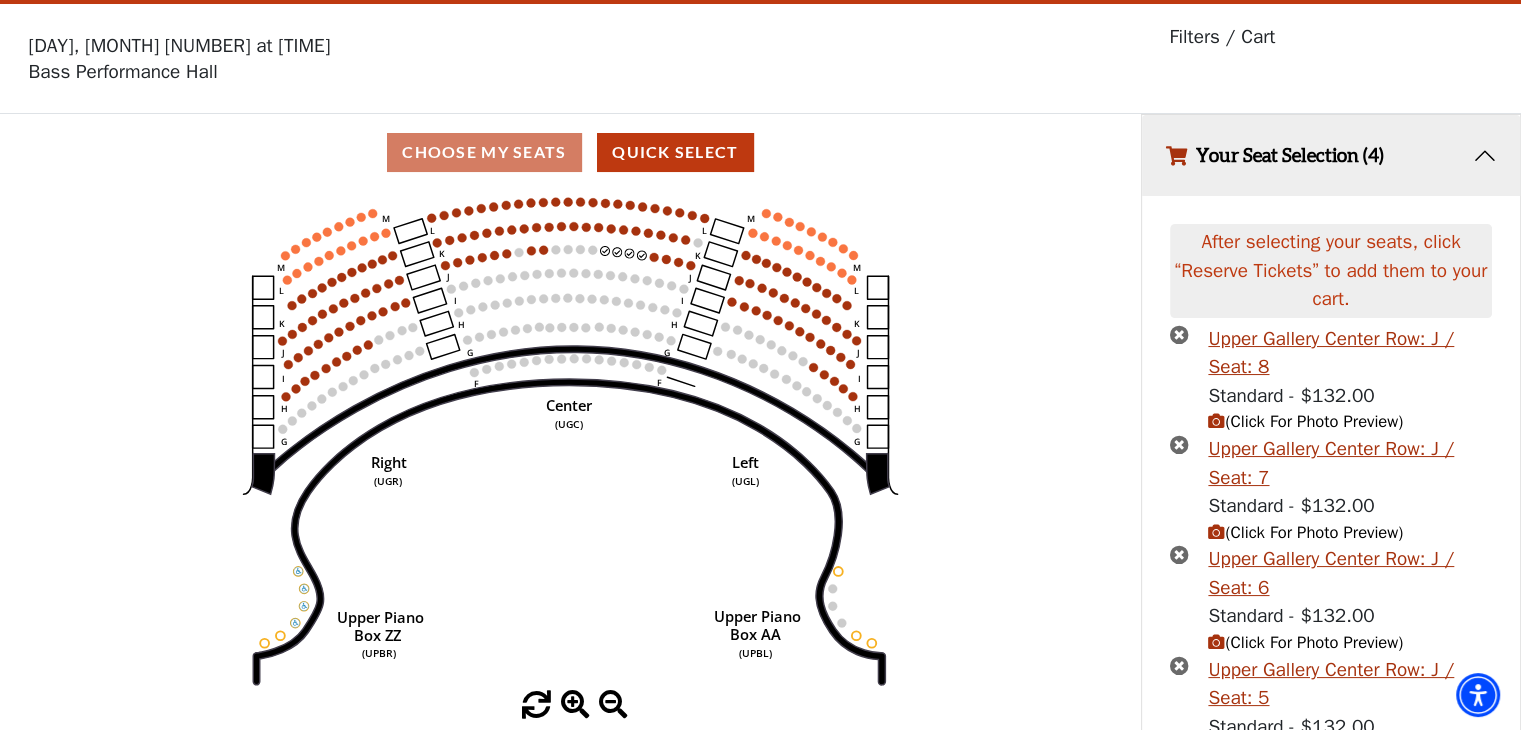 scroll, scrollTop: 170, scrollLeft: 0, axis: vertical 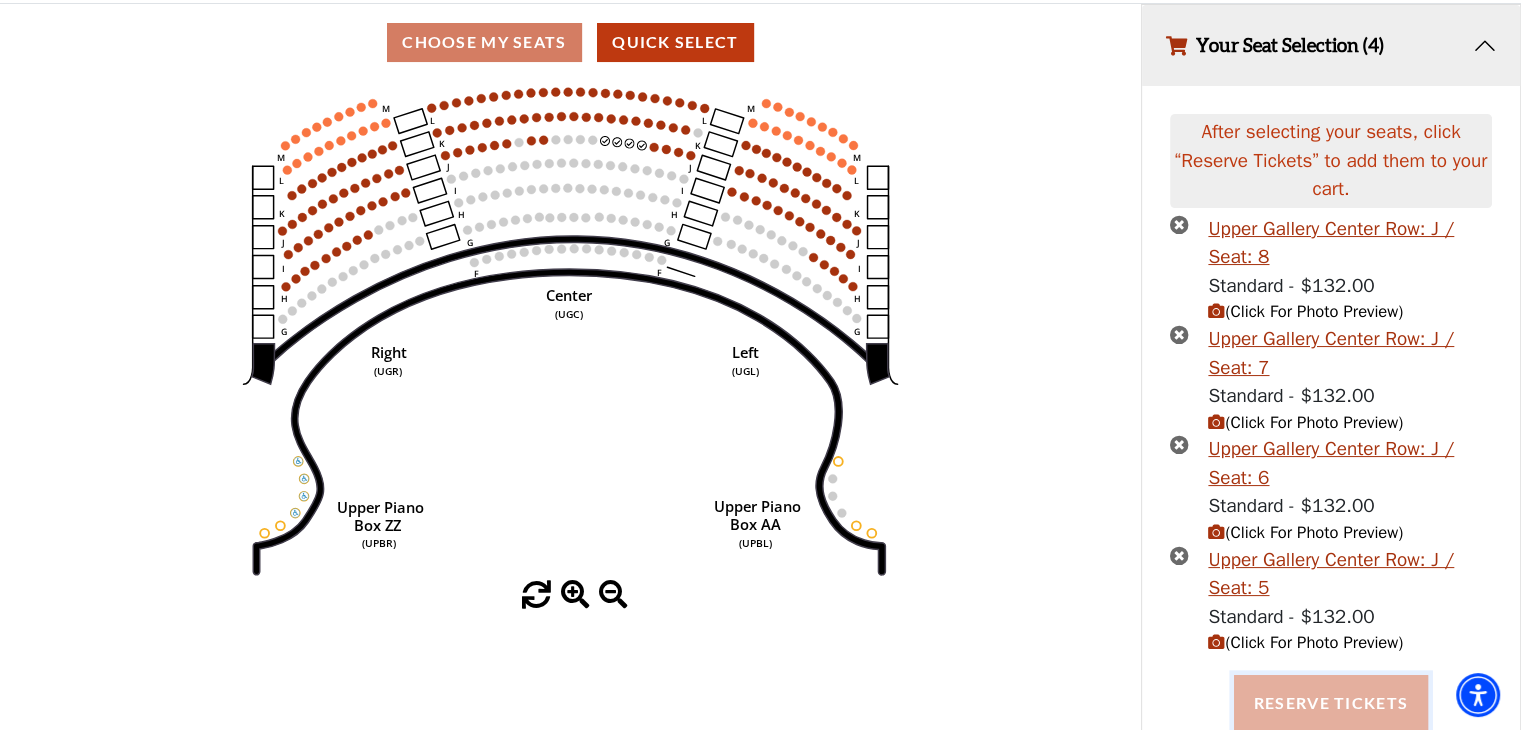 click on "Reserve Tickets" at bounding box center (1331, 703) 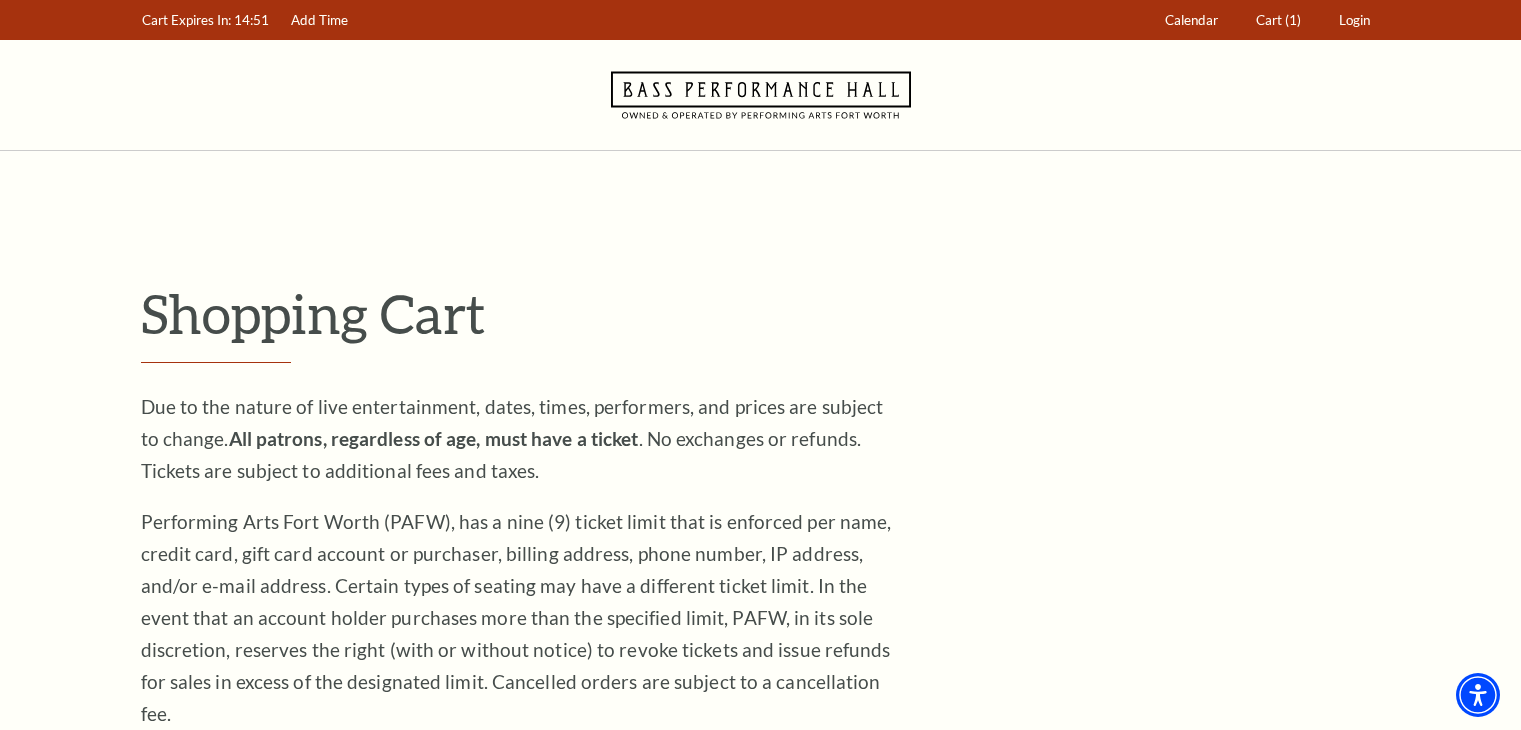 scroll, scrollTop: 0, scrollLeft: 0, axis: both 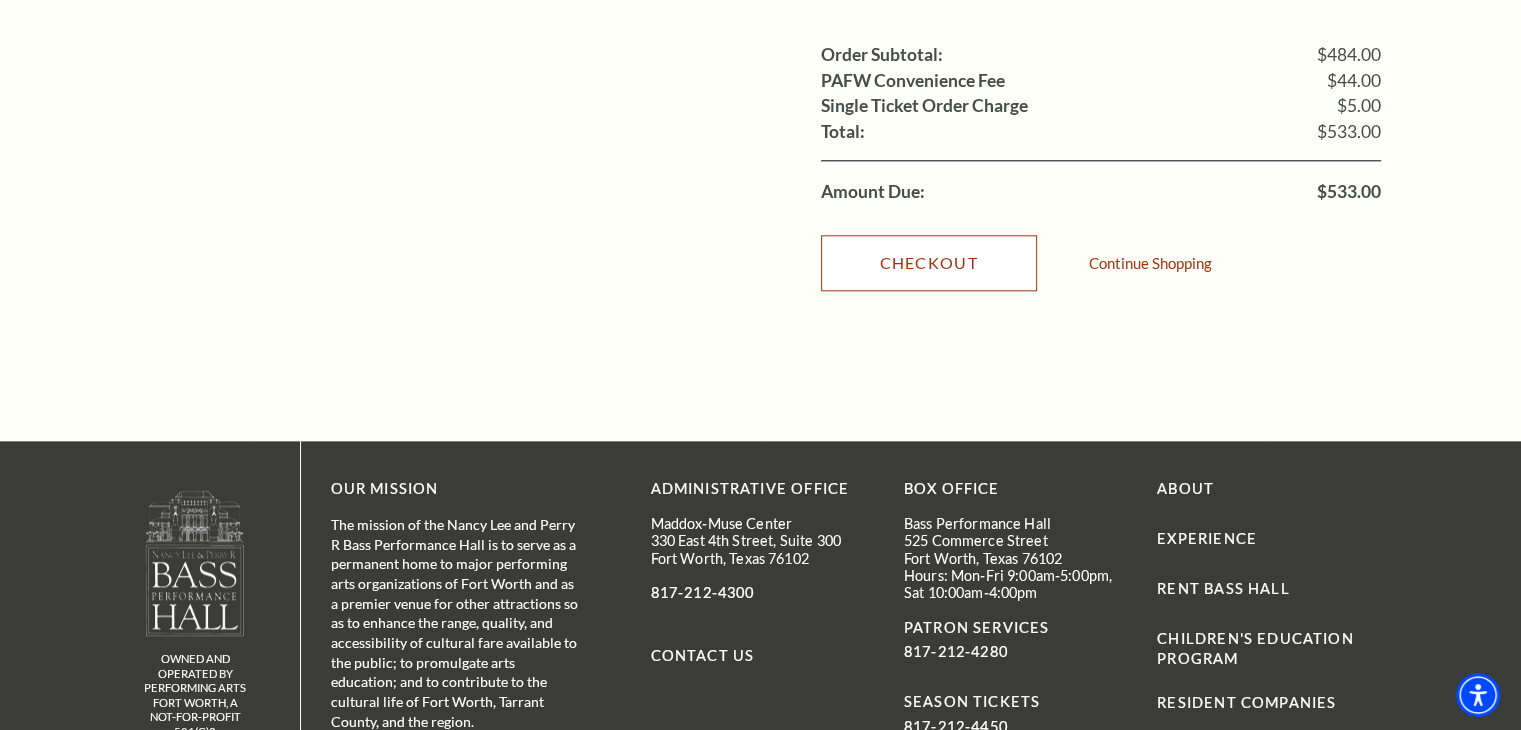 click on "Checkout" at bounding box center (929, 263) 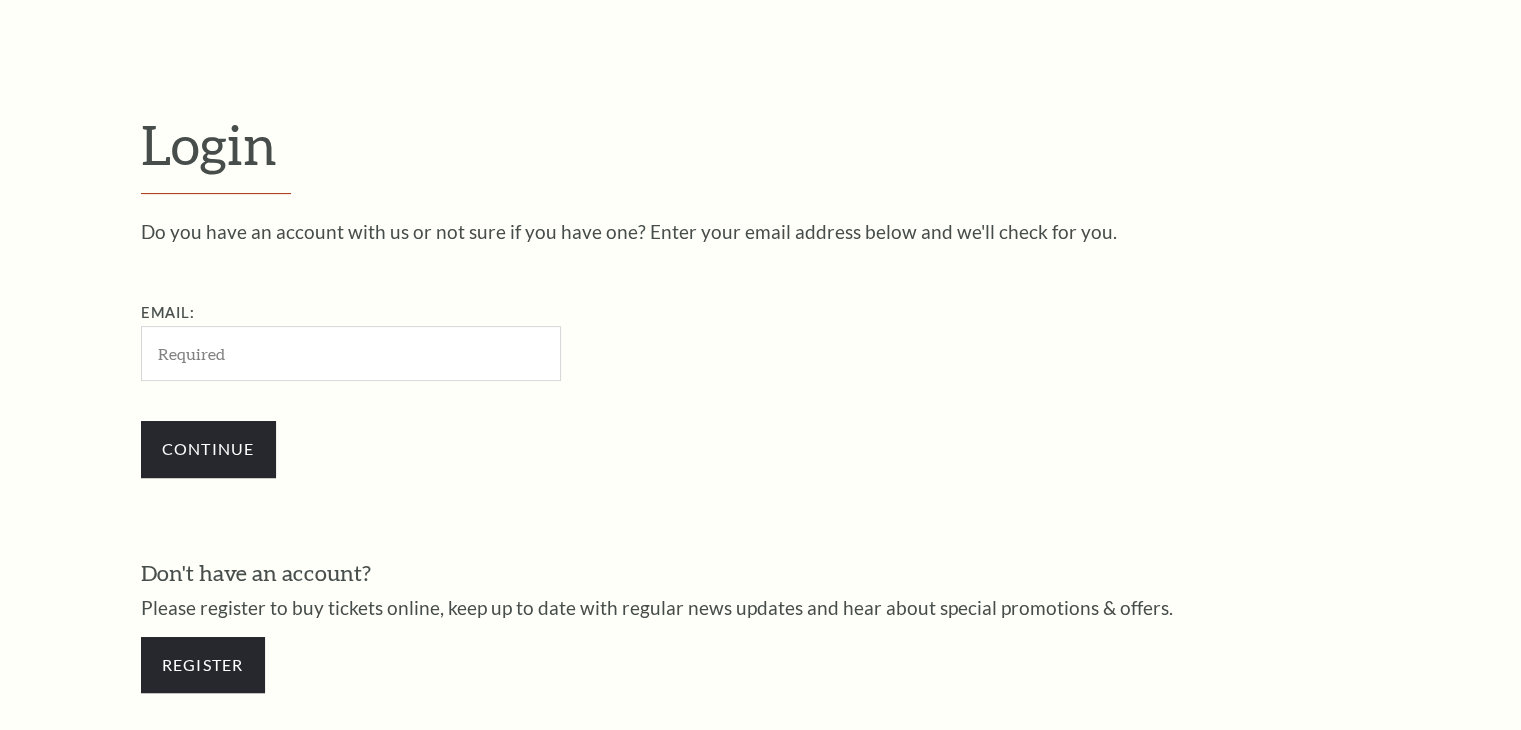 scroll, scrollTop: 0, scrollLeft: 0, axis: both 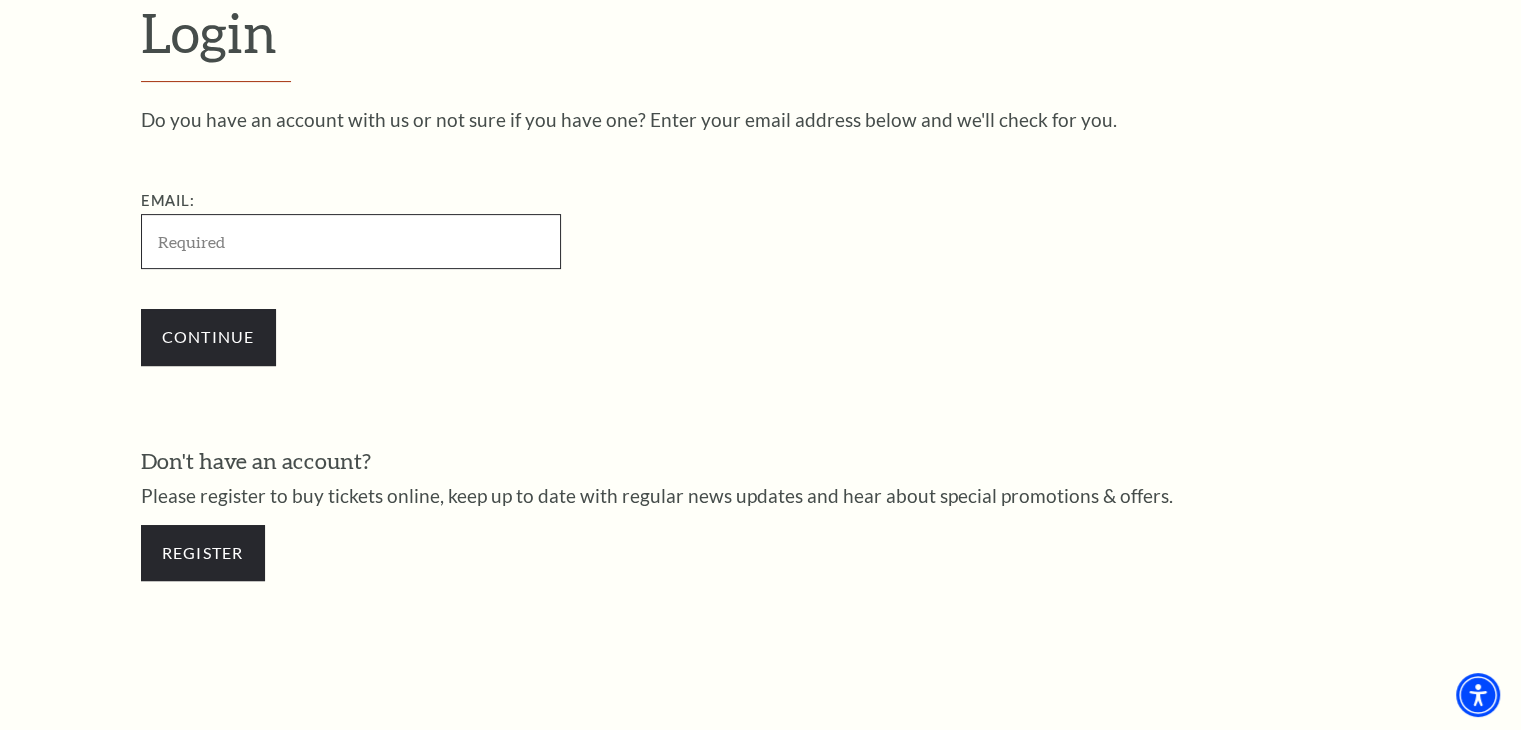 click on "Email:" at bounding box center (351, 241) 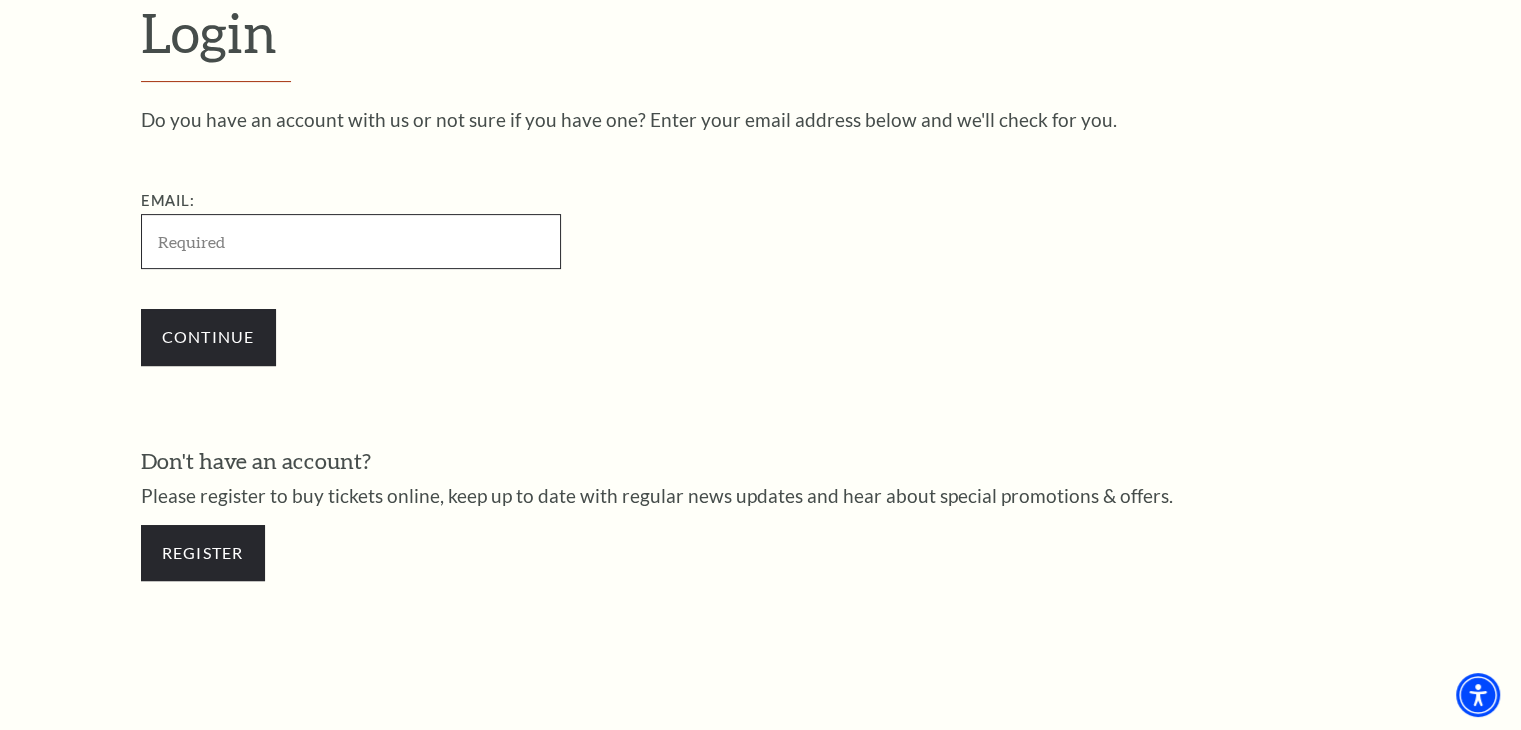 paste on "mattabendscheinsct127@yahoo.com" 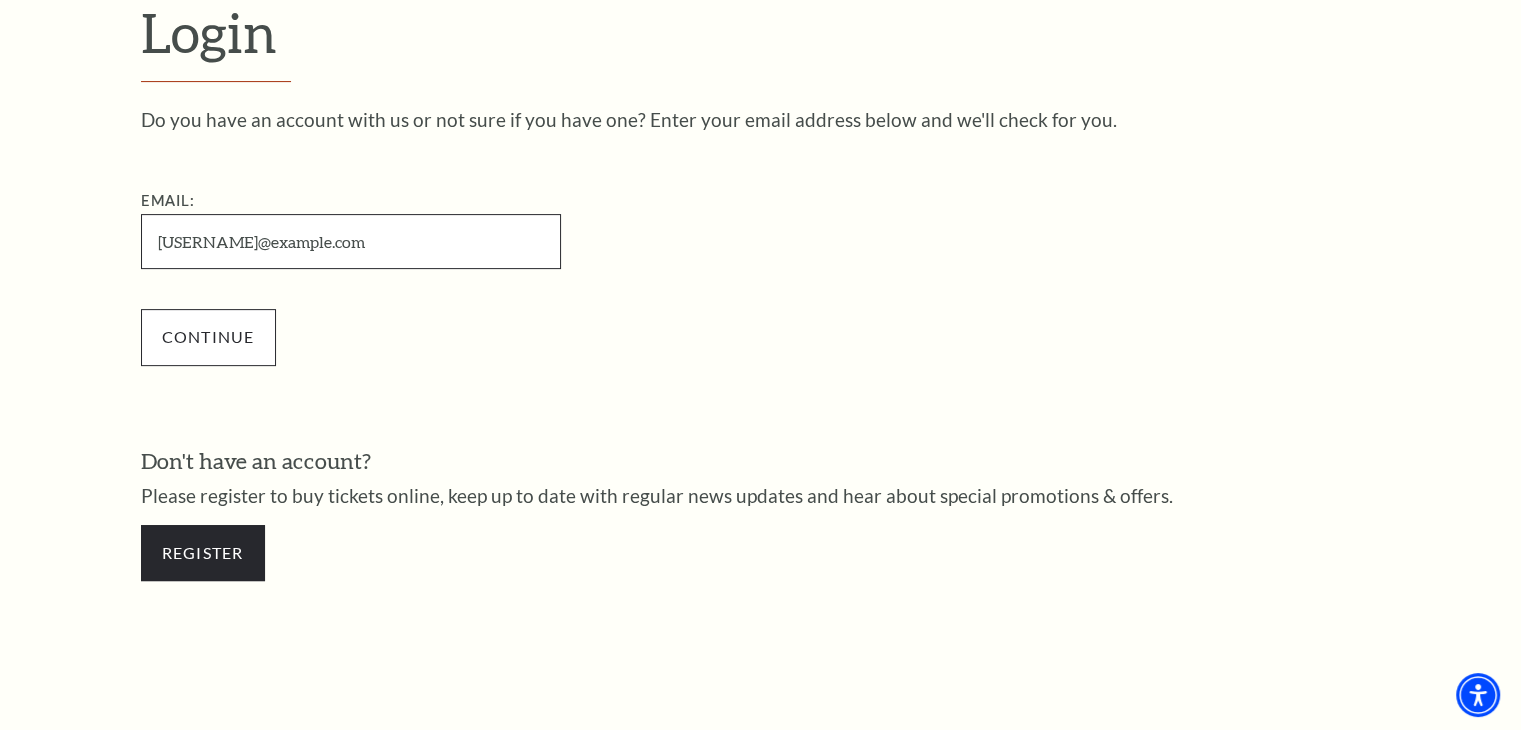 type on "mattabendscheinsct127@yahoo.com" 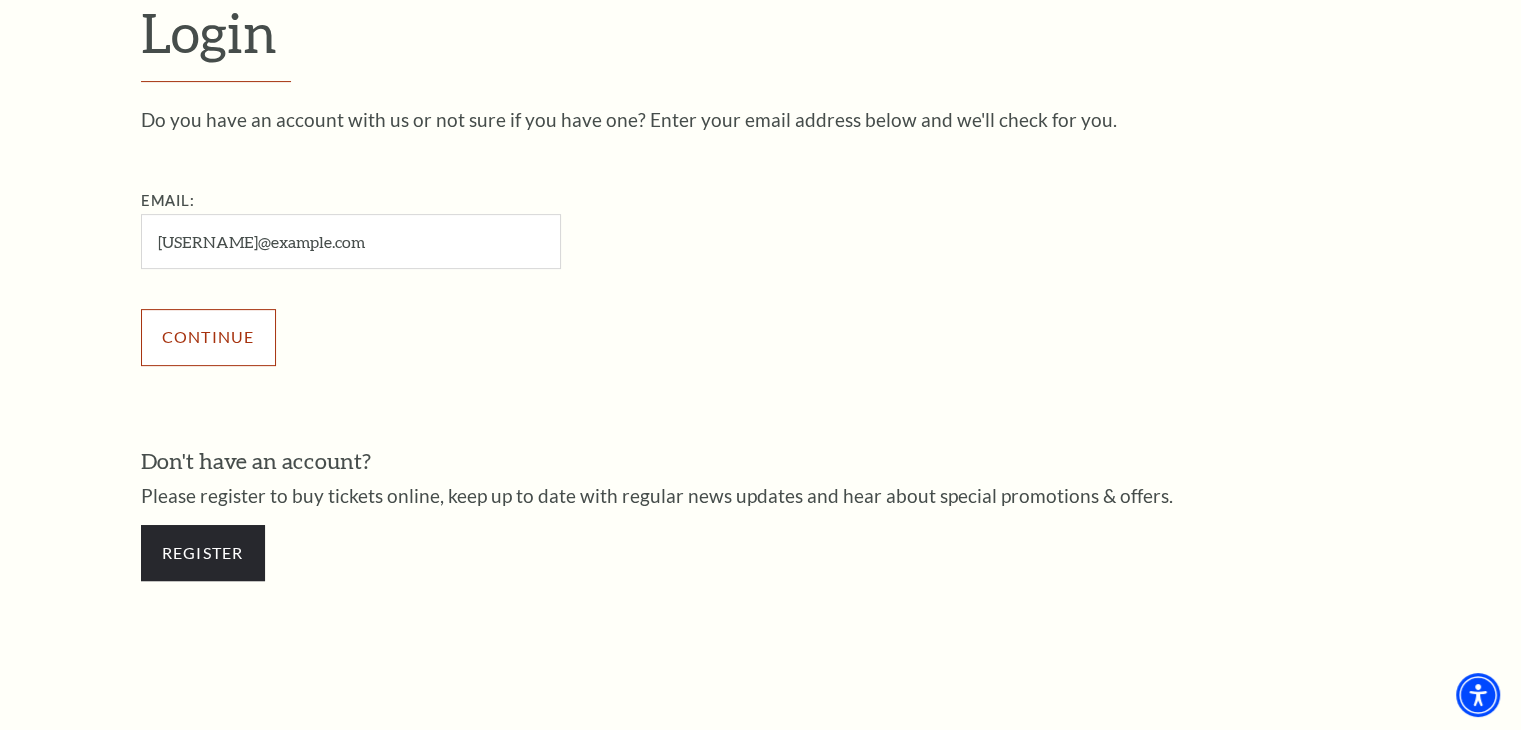 click on "Continue" at bounding box center (208, 337) 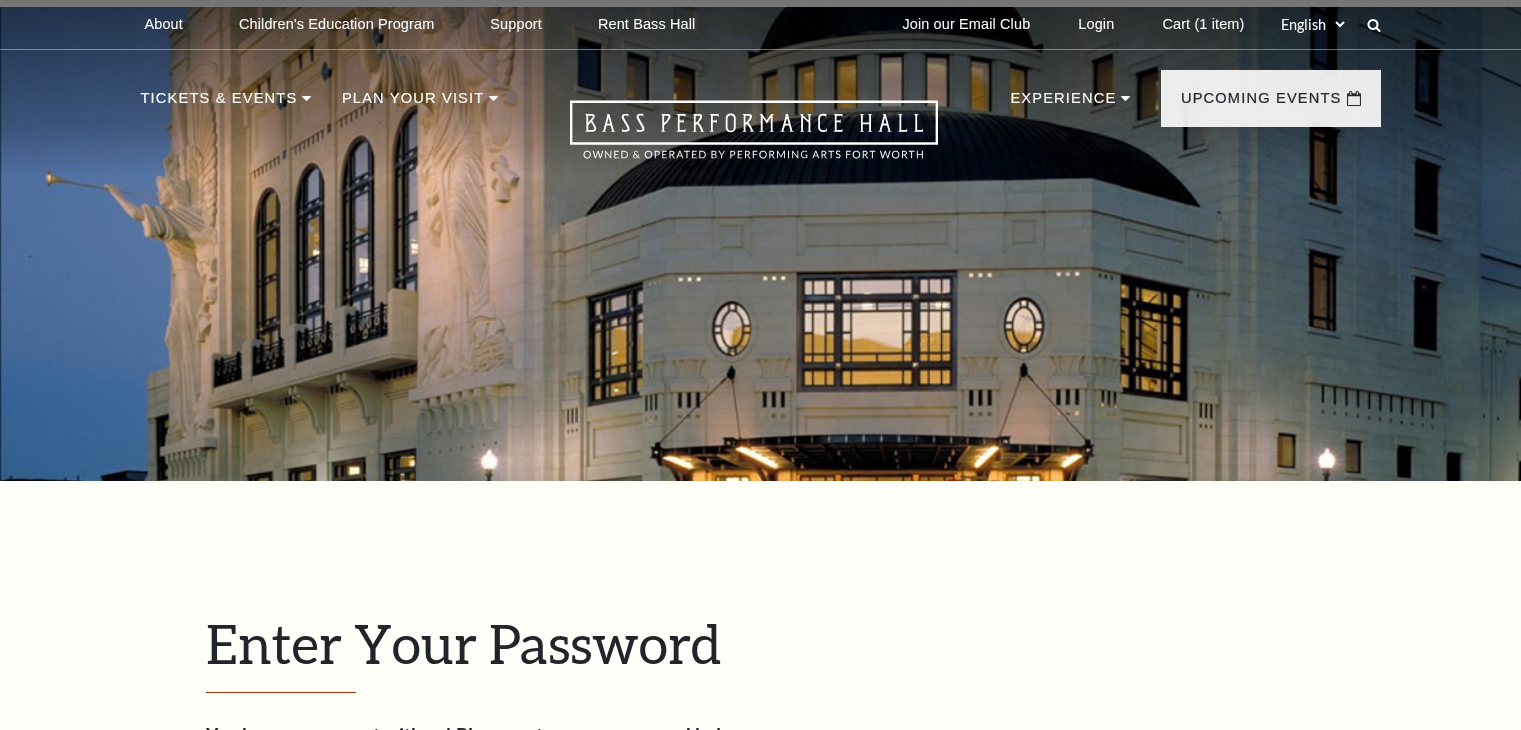 scroll, scrollTop: 661, scrollLeft: 0, axis: vertical 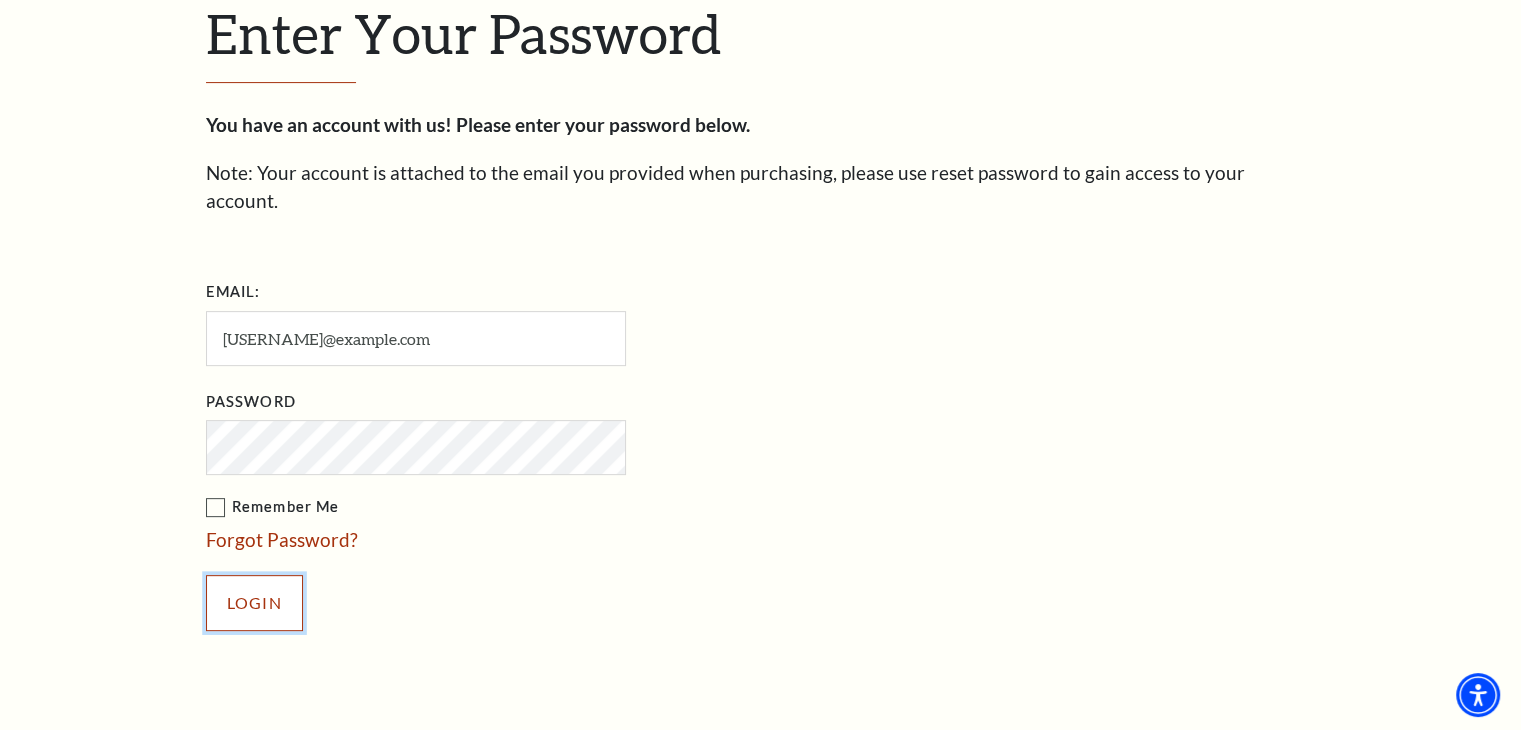 click on "Login" at bounding box center (254, 603) 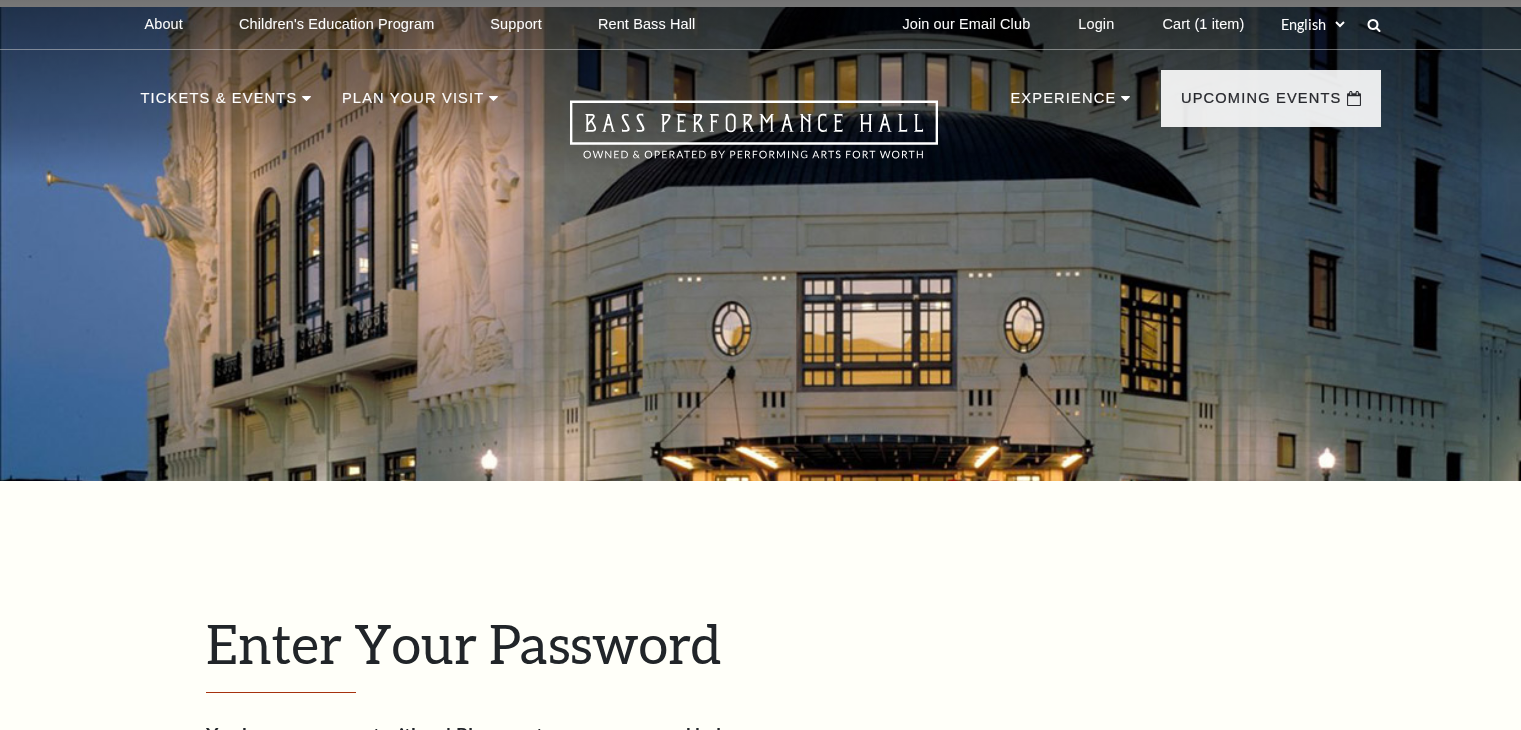 scroll, scrollTop: 690, scrollLeft: 0, axis: vertical 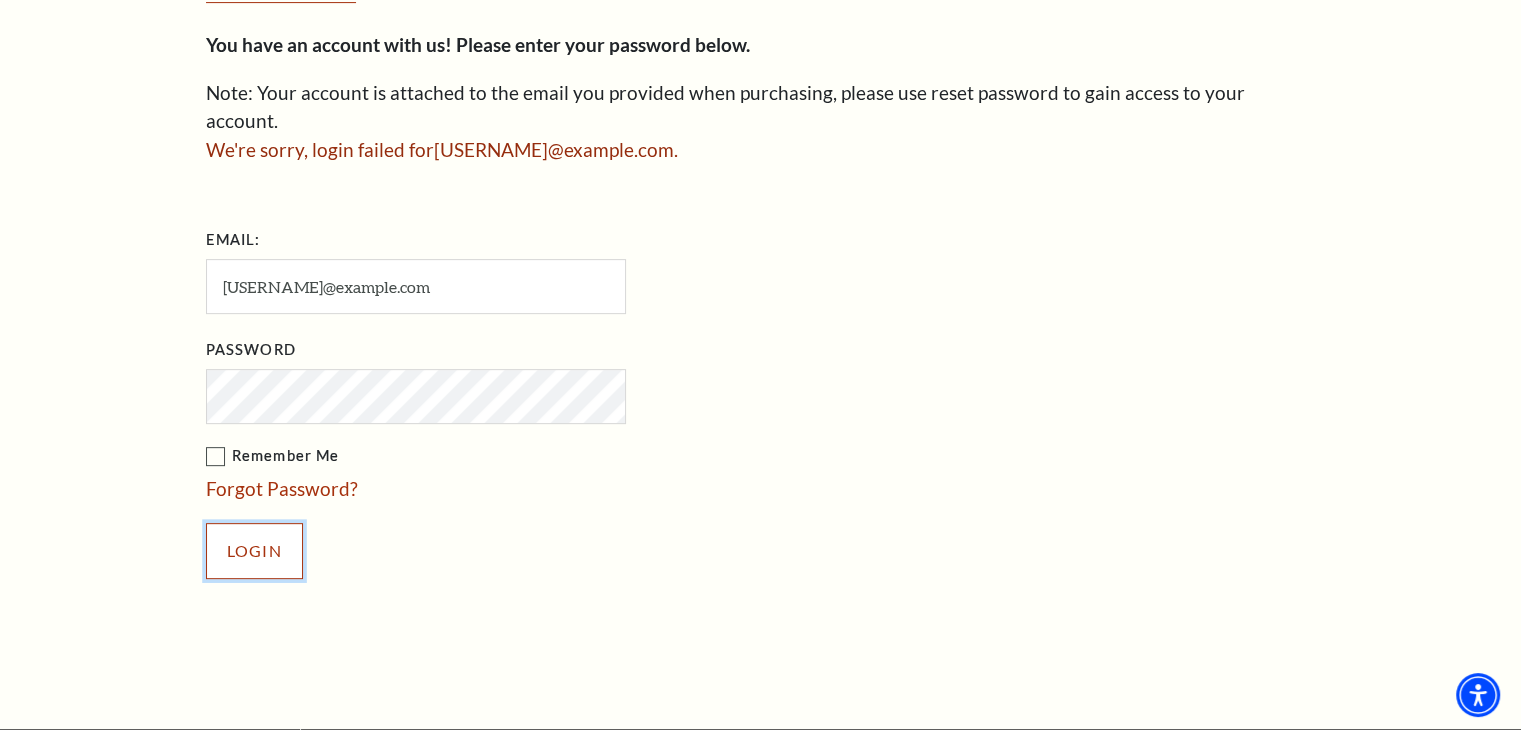 click on "Login" at bounding box center [254, 551] 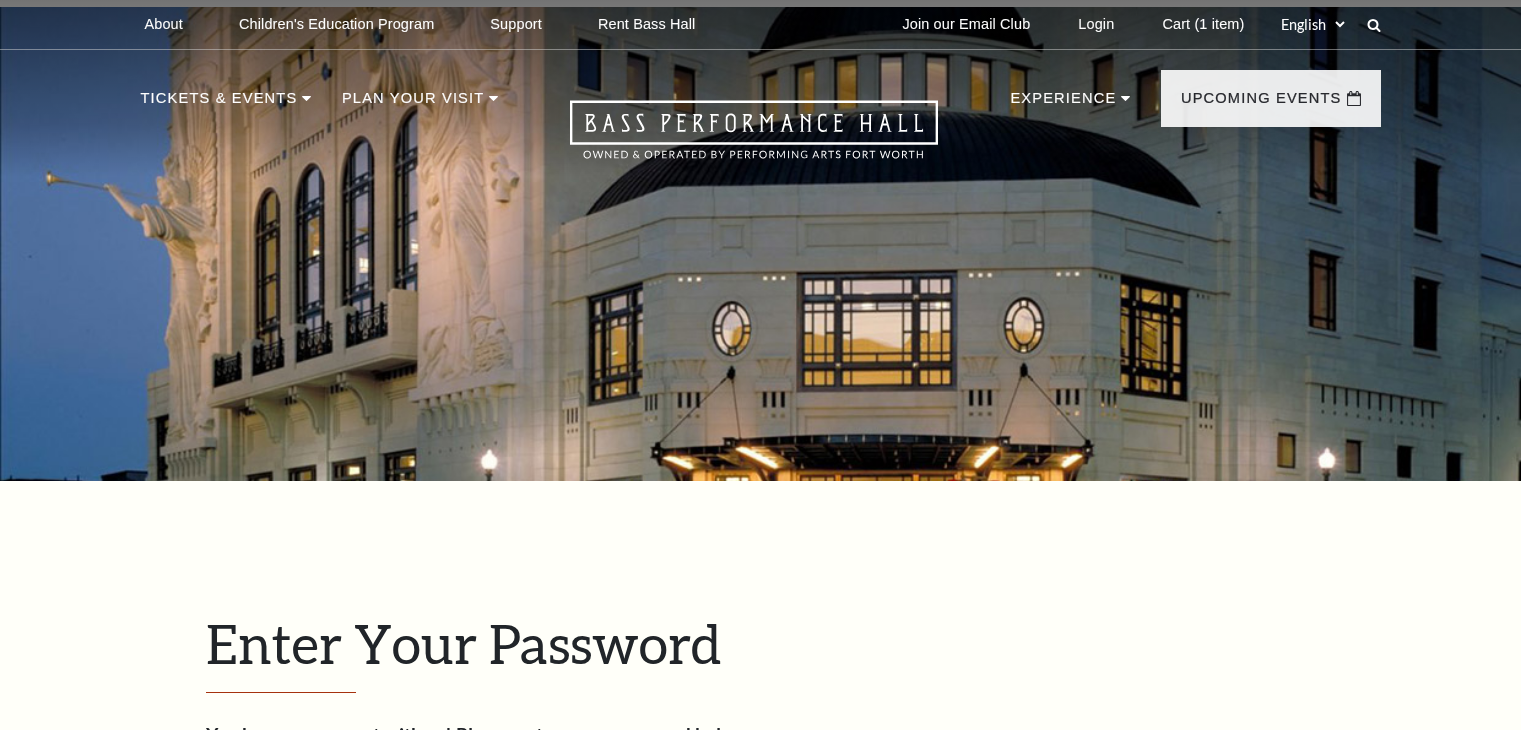 scroll, scrollTop: 690, scrollLeft: 0, axis: vertical 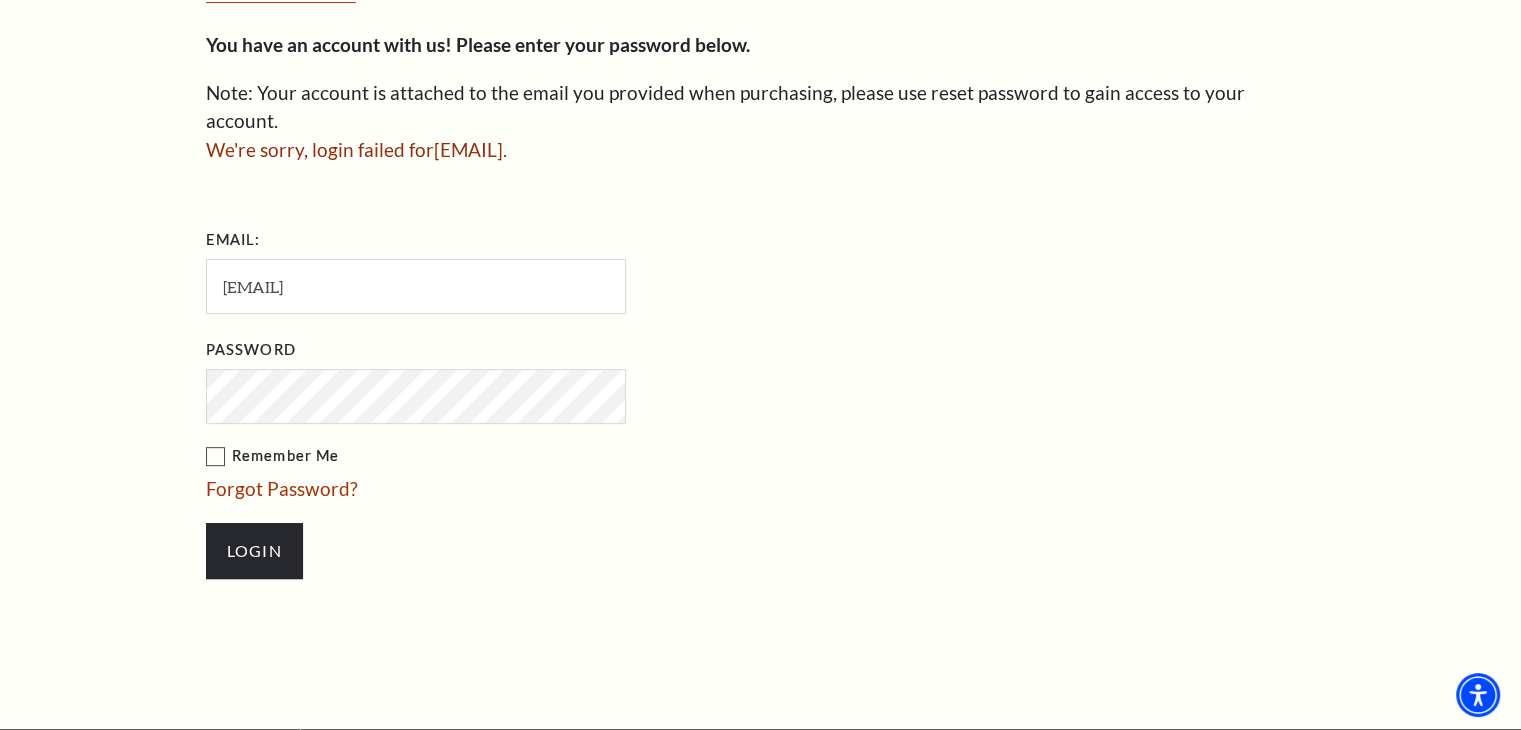 click on "Enter Your Password
You have an account with us!   Please enter your password below.
Note: Your account is attached to the email you provided when purchasing, please use reset password to gain access to your account.
We're sorry, login failed for [EMAIL]." at bounding box center (760, 260) 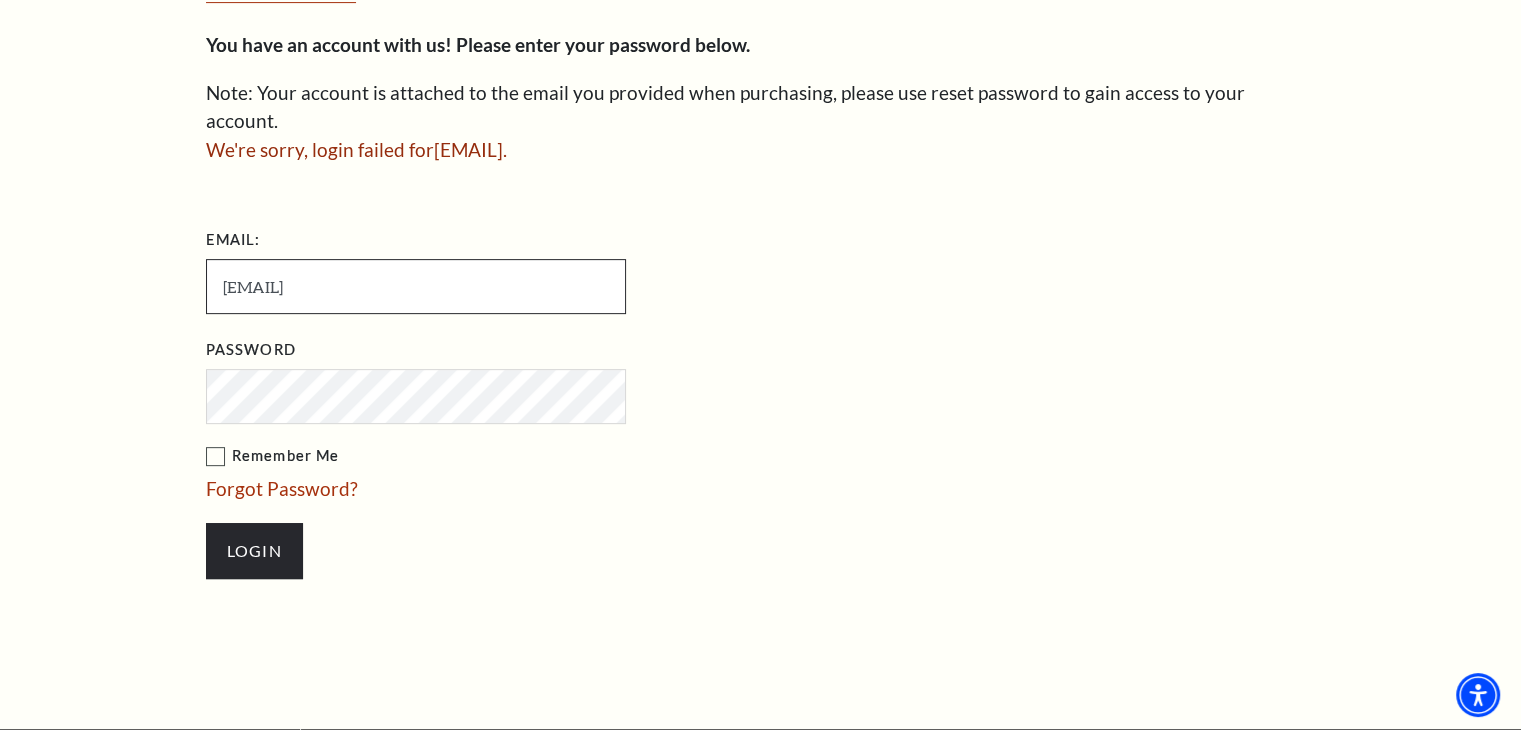 drag, startPoint x: 512, startPoint y: 253, endPoint x: 177, endPoint y: 266, distance: 335.25214 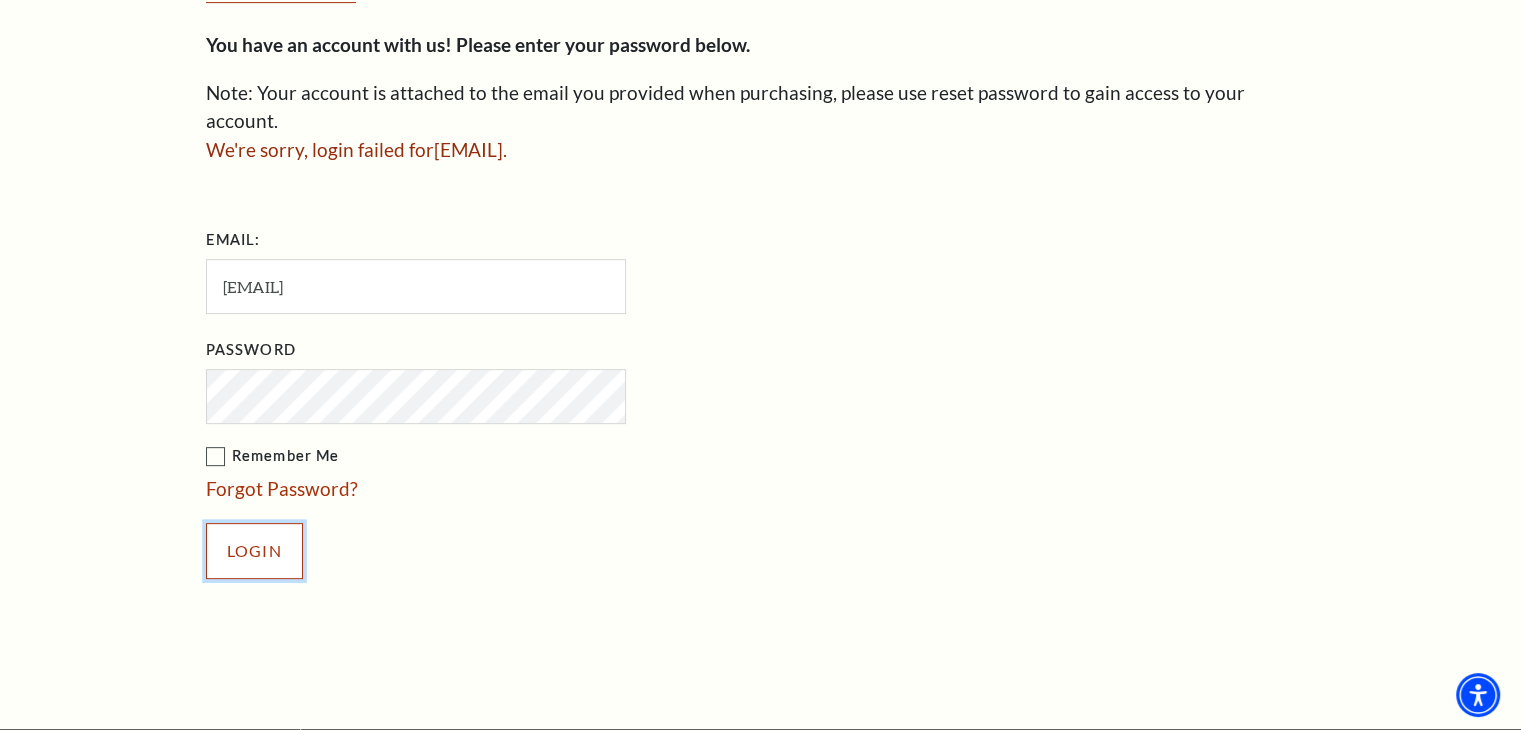 click on "Login" at bounding box center [254, 551] 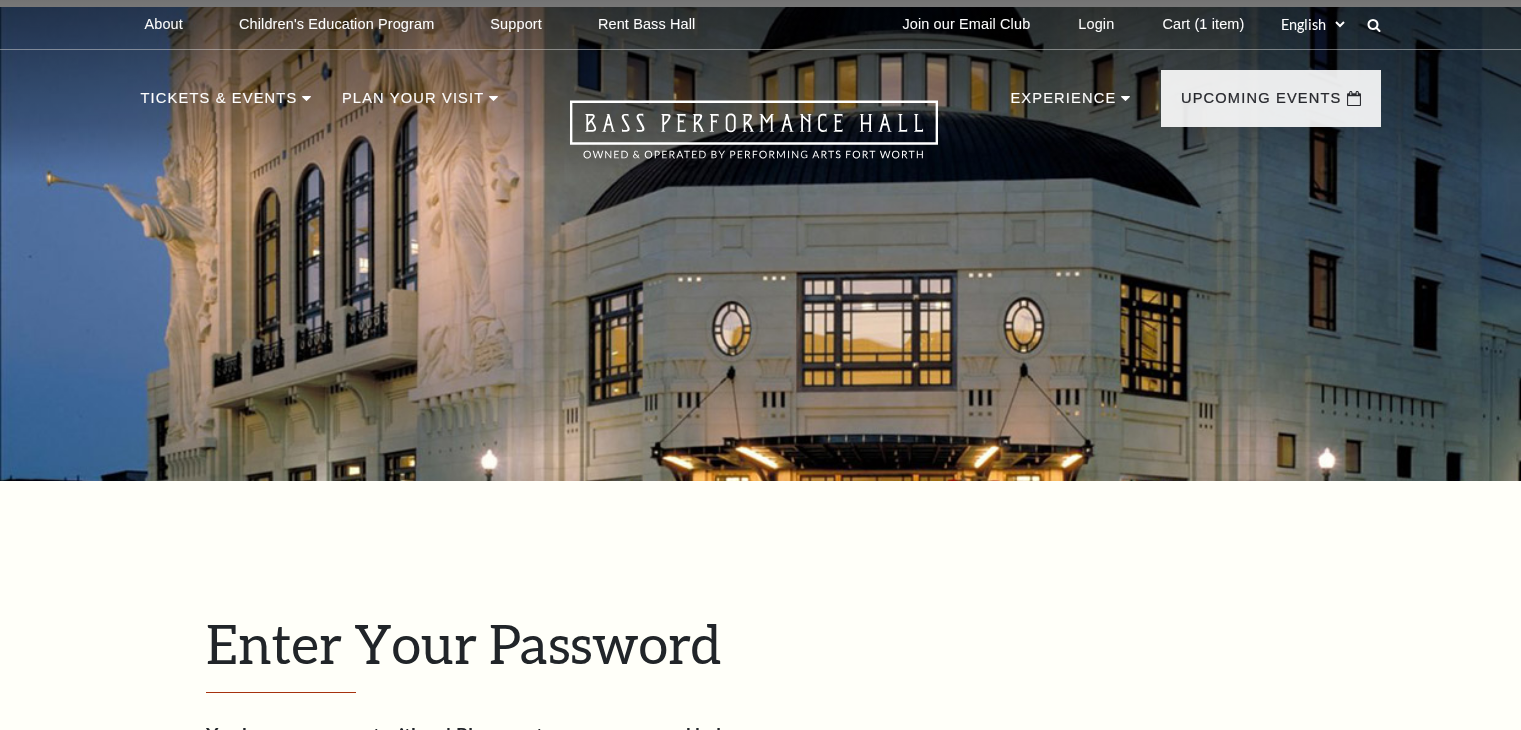 scroll, scrollTop: 690, scrollLeft: 0, axis: vertical 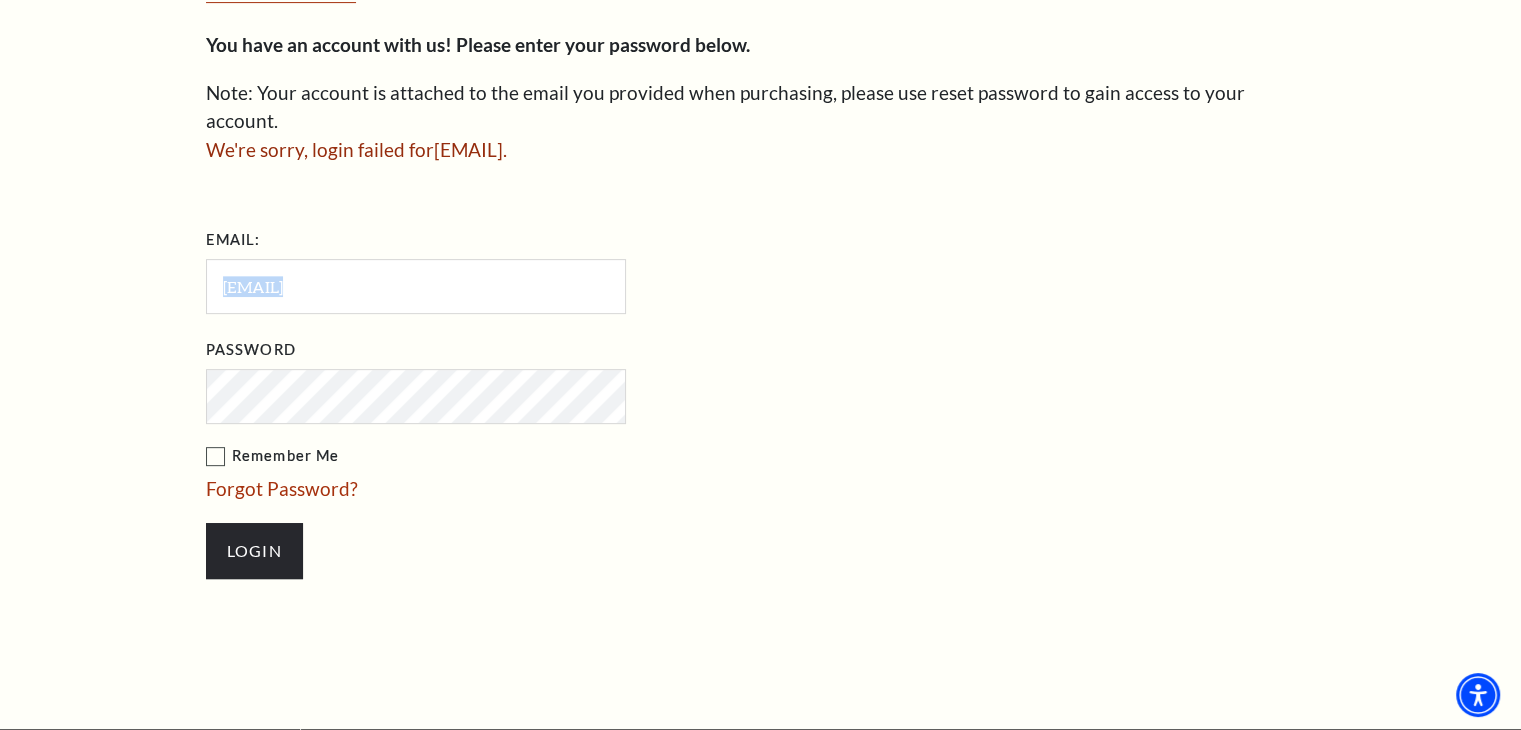 drag, startPoint x: 128, startPoint y: 313, endPoint x: 476, endPoint y: 257, distance: 352.47696 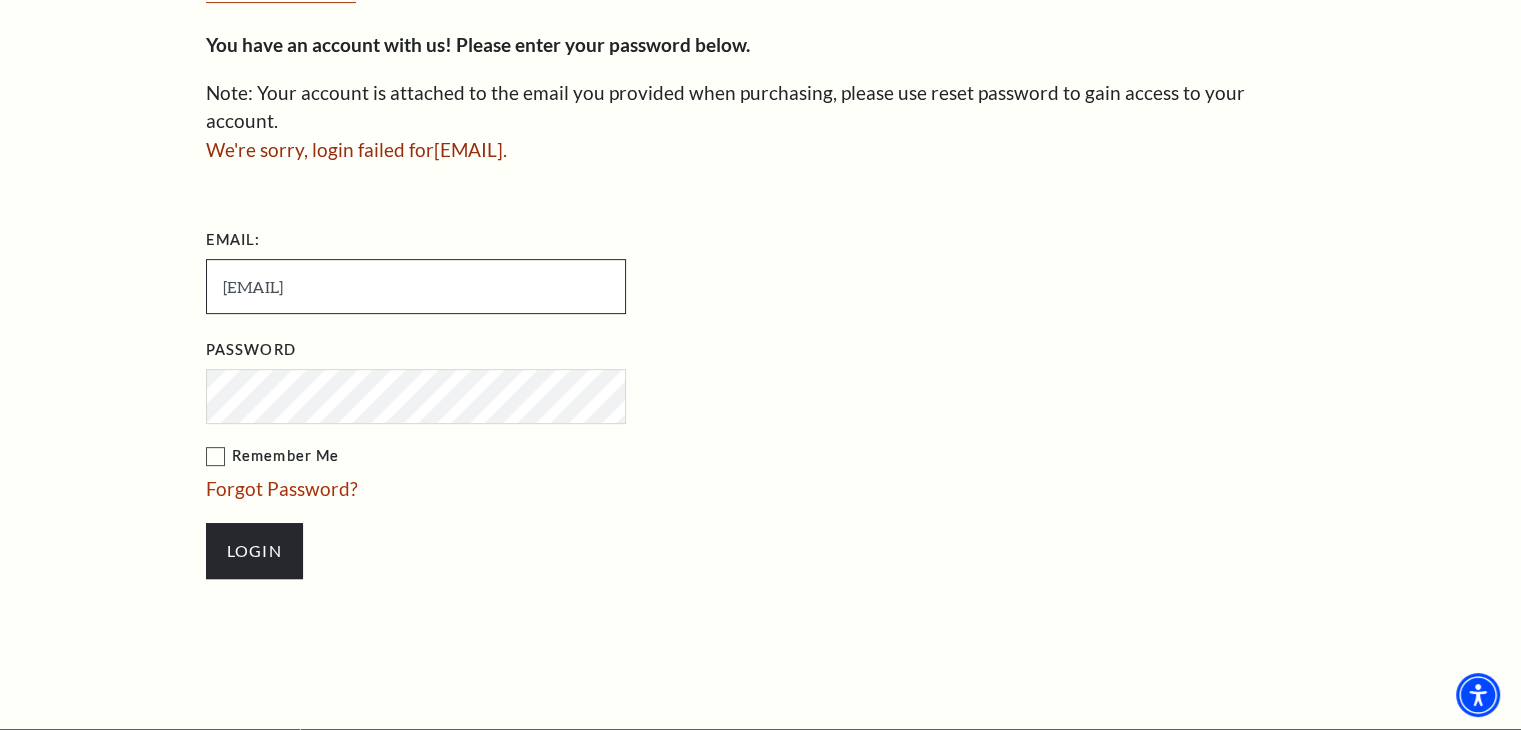 drag, startPoint x: 476, startPoint y: 257, endPoint x: 143, endPoint y: 237, distance: 333.60007 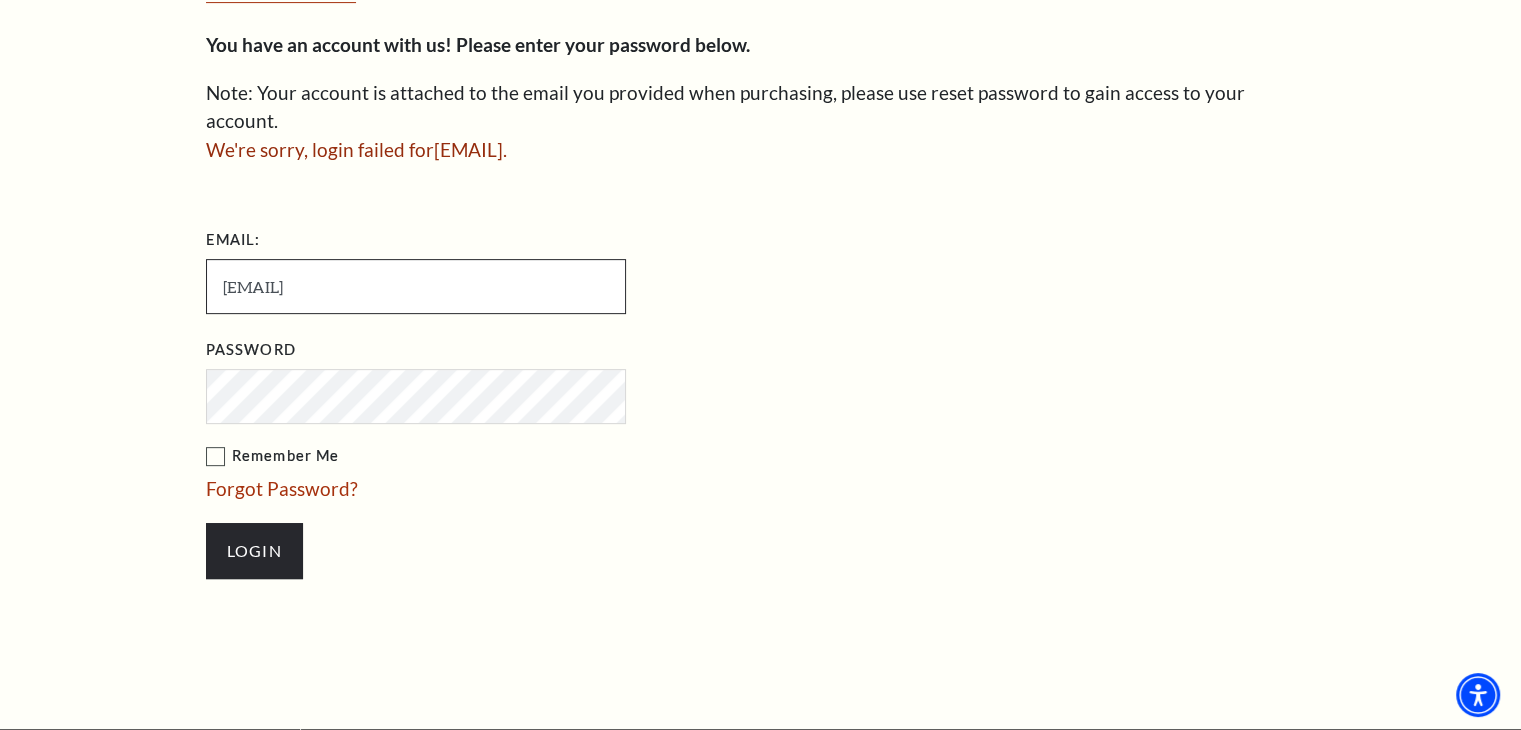 paste on "daniamiranda8091" 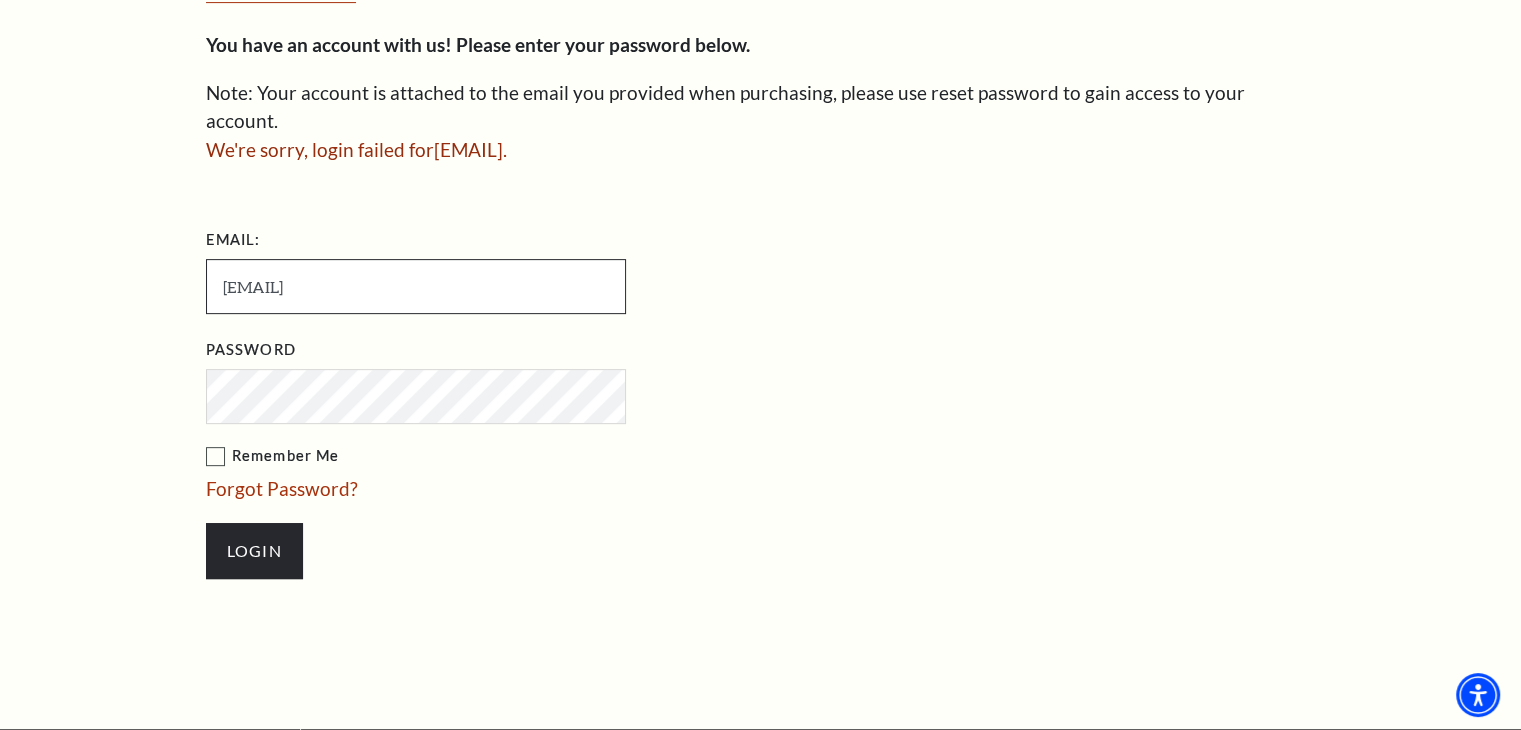 type on "[EMAIL]" 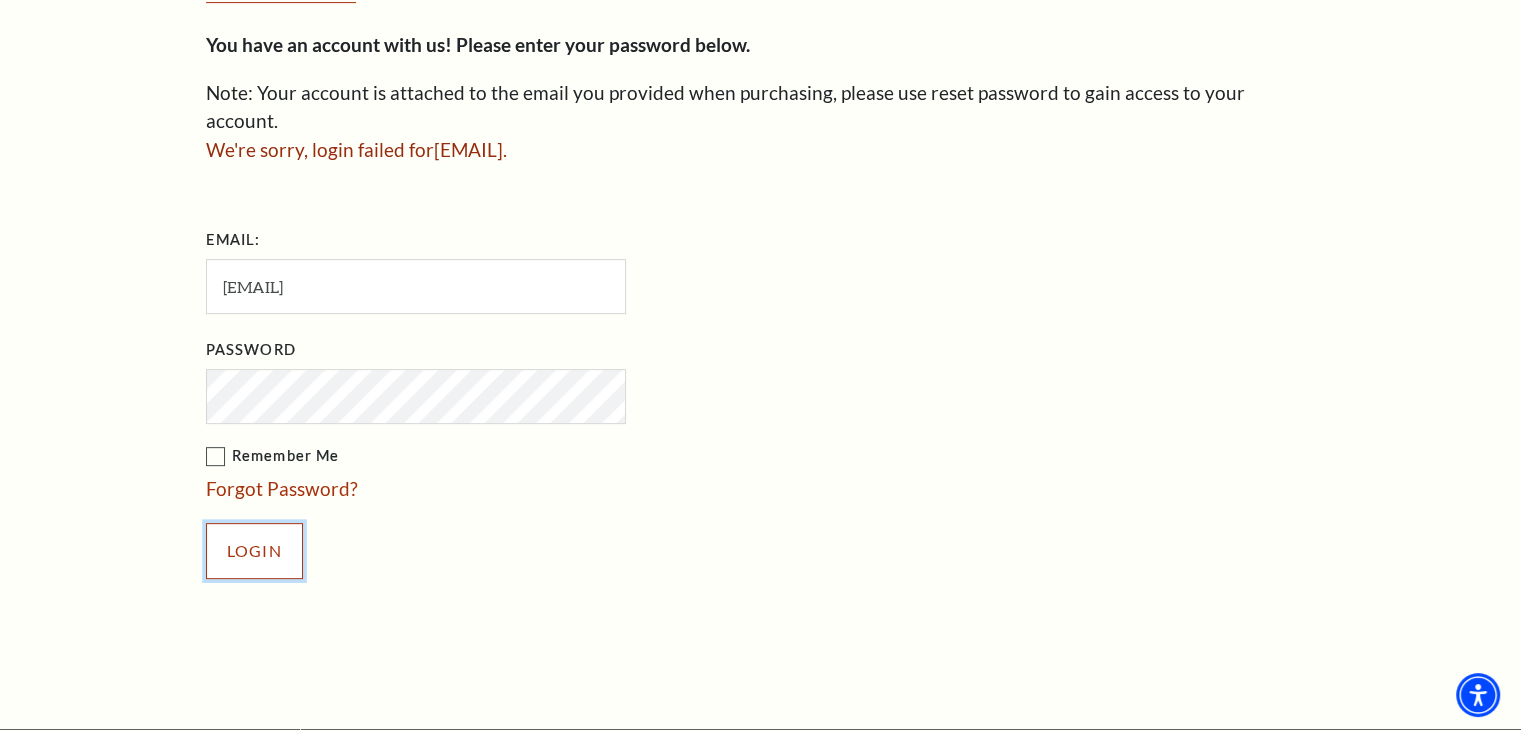 click on "Login" at bounding box center [254, 551] 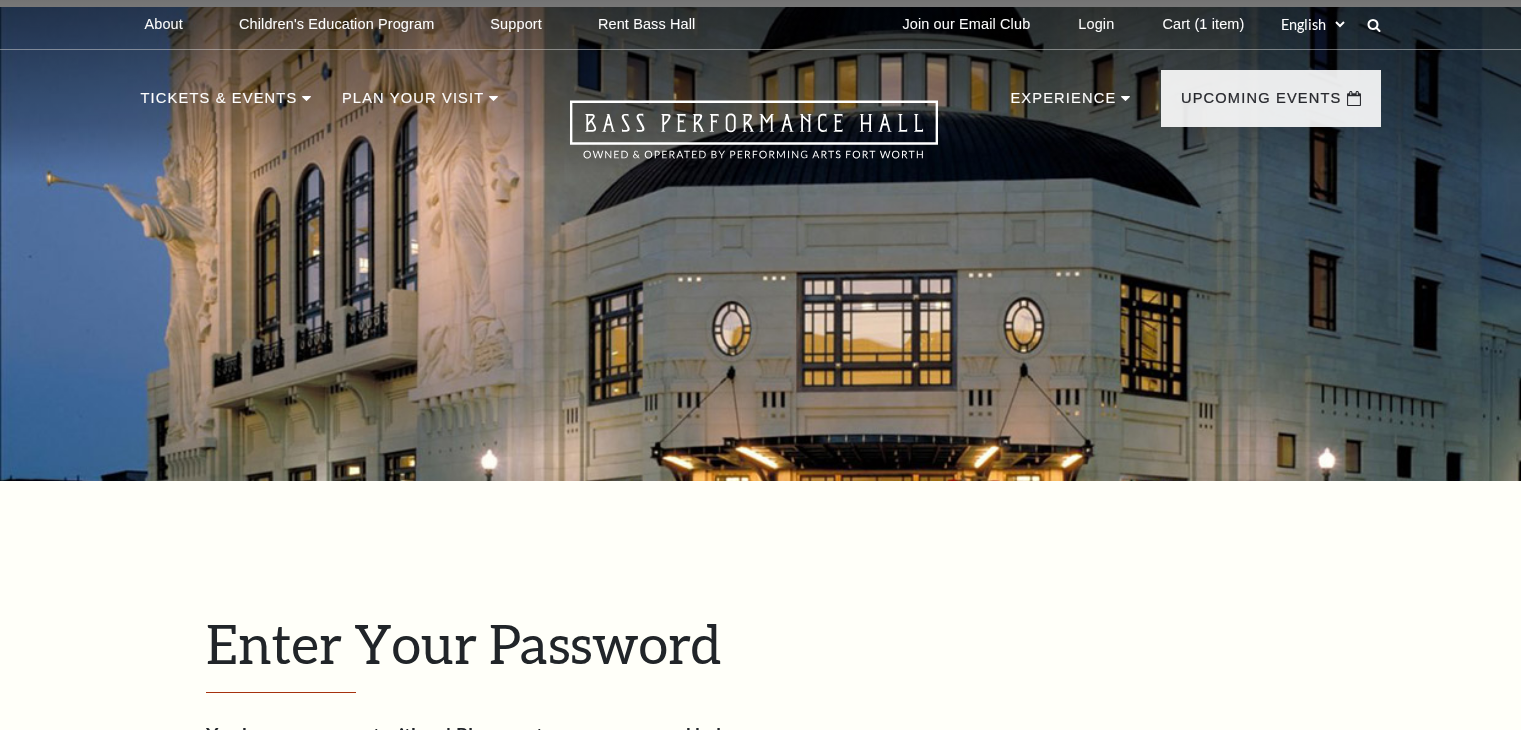 scroll, scrollTop: 690, scrollLeft: 0, axis: vertical 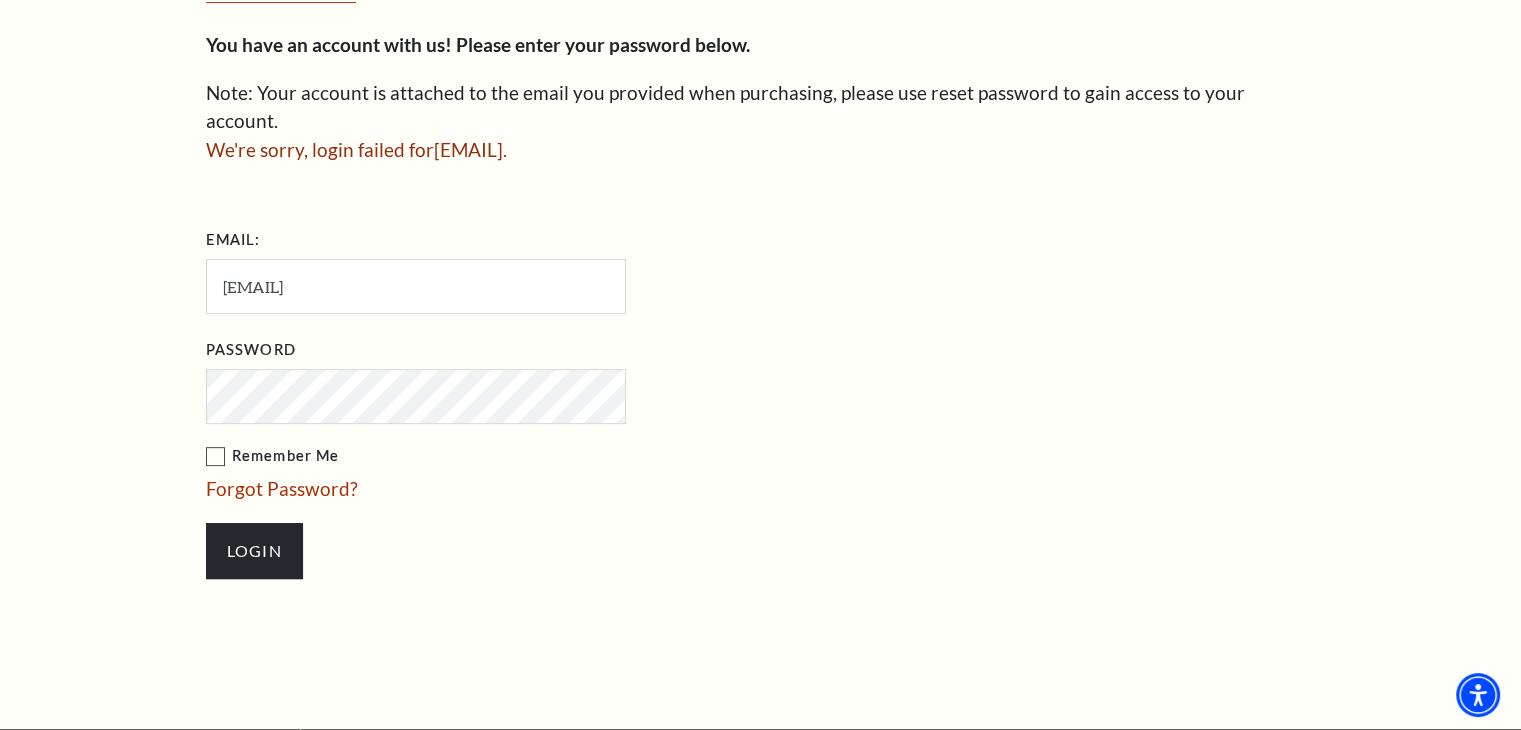 click on "Enter Your Password
You have an account with us!   Please enter your password below.
Note: Your account is attached to the email you provided when purchasing, please use reset password to gain access to your account.
We're sorry, login failed for  [EMAIL] .
Email:" at bounding box center [760, 260] 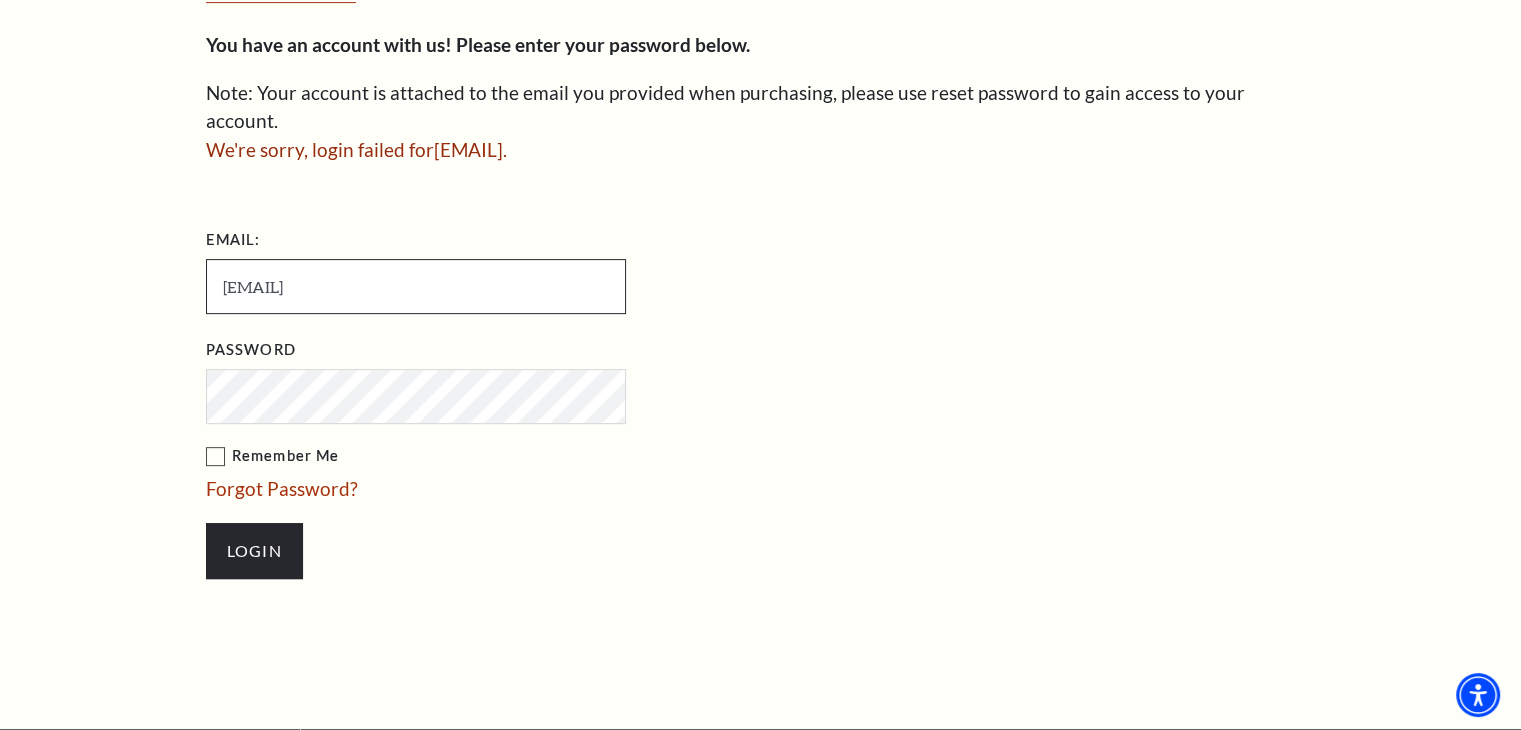 drag, startPoint x: 487, startPoint y: 270, endPoint x: 207, endPoint y: 282, distance: 280.25702 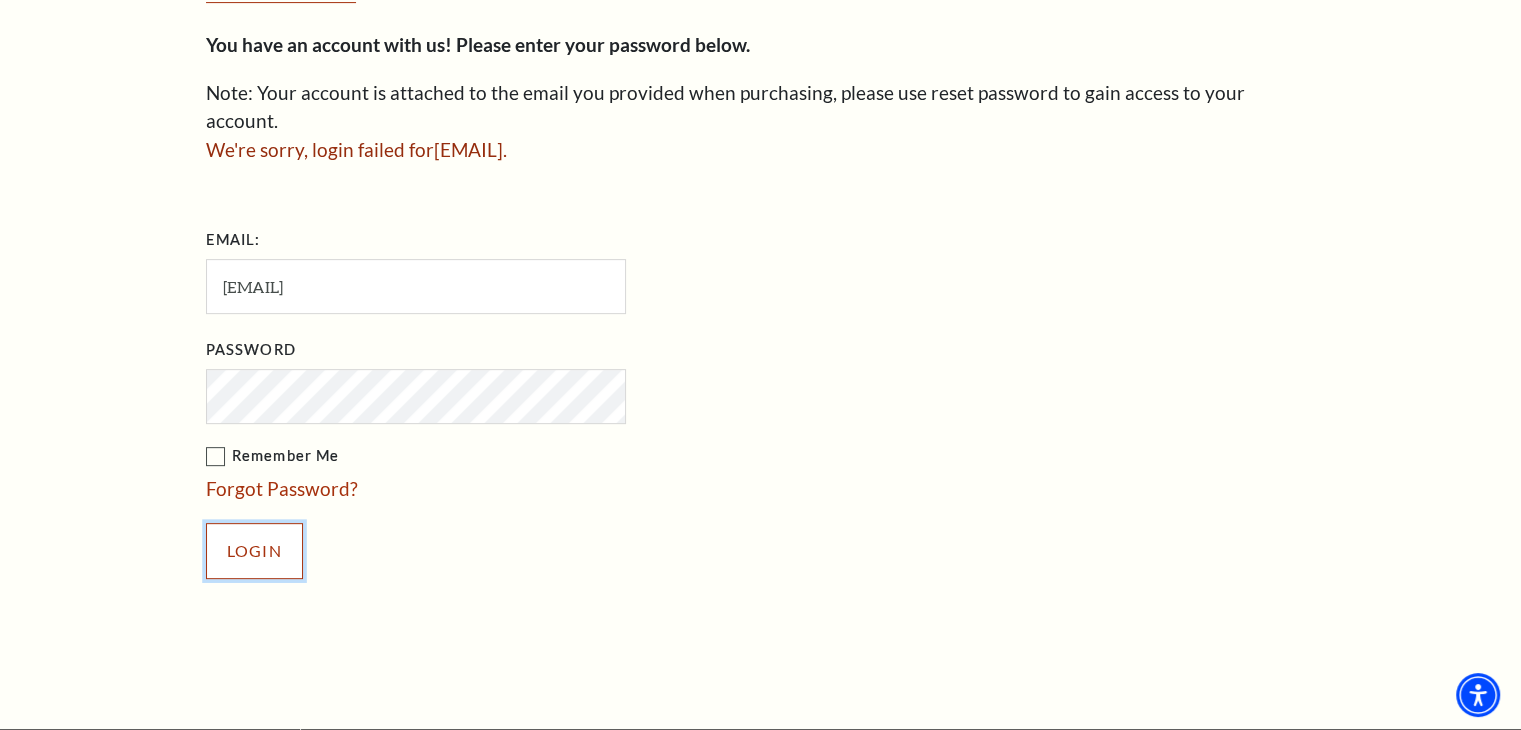 click on "Login" at bounding box center [254, 551] 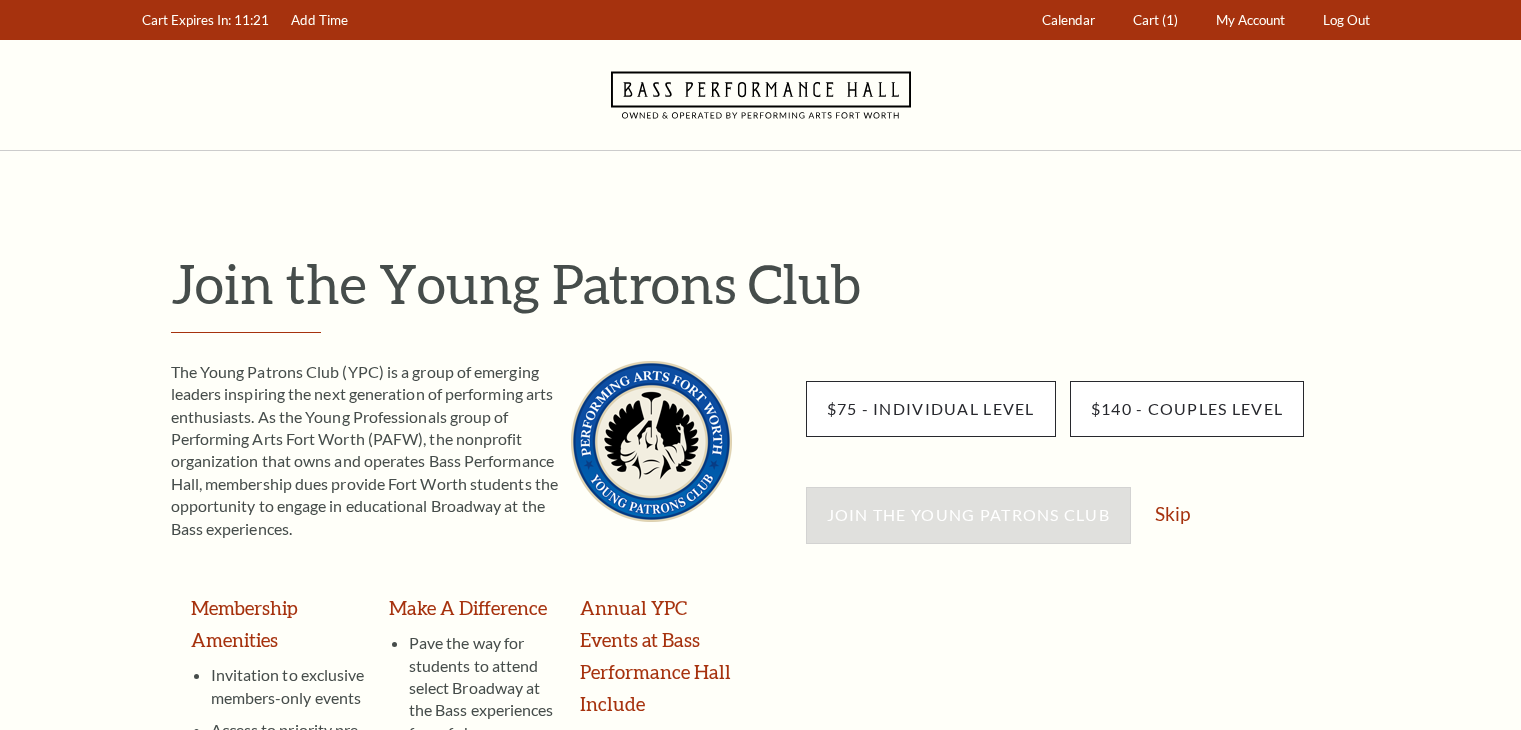 scroll, scrollTop: 0, scrollLeft: 0, axis: both 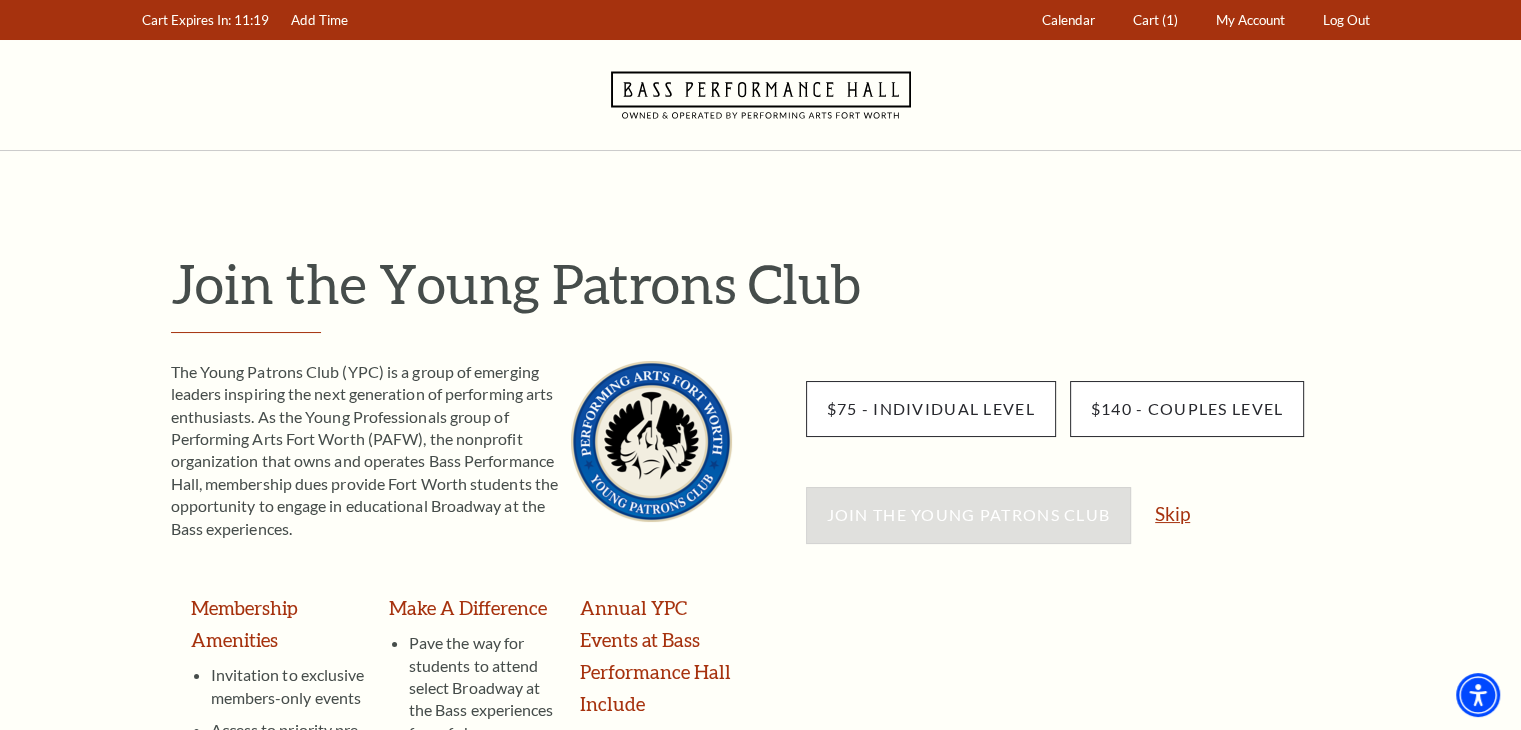 click on "Skip" at bounding box center (1172, 513) 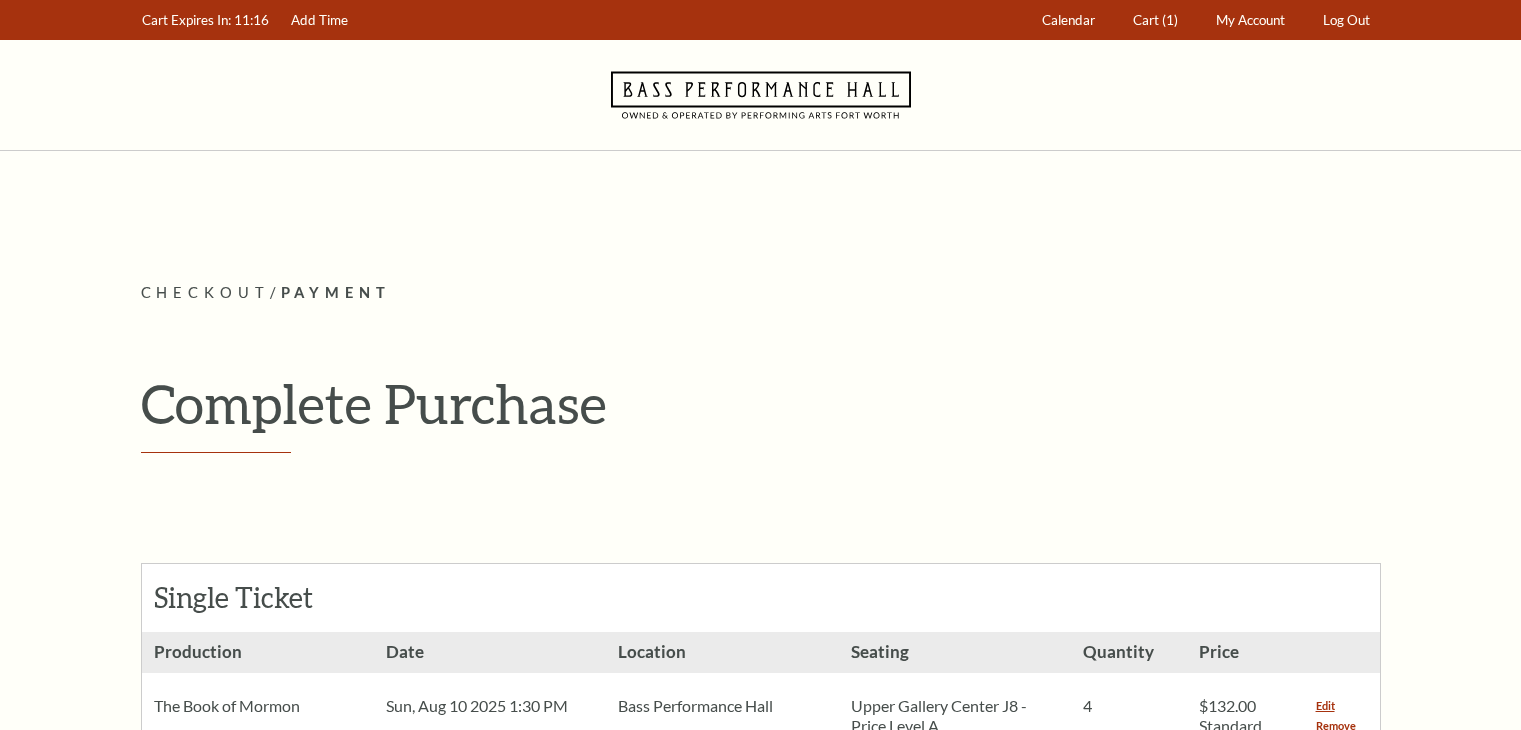 scroll, scrollTop: 0, scrollLeft: 0, axis: both 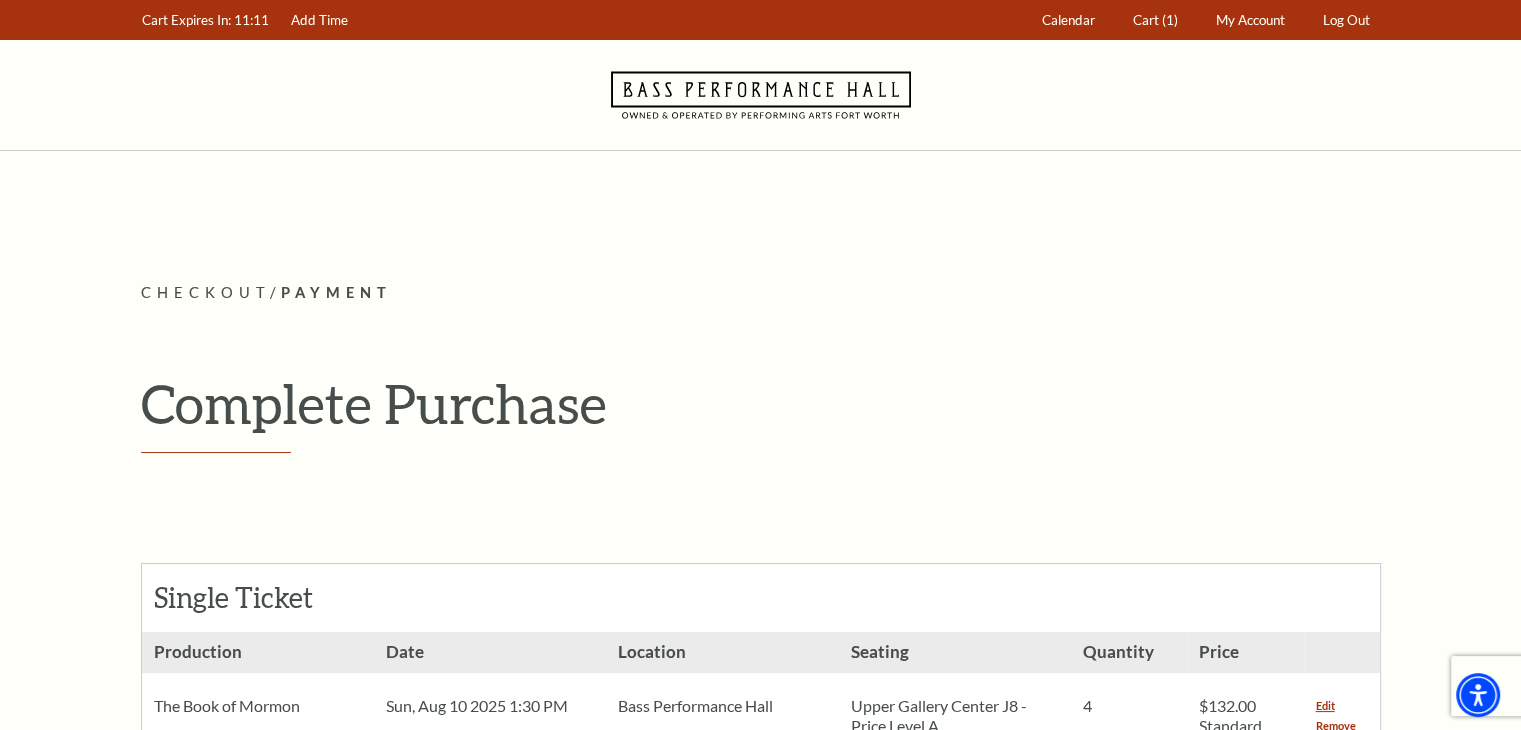 click on "Payment Header
Checkout  /  Payment
Complete Purchase
Single Ticket
Show Details
Production 4 $132.00 1" at bounding box center [761, 1372] 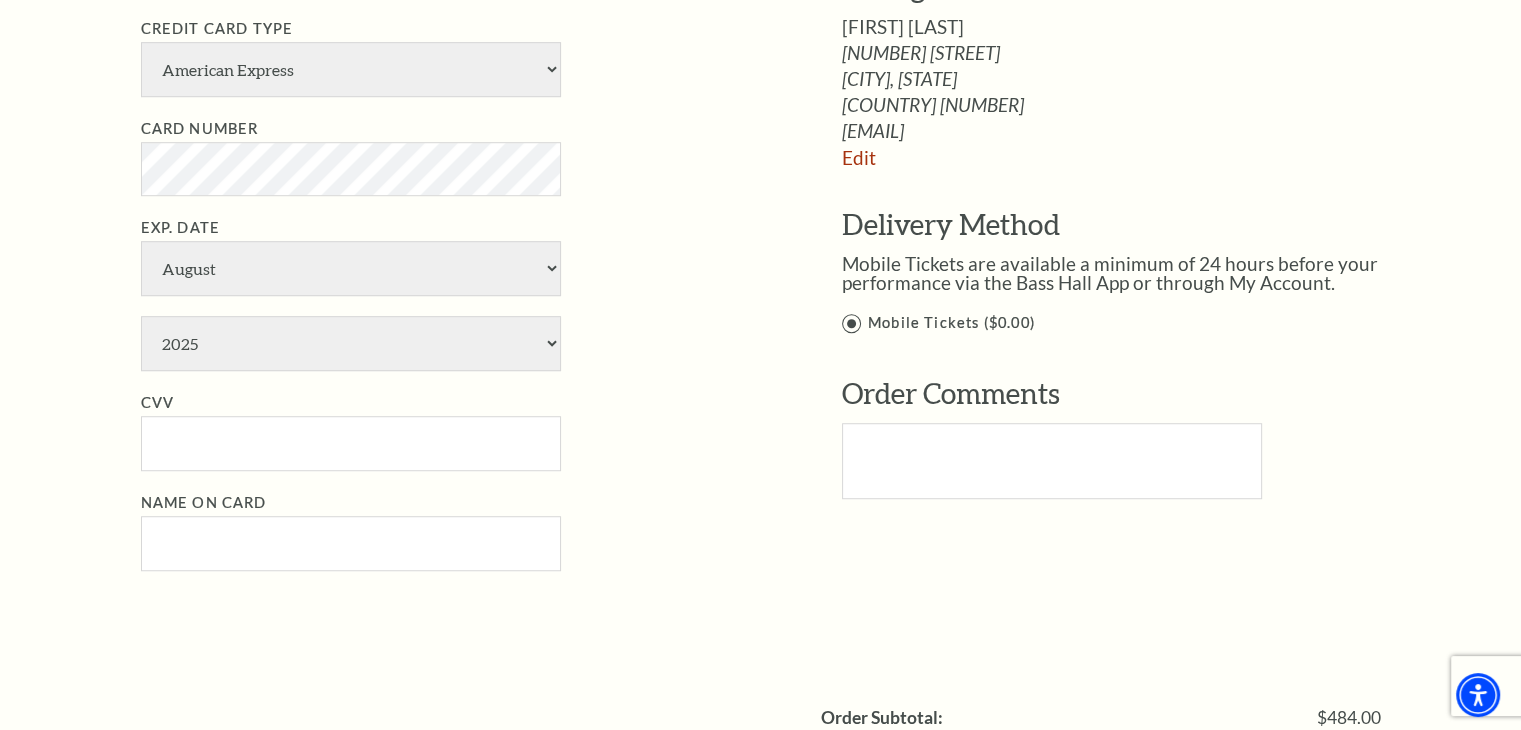 scroll, scrollTop: 1330, scrollLeft: 0, axis: vertical 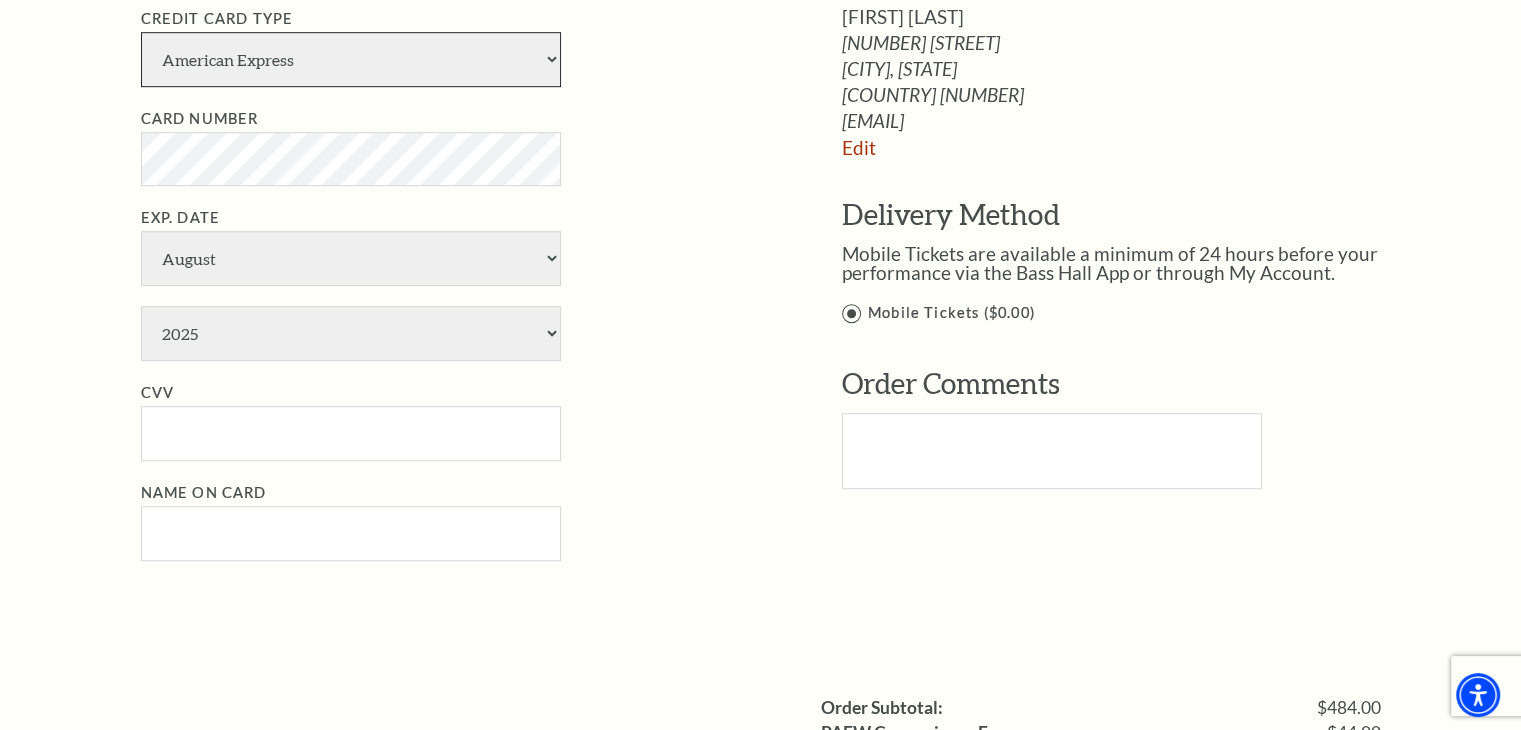 click on "American Express
Visa
Master Card
Discover" at bounding box center (351, 59) 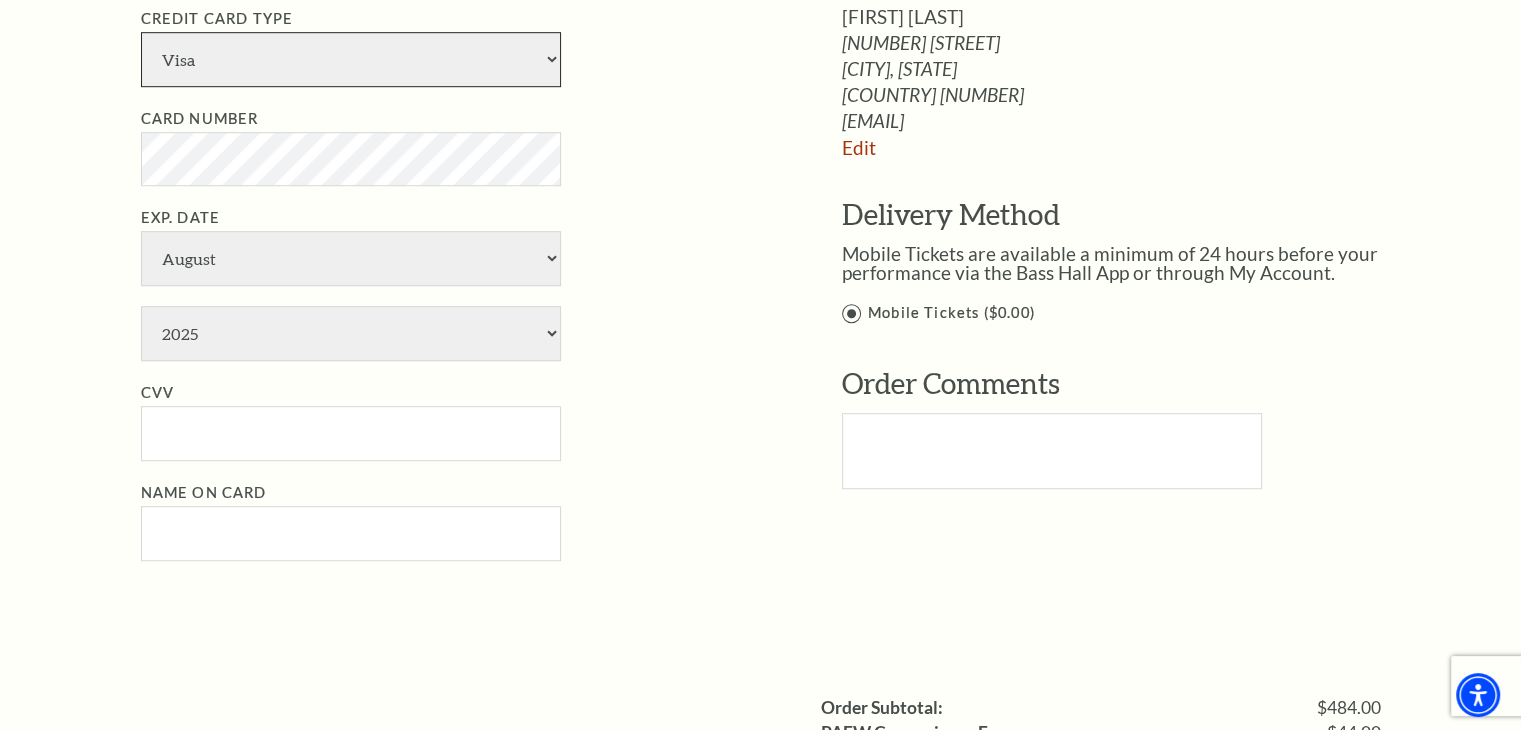 click on "American Express
Visa
Master Card
Discover" at bounding box center [351, 59] 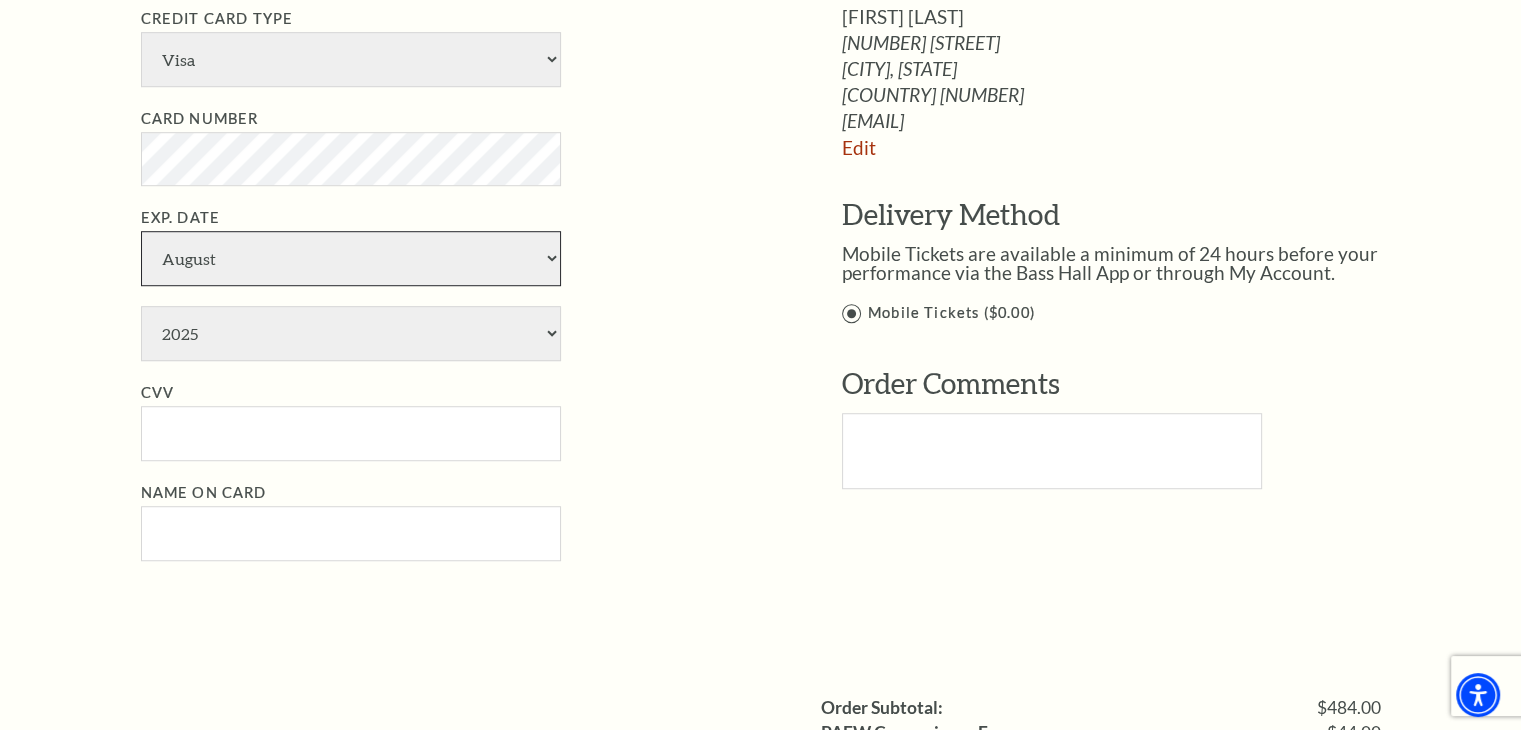 click on "January
February
March
April
May
June
July
August
September
October
November
December" at bounding box center (351, 258) 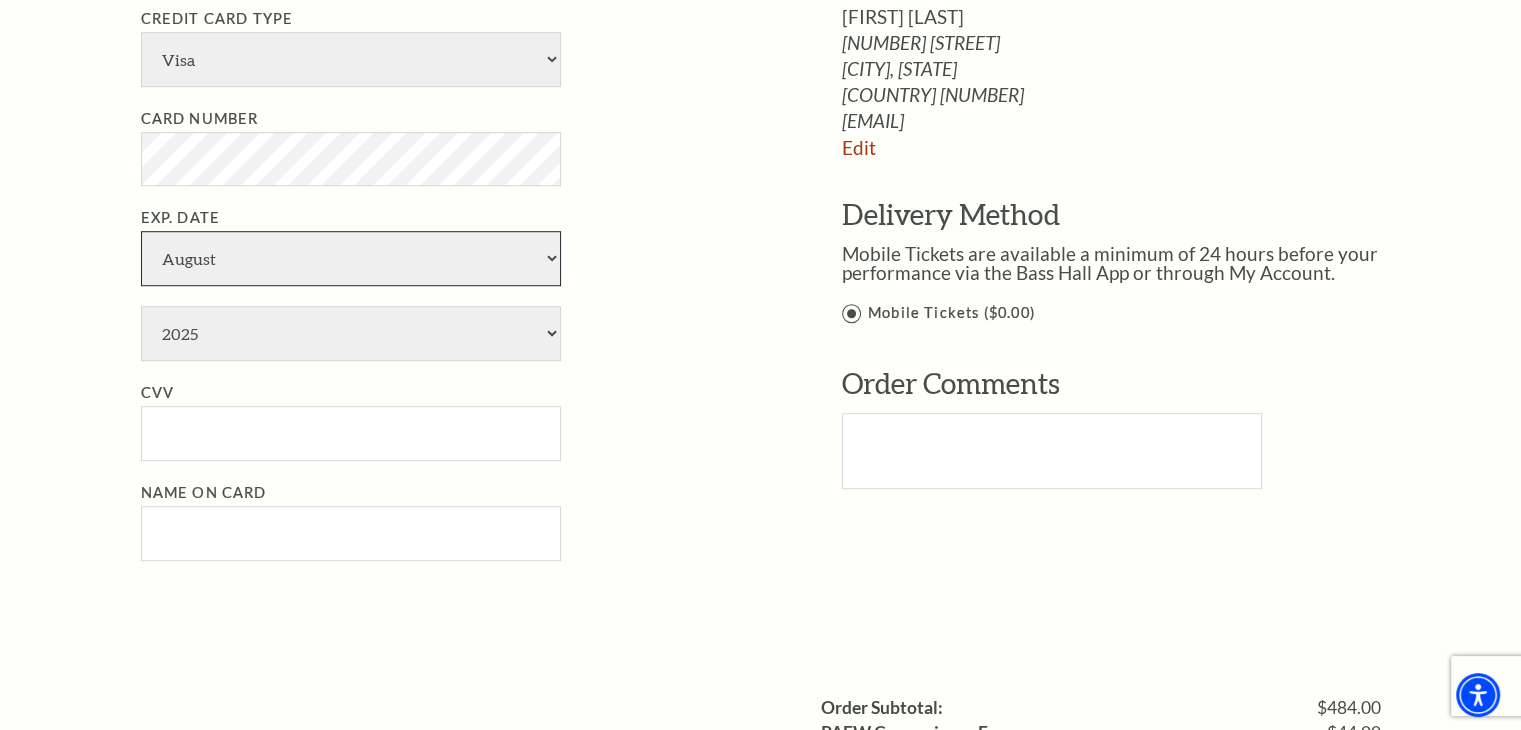 select on "11" 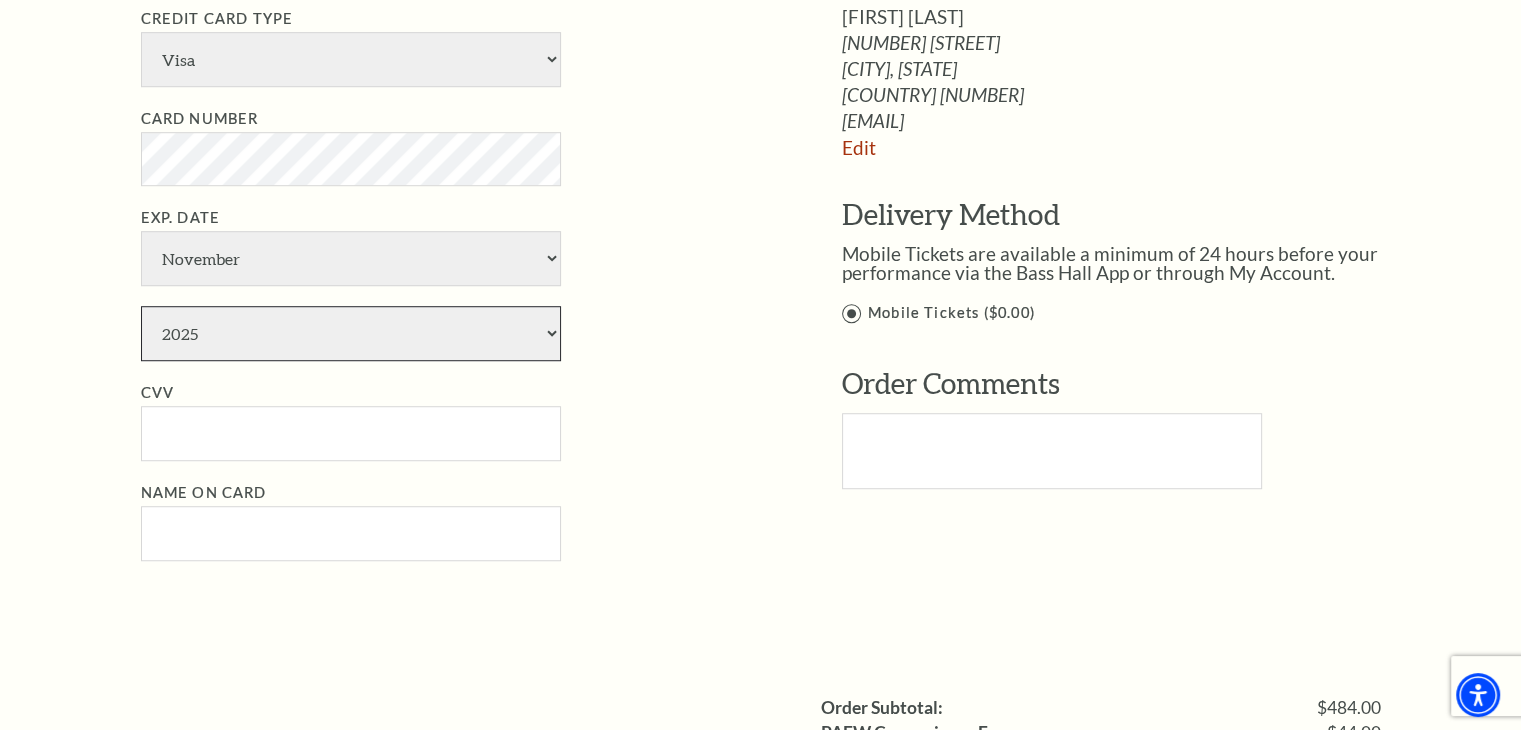 click on "2025
2026
2027
2028
2029
2030
2031
2032
2033
2034" at bounding box center (351, 333) 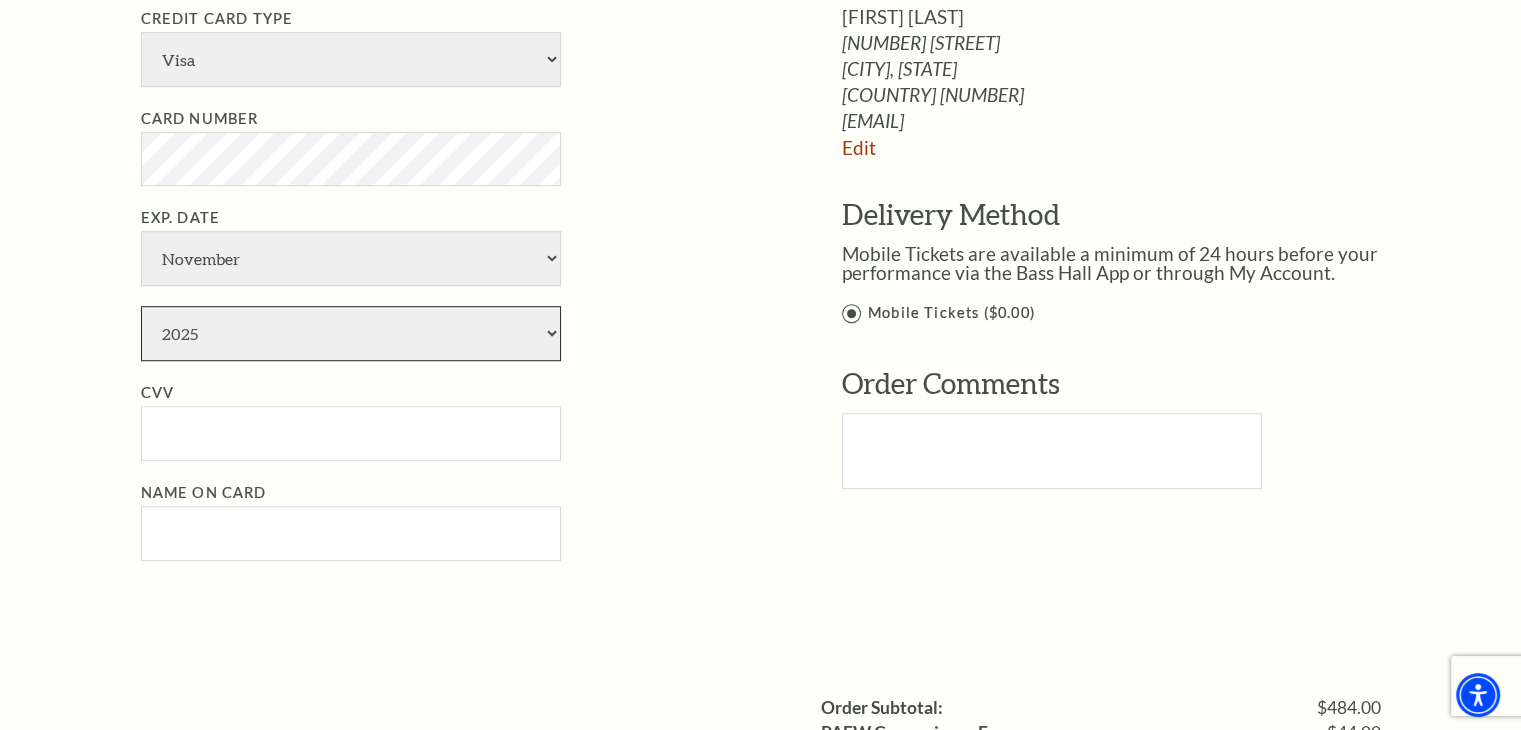 select on "2029" 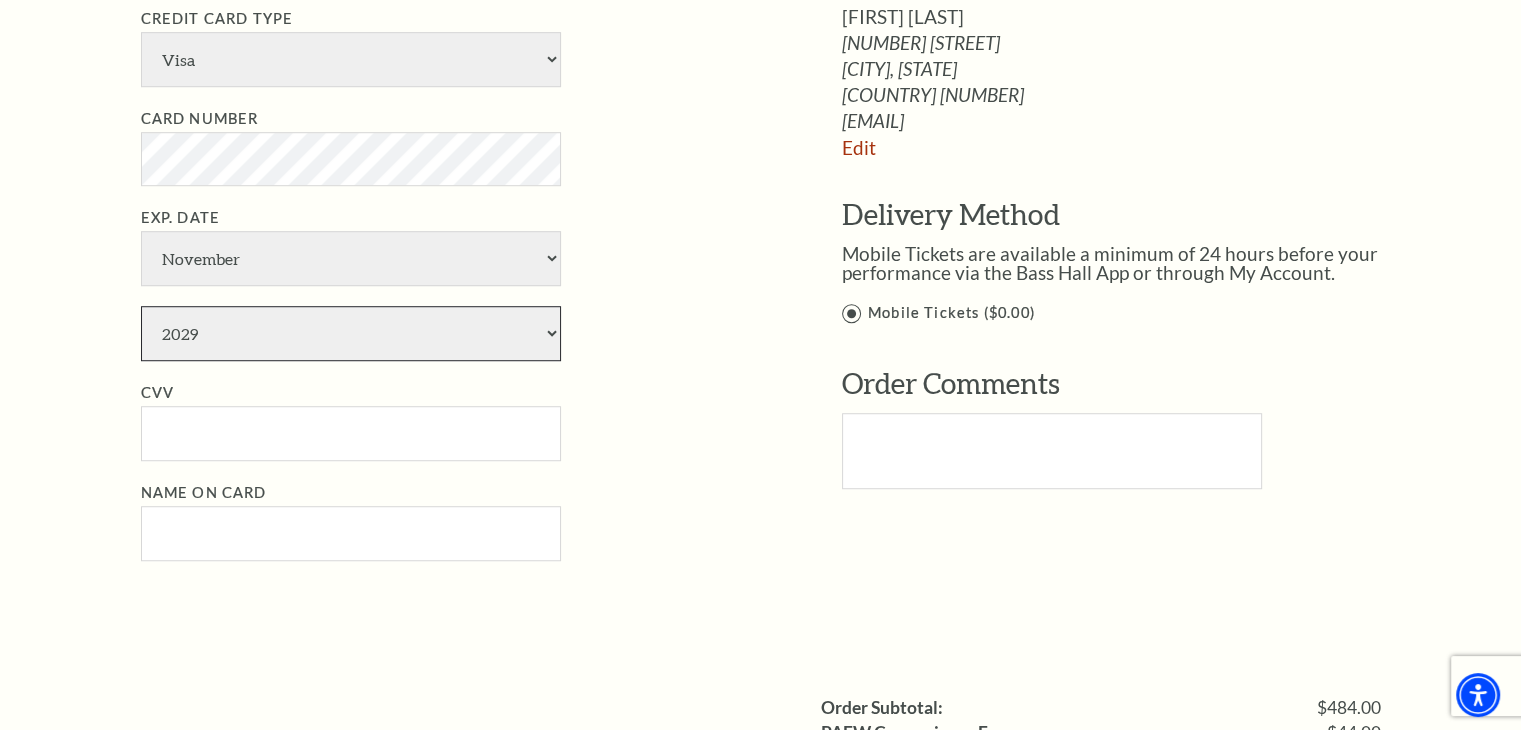 click on "2025
2026
2027
2028
2029
2030
2031
2032
2033
2034" at bounding box center [351, 333] 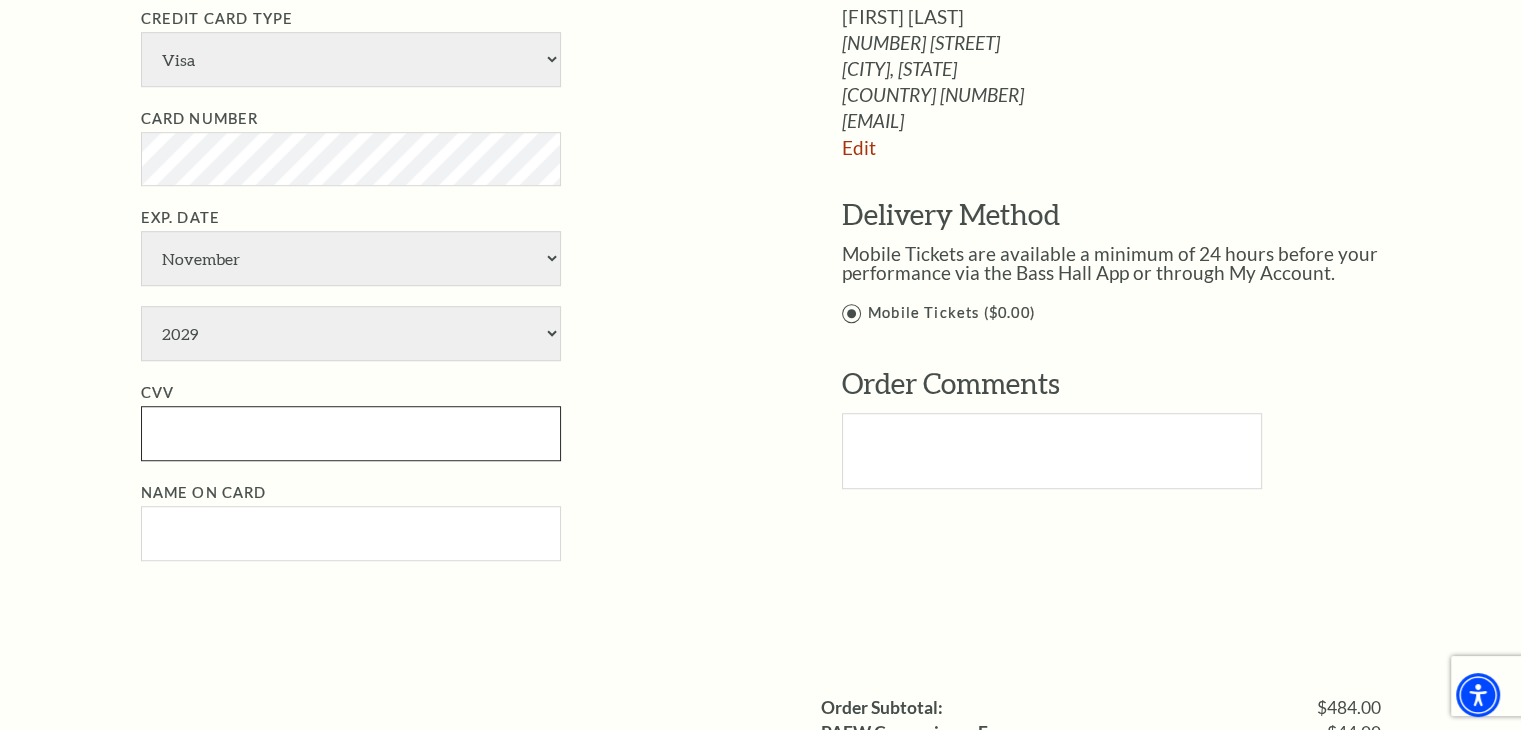 click on "CVV" at bounding box center [351, 433] 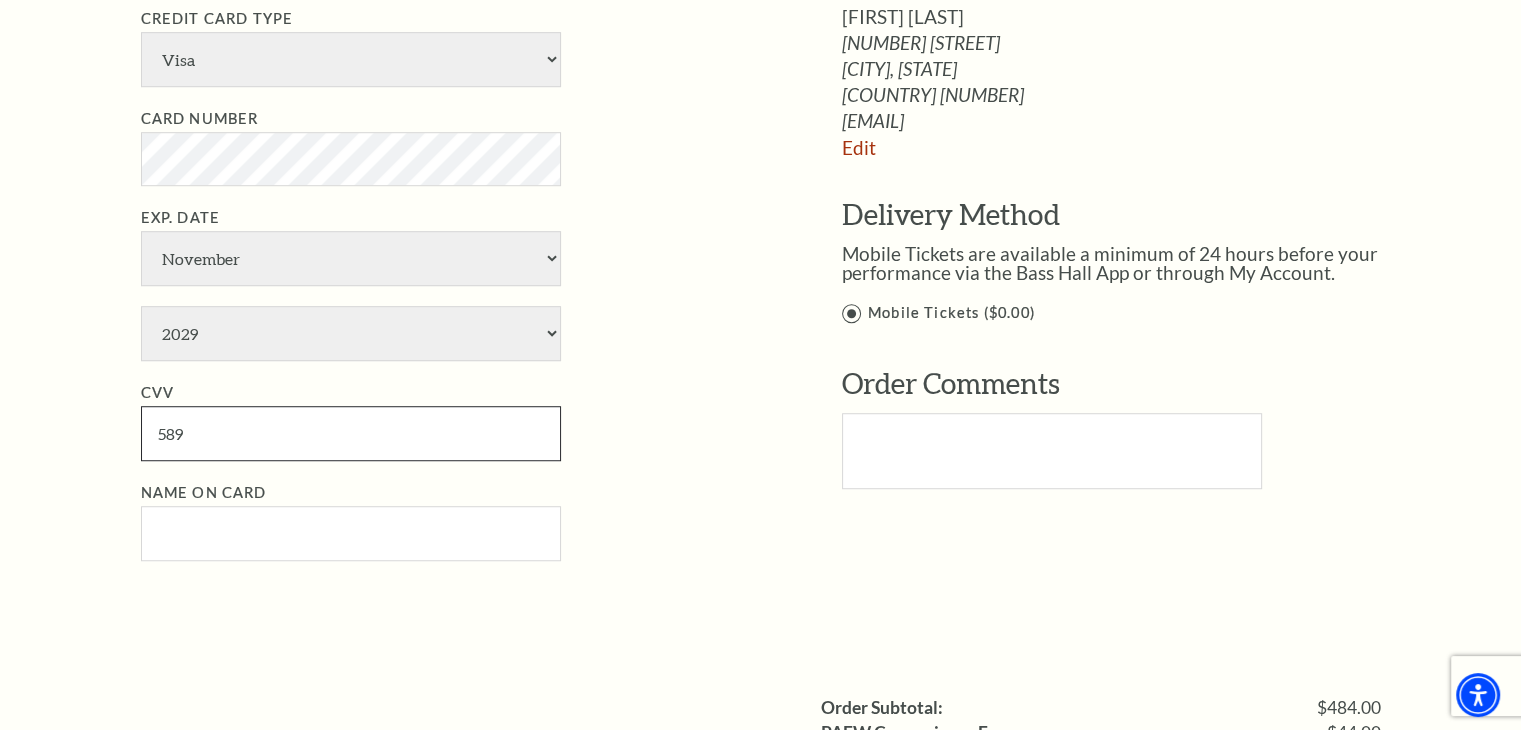 type on "589" 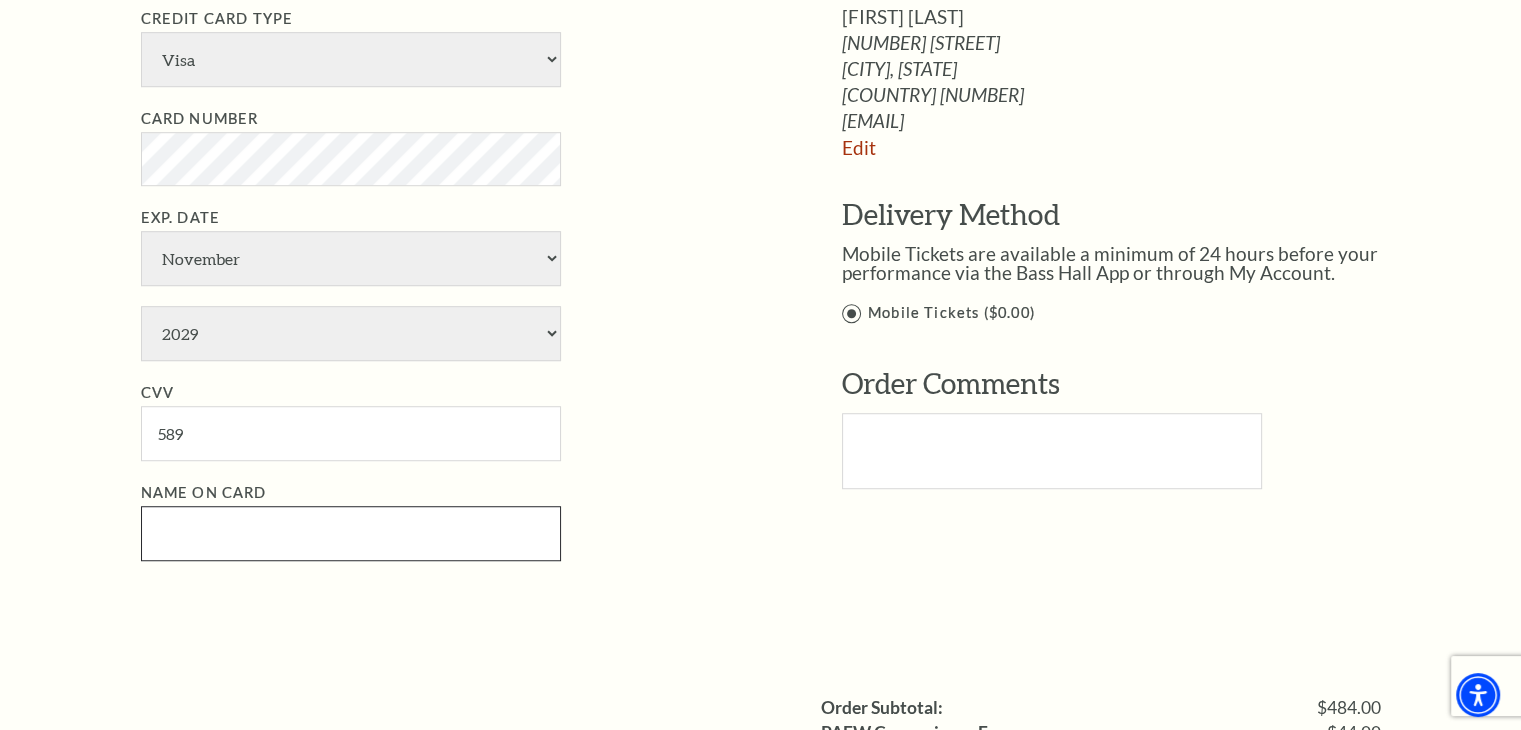 click on "Name on Card" at bounding box center (351, 533) 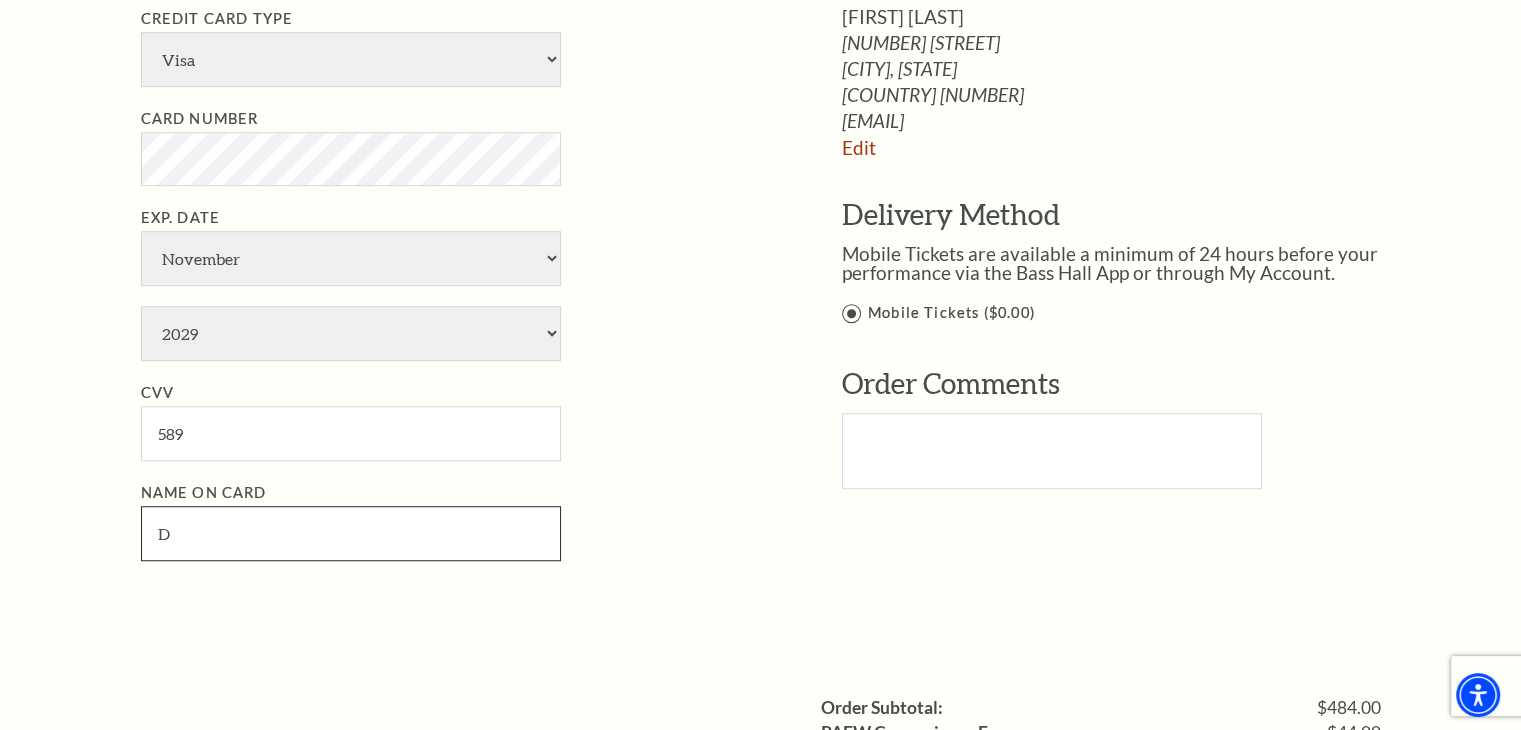 paste on "Neuser" 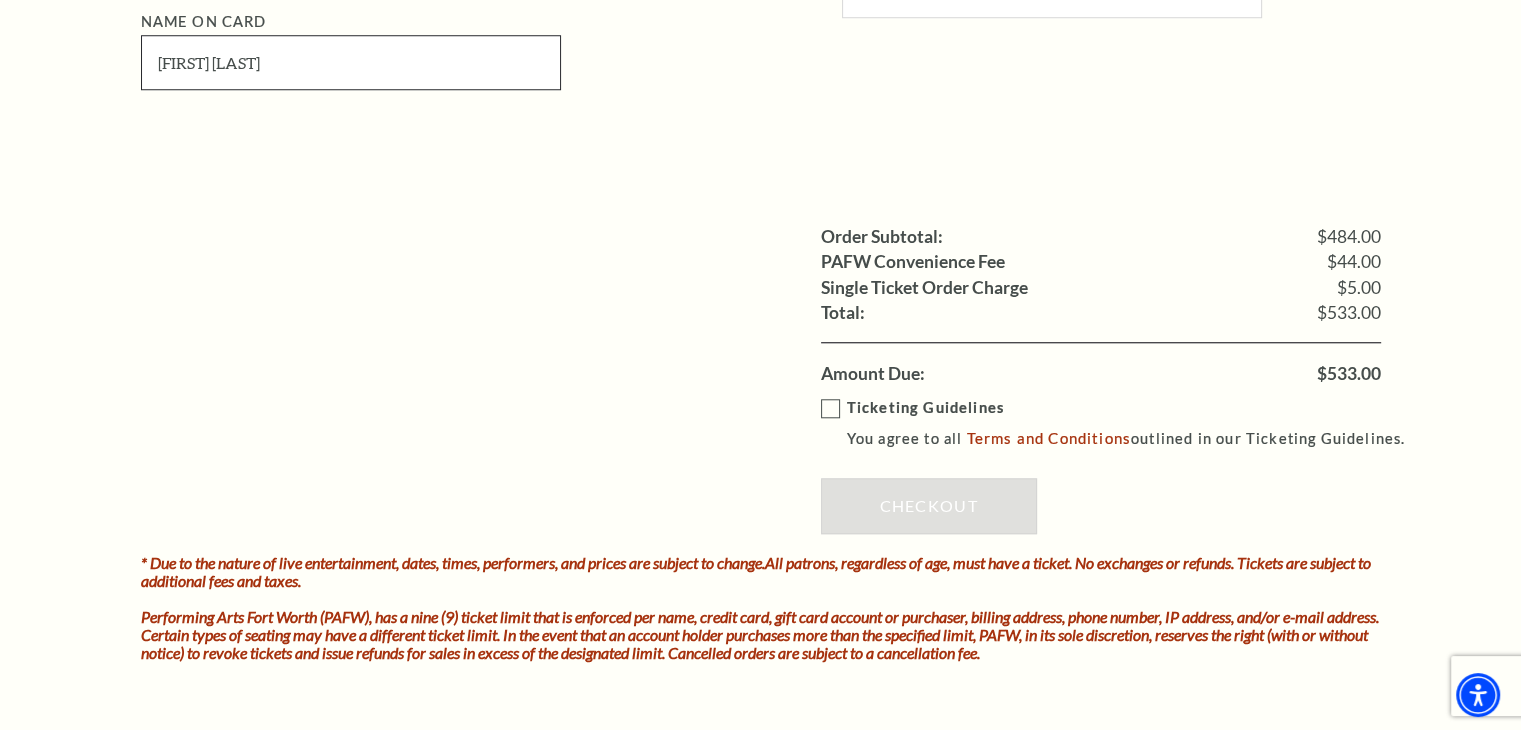scroll, scrollTop: 1812, scrollLeft: 0, axis: vertical 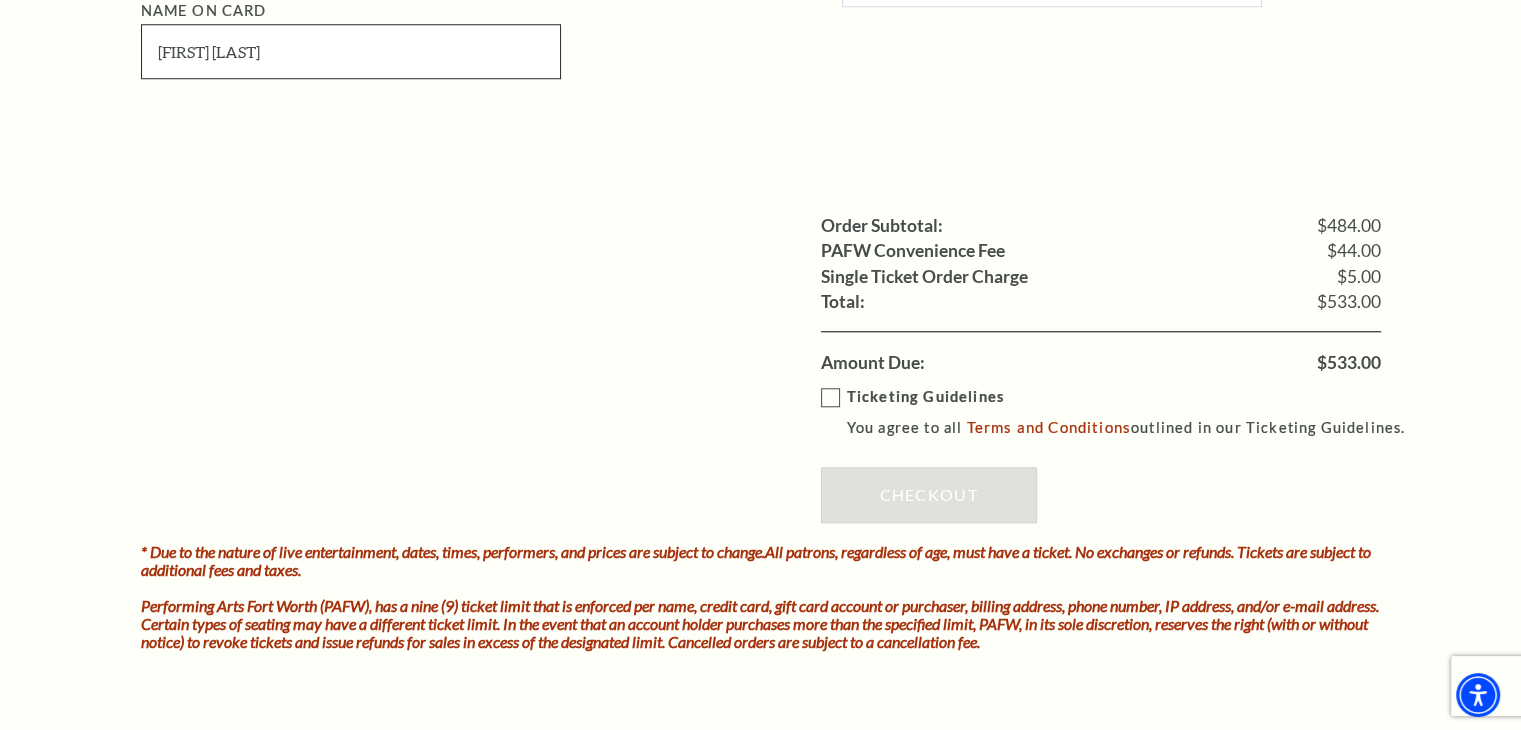 type on "D Neuser" 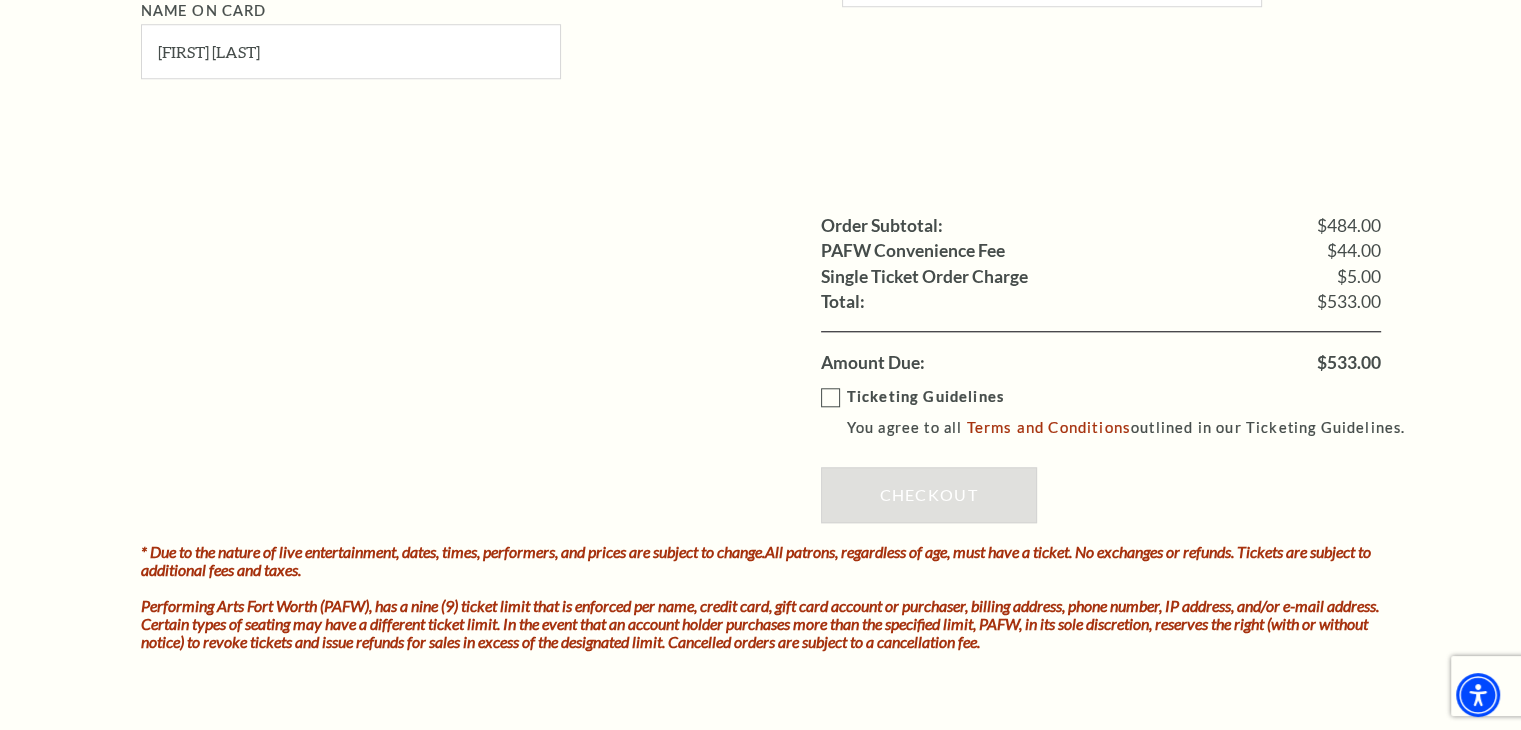 click on "Ticketing Guidelines" at bounding box center [925, 396] 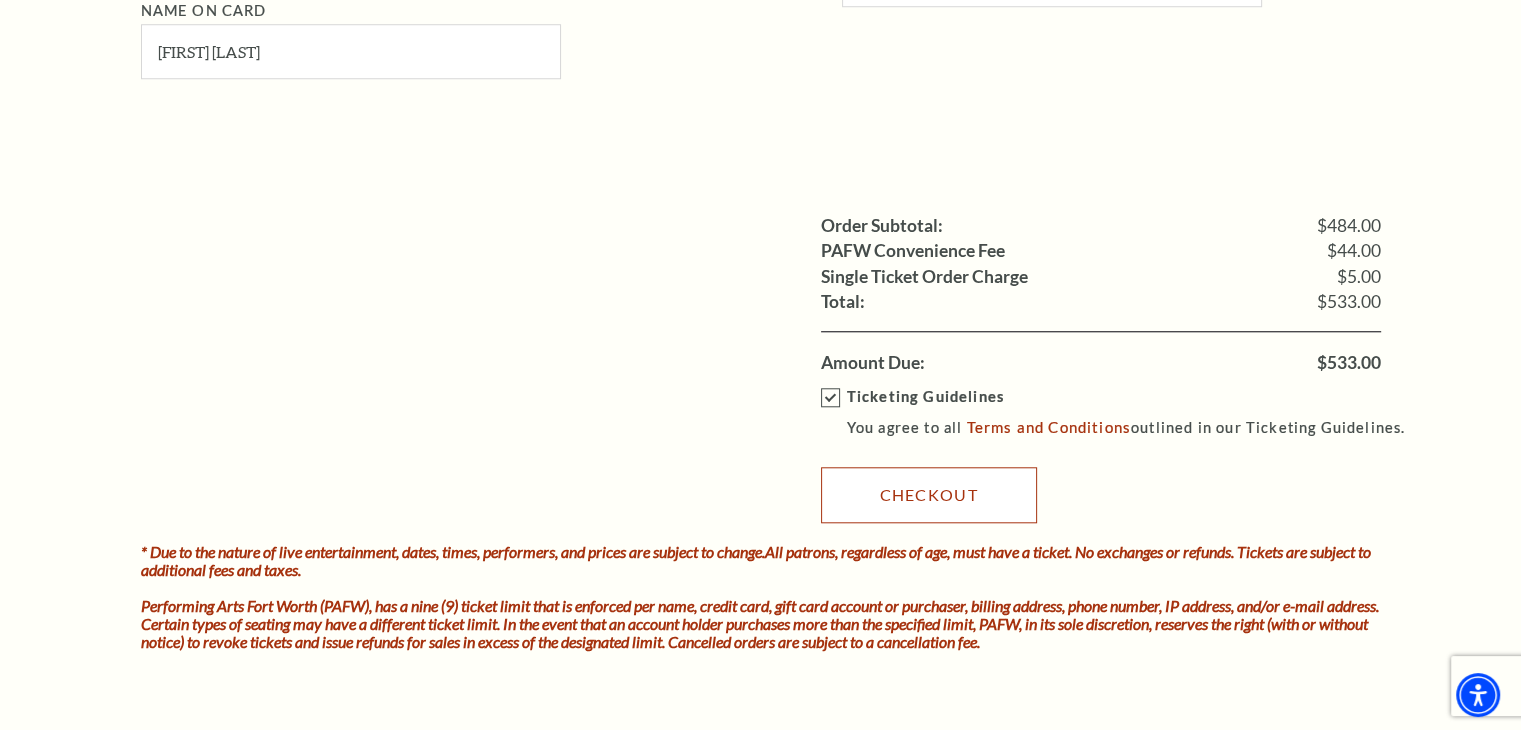 click on "Checkout" at bounding box center (929, 495) 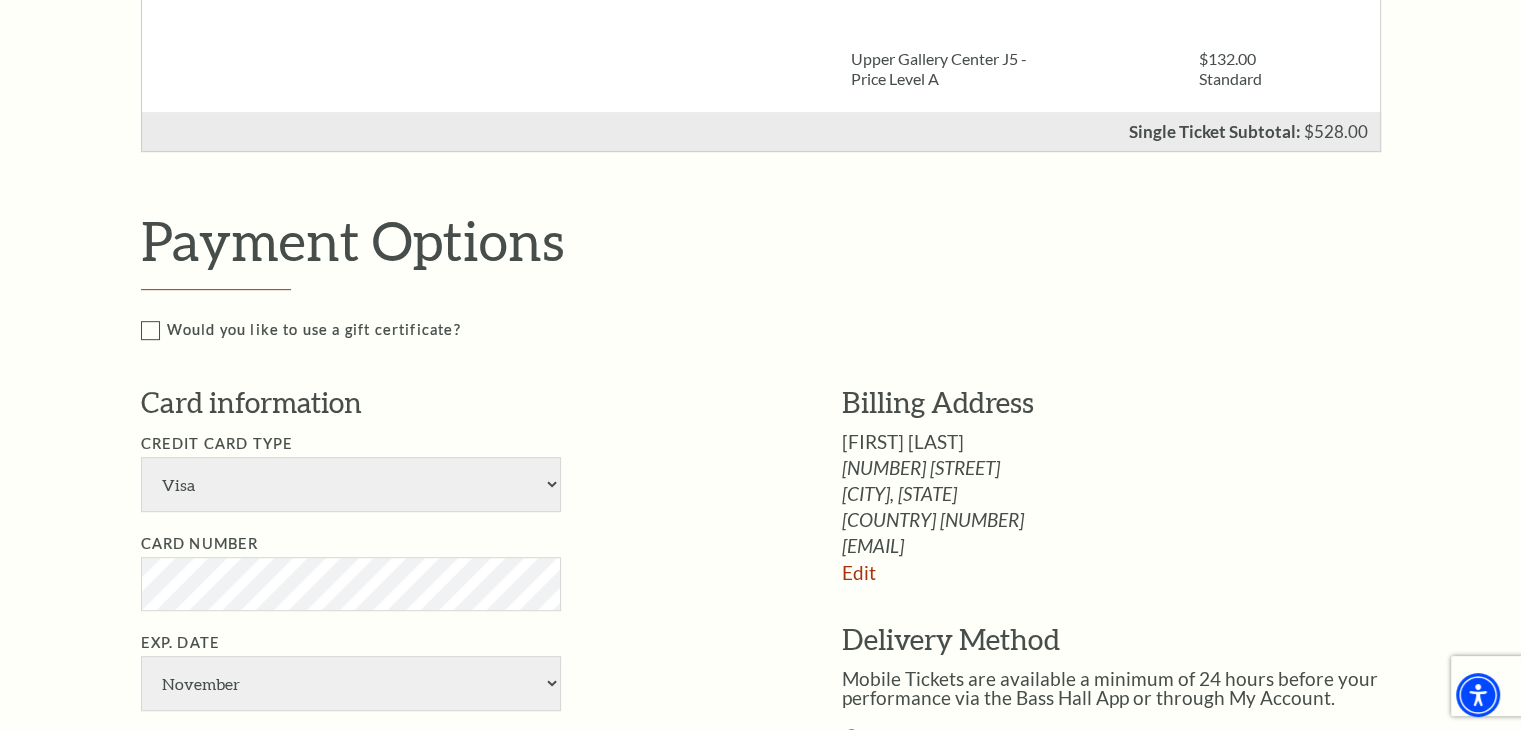 scroll, scrollTop: 808, scrollLeft: 0, axis: vertical 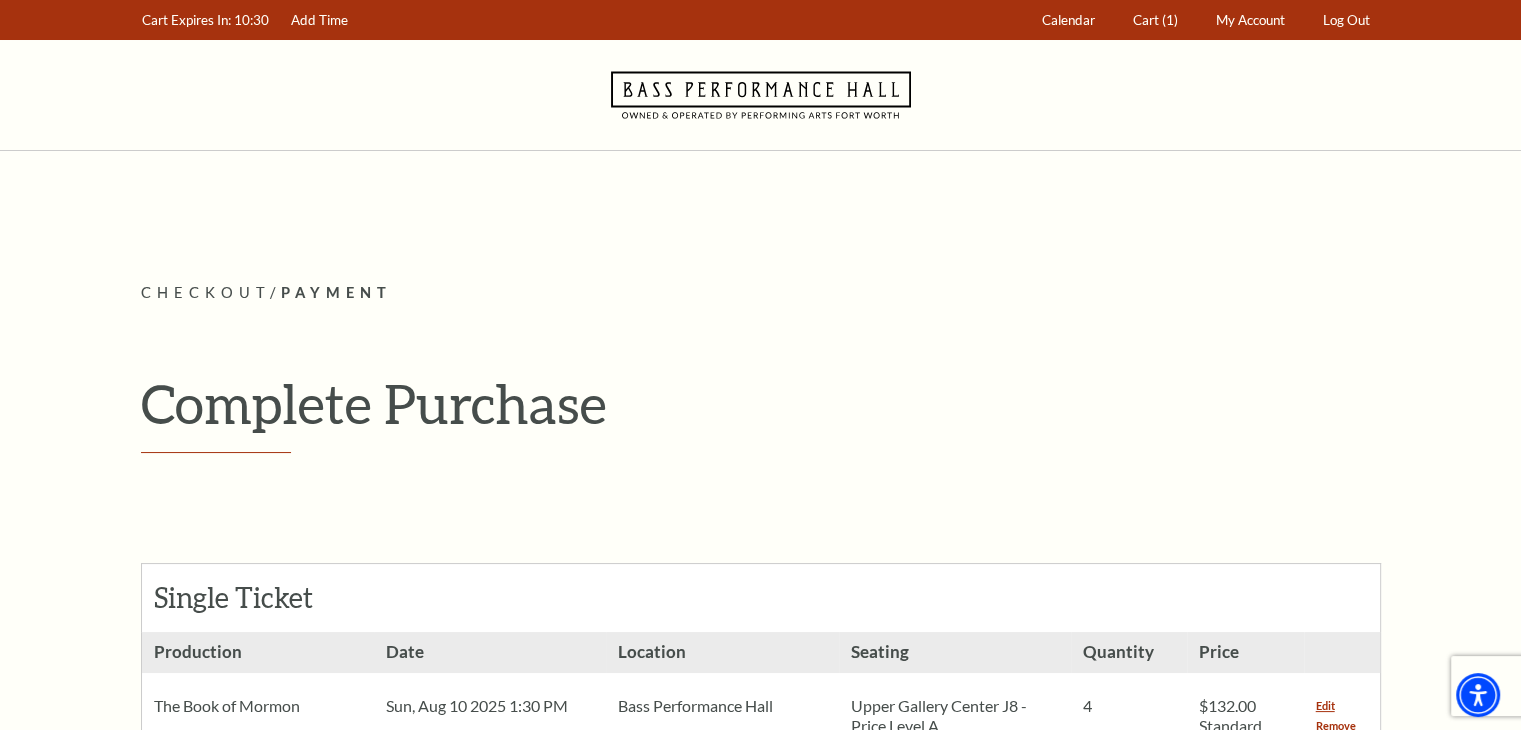 click on "Remove" at bounding box center (1336, 726) 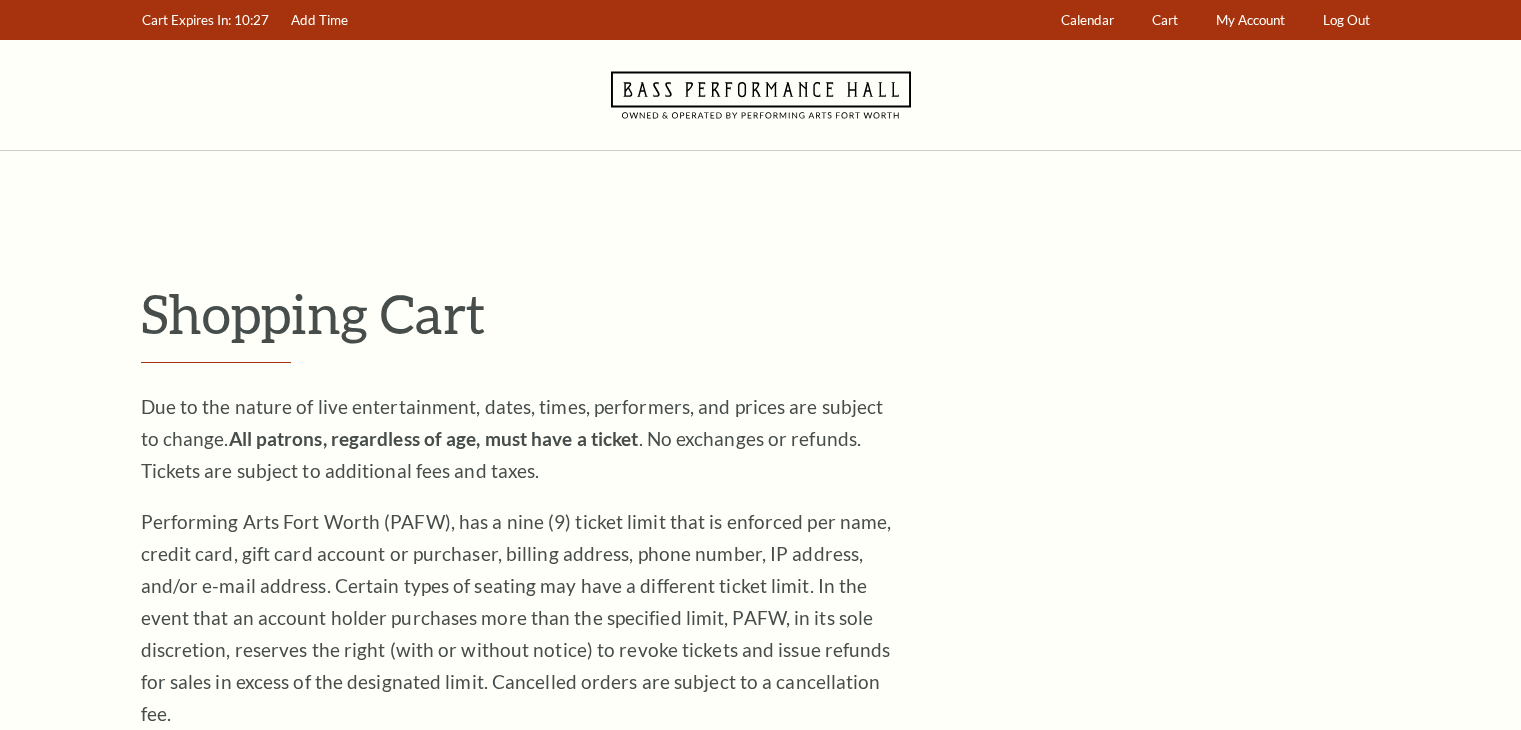 scroll, scrollTop: 0, scrollLeft: 0, axis: both 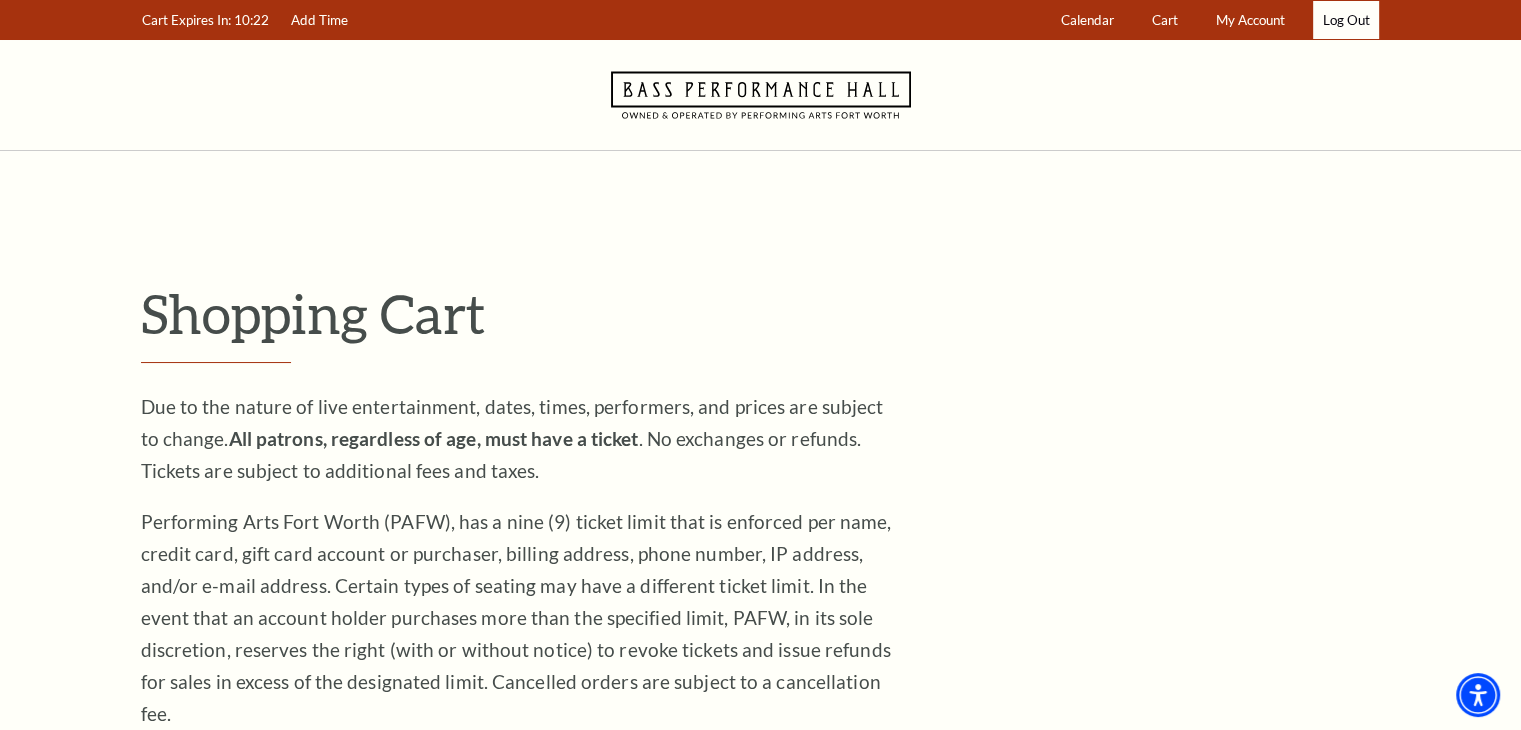 click on "Log Out" at bounding box center [1346, 20] 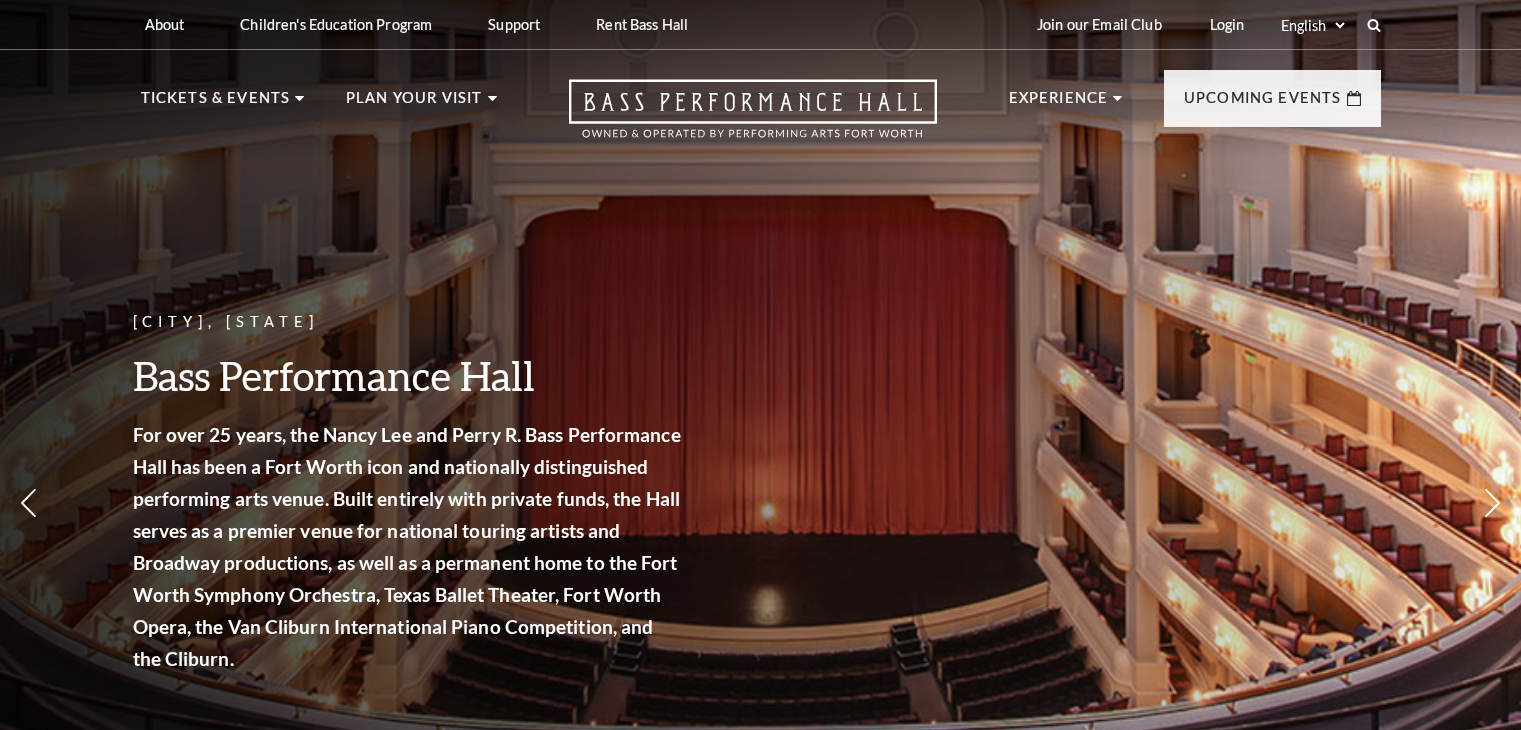 scroll, scrollTop: 0, scrollLeft: 0, axis: both 